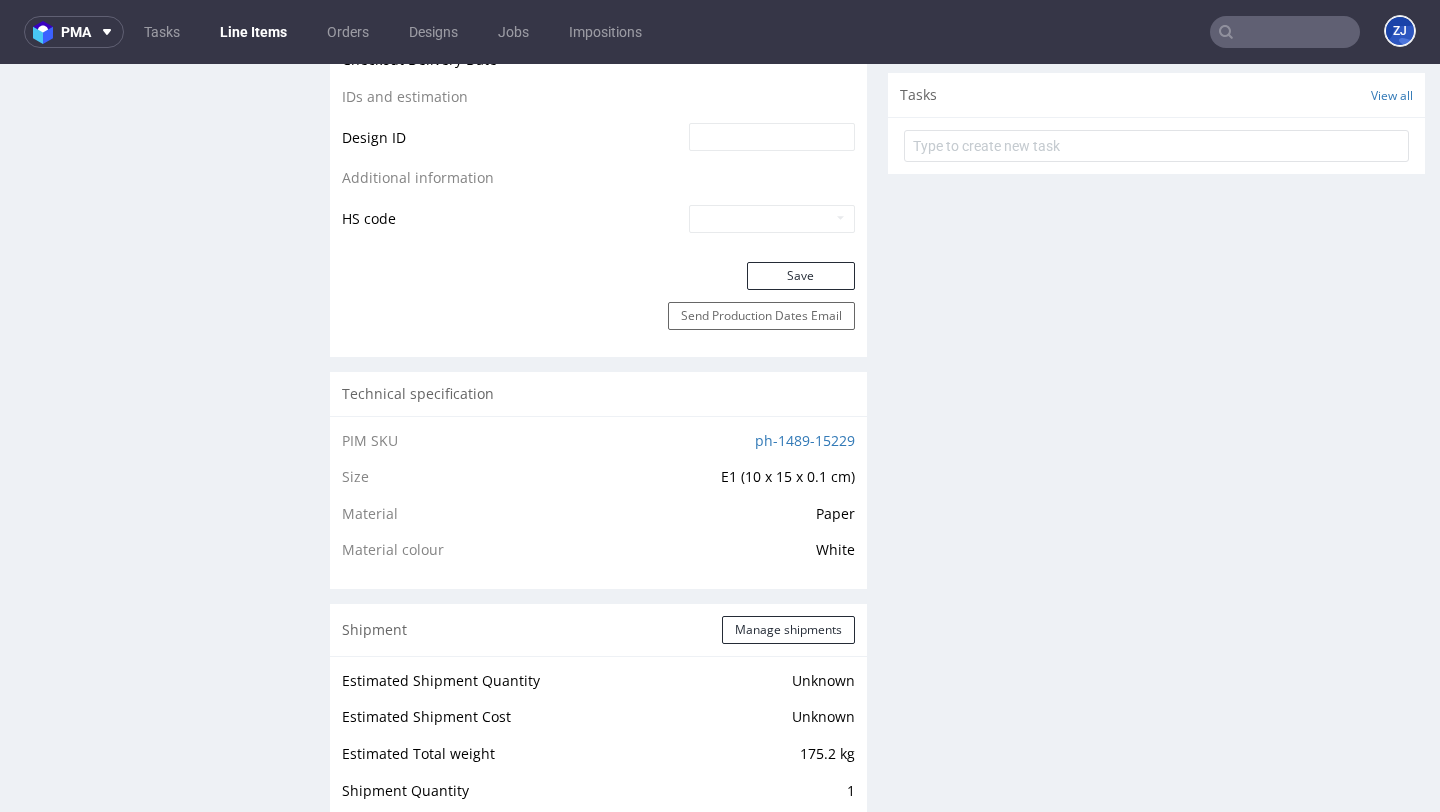 scroll, scrollTop: 0, scrollLeft: 0, axis: both 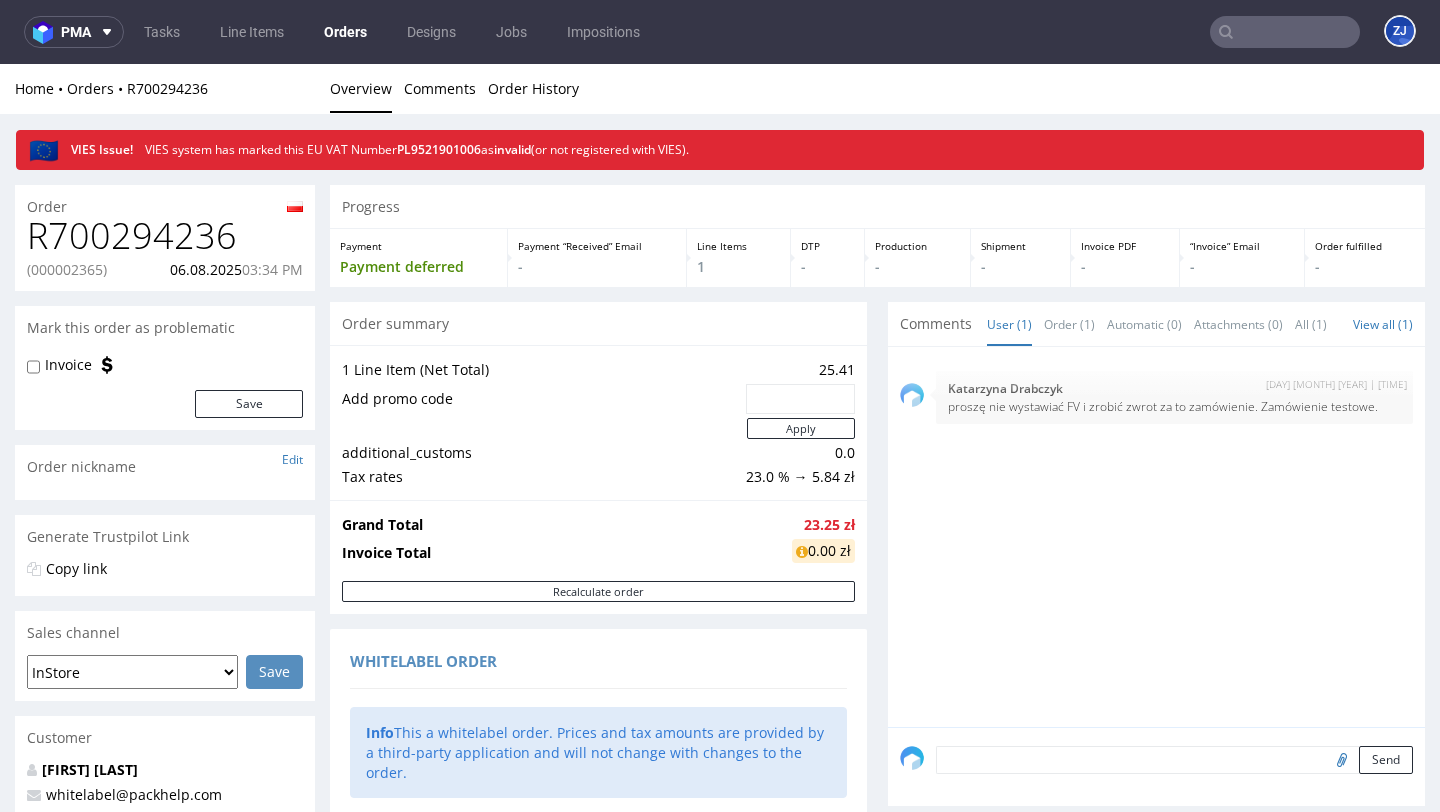 click on "Orders" at bounding box center [345, 32] 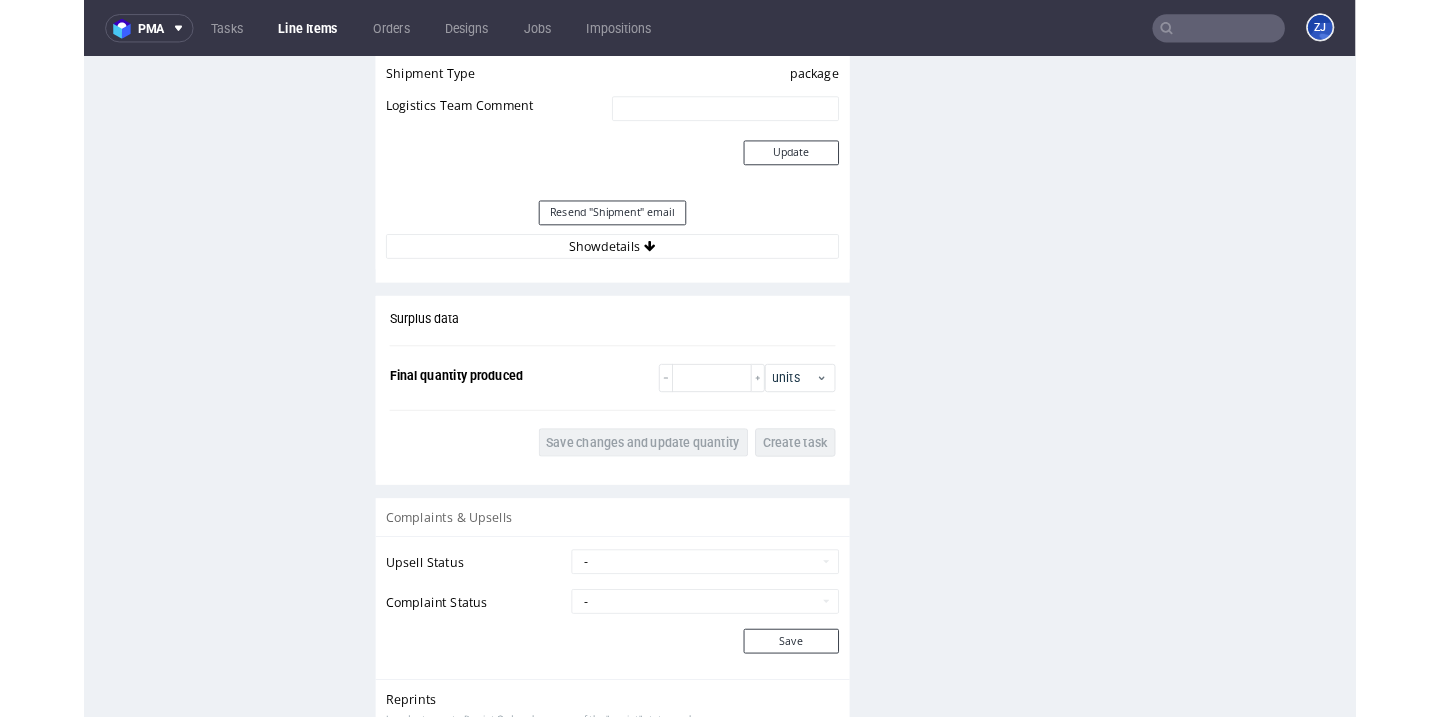 scroll, scrollTop: 2015, scrollLeft: 0, axis: vertical 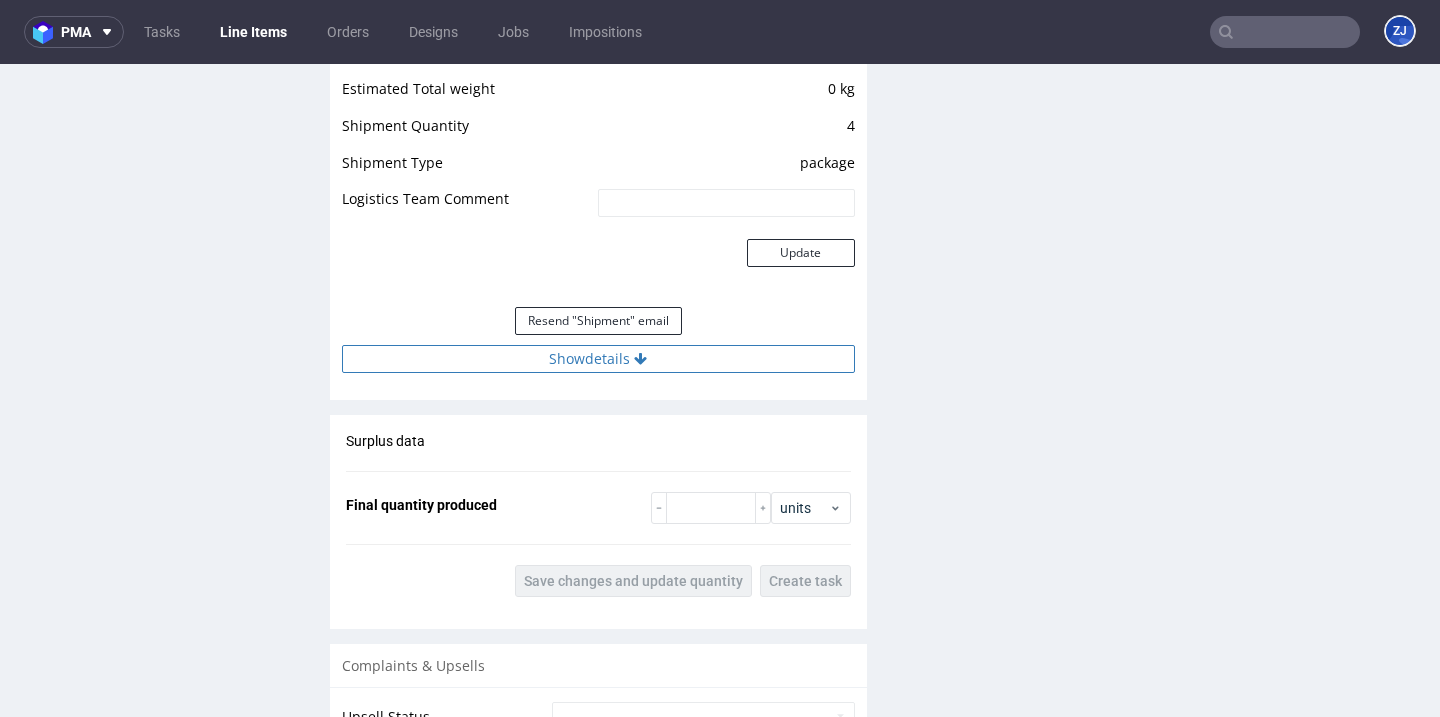click on "Show  details" at bounding box center (598, 359) 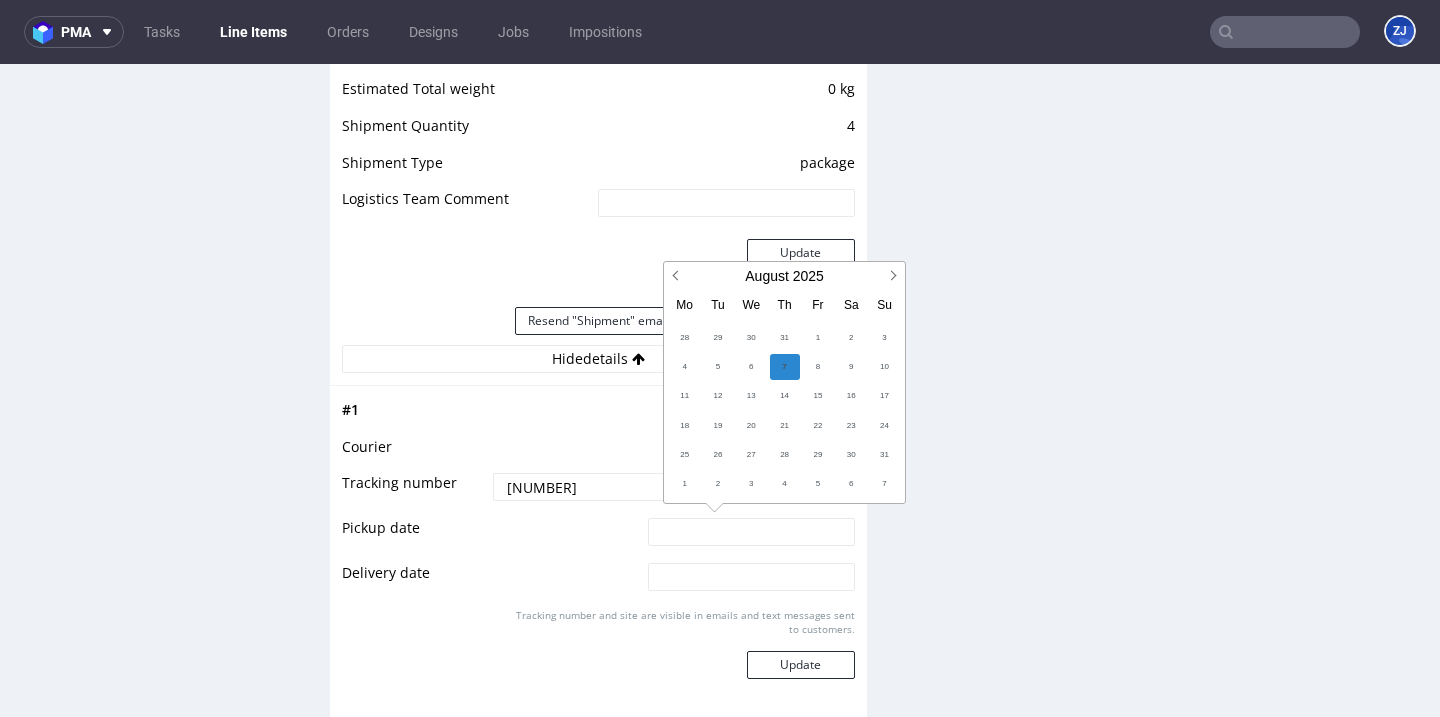 click at bounding box center [751, 532] 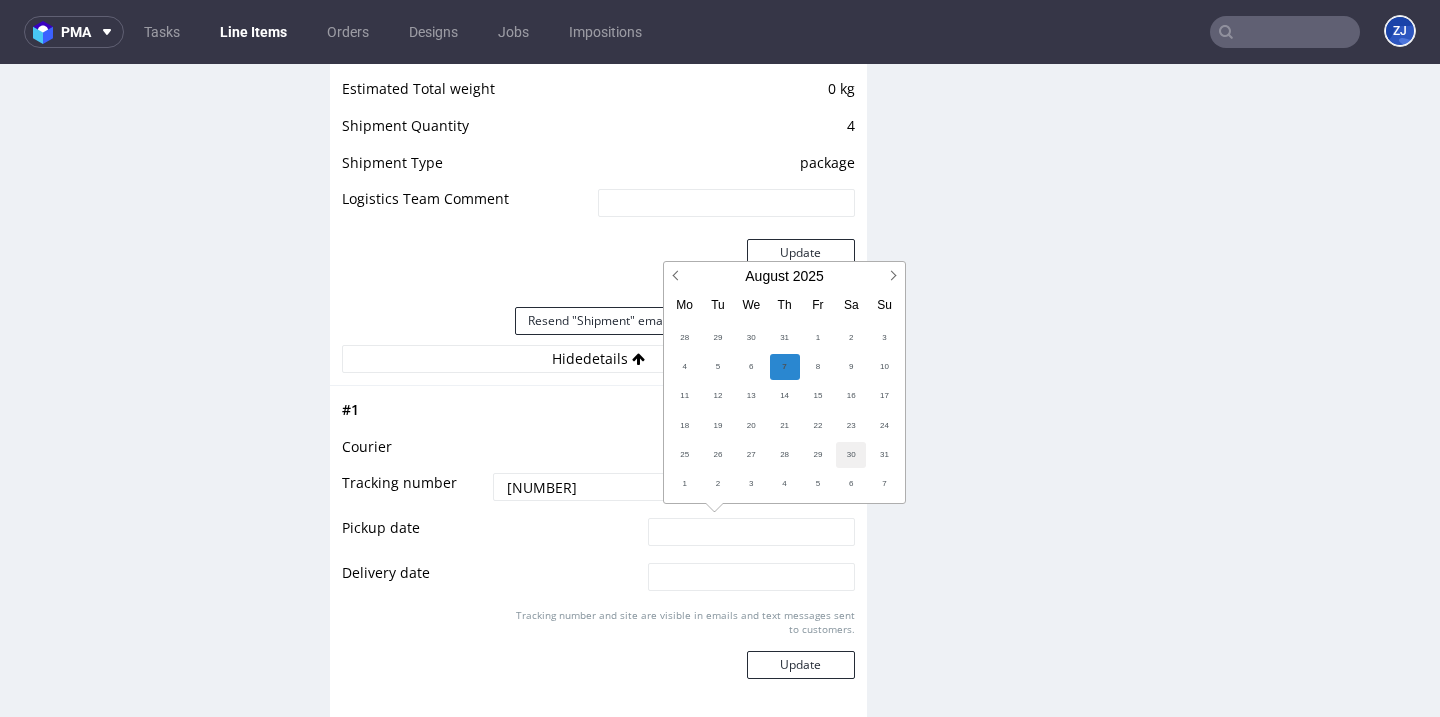click on "30" at bounding box center [851, 455] 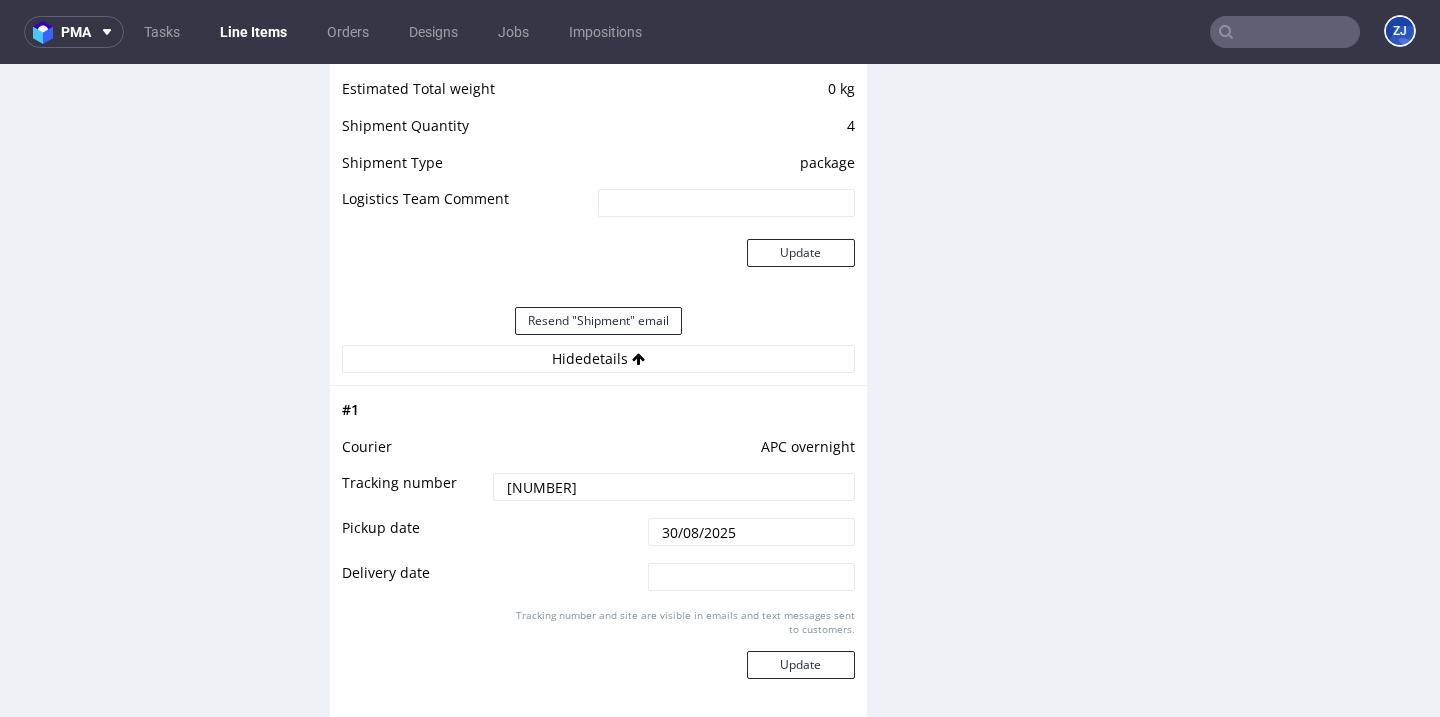 click on "30/08/2025" at bounding box center (751, 532) 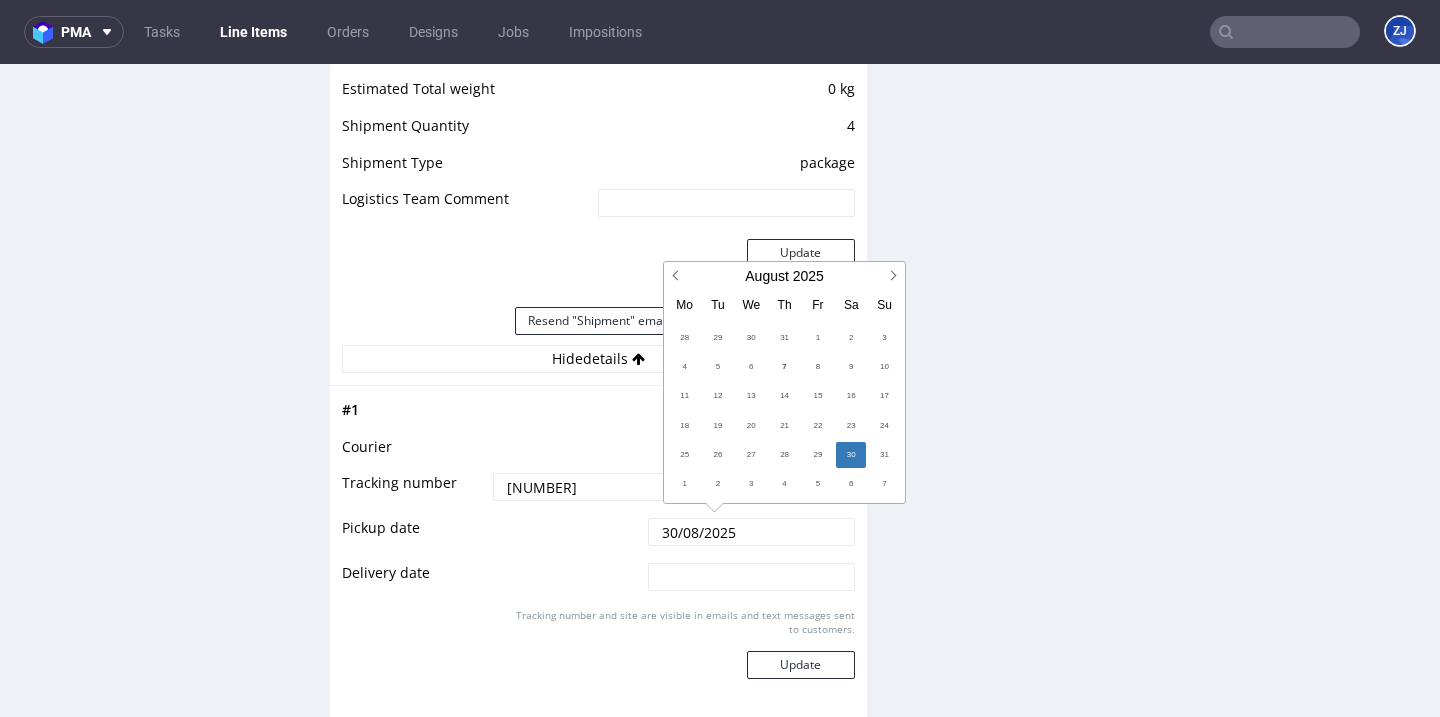 click on "August 2025" at bounding box center [784, 277] 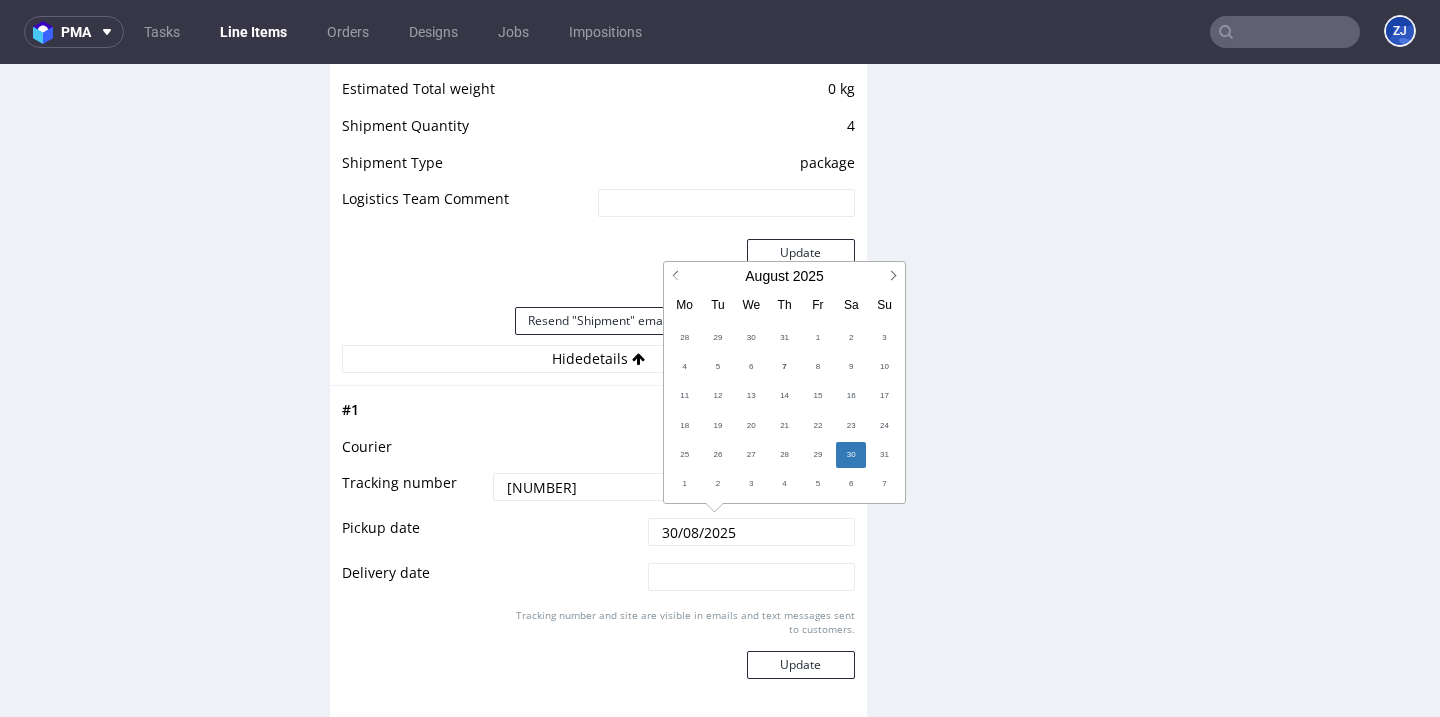 click at bounding box center [678, 276] 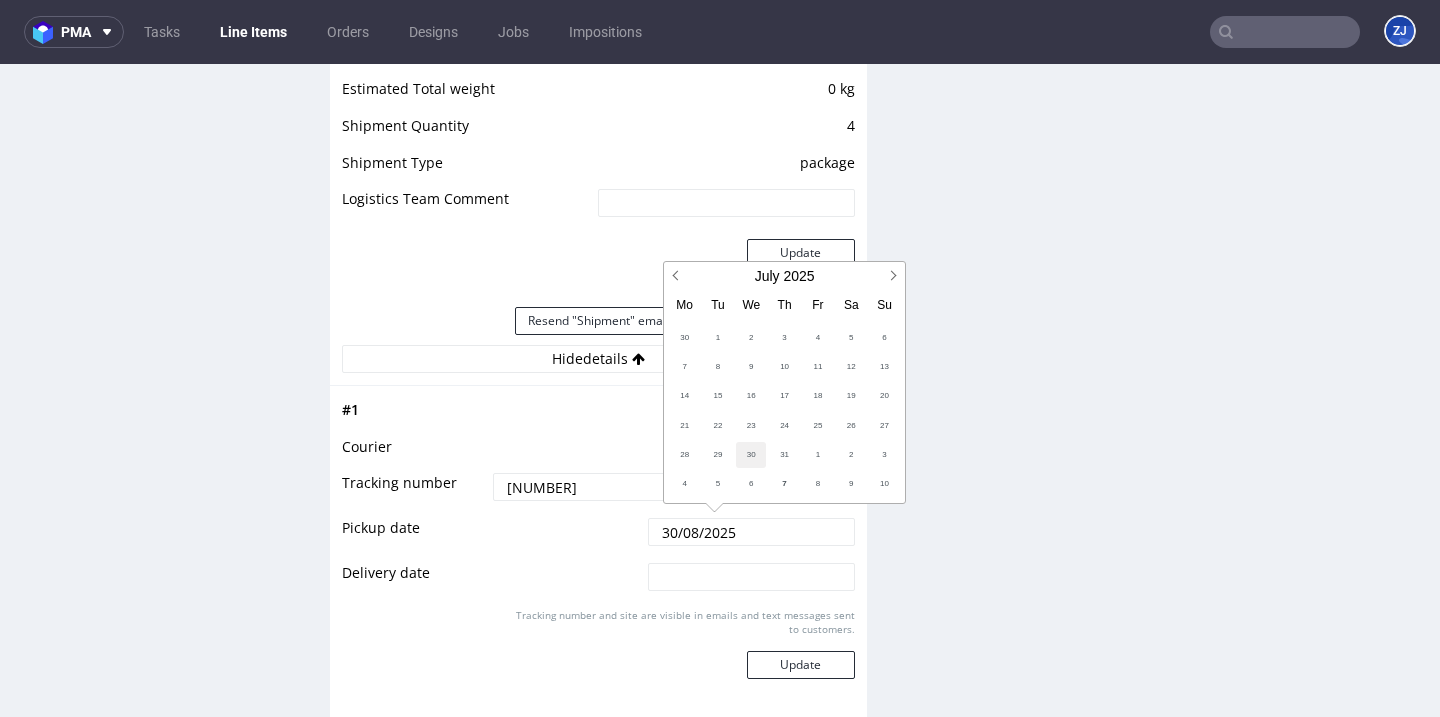 click on "30" at bounding box center [751, 455] 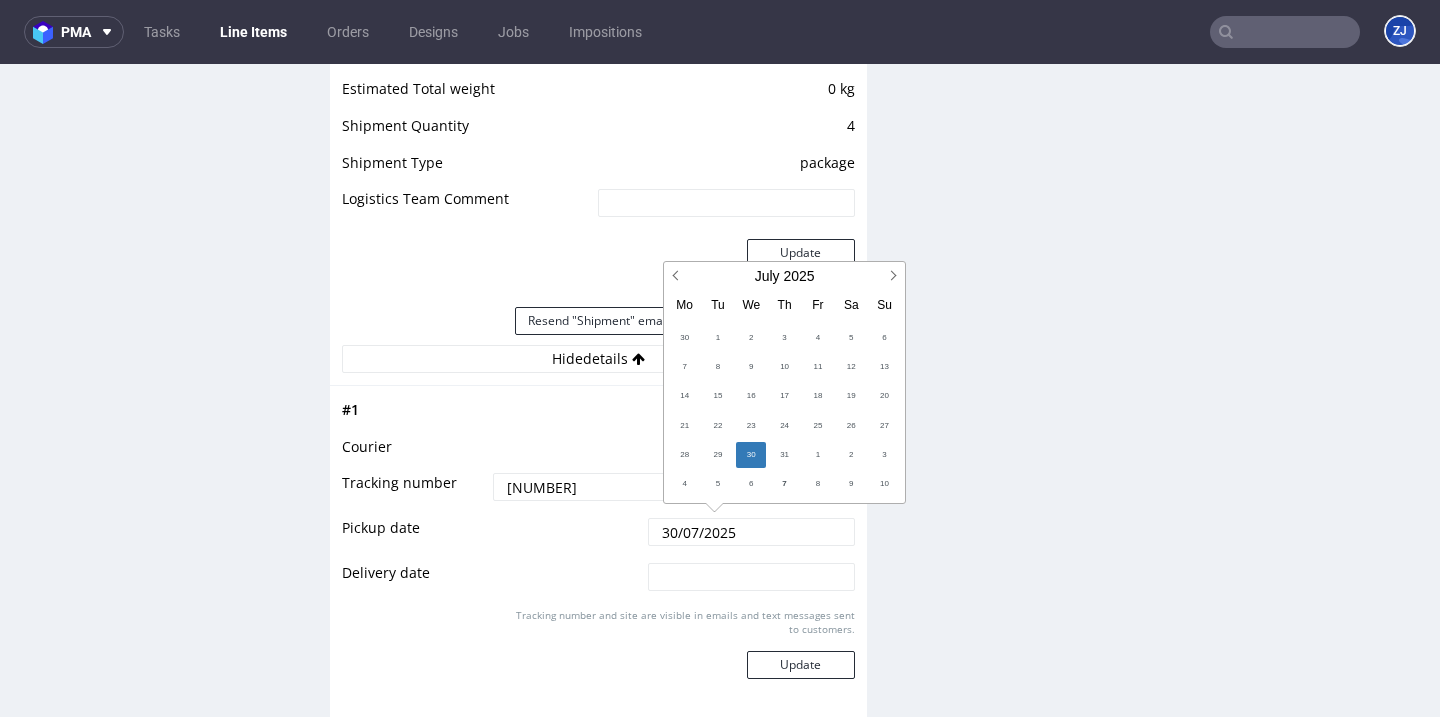 click at bounding box center [751, 577] 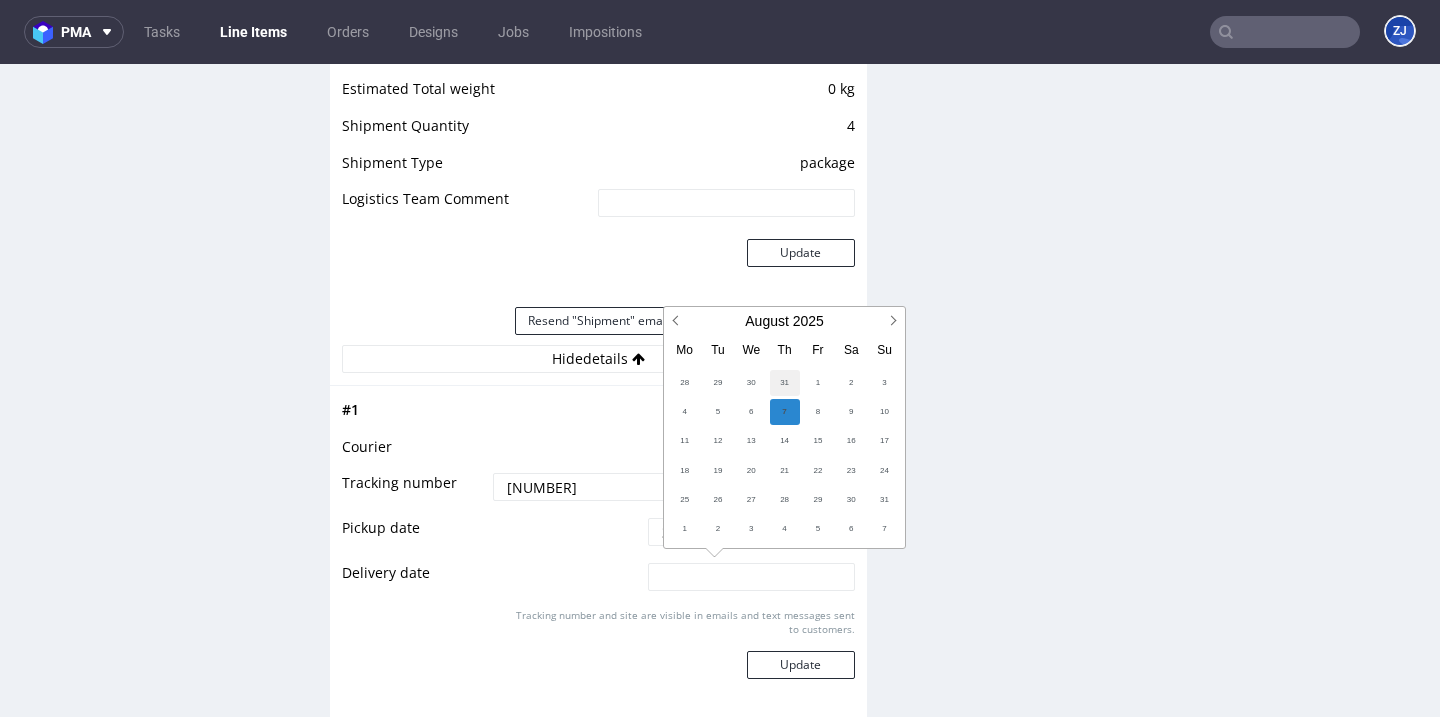 click on "31" at bounding box center (785, 383) 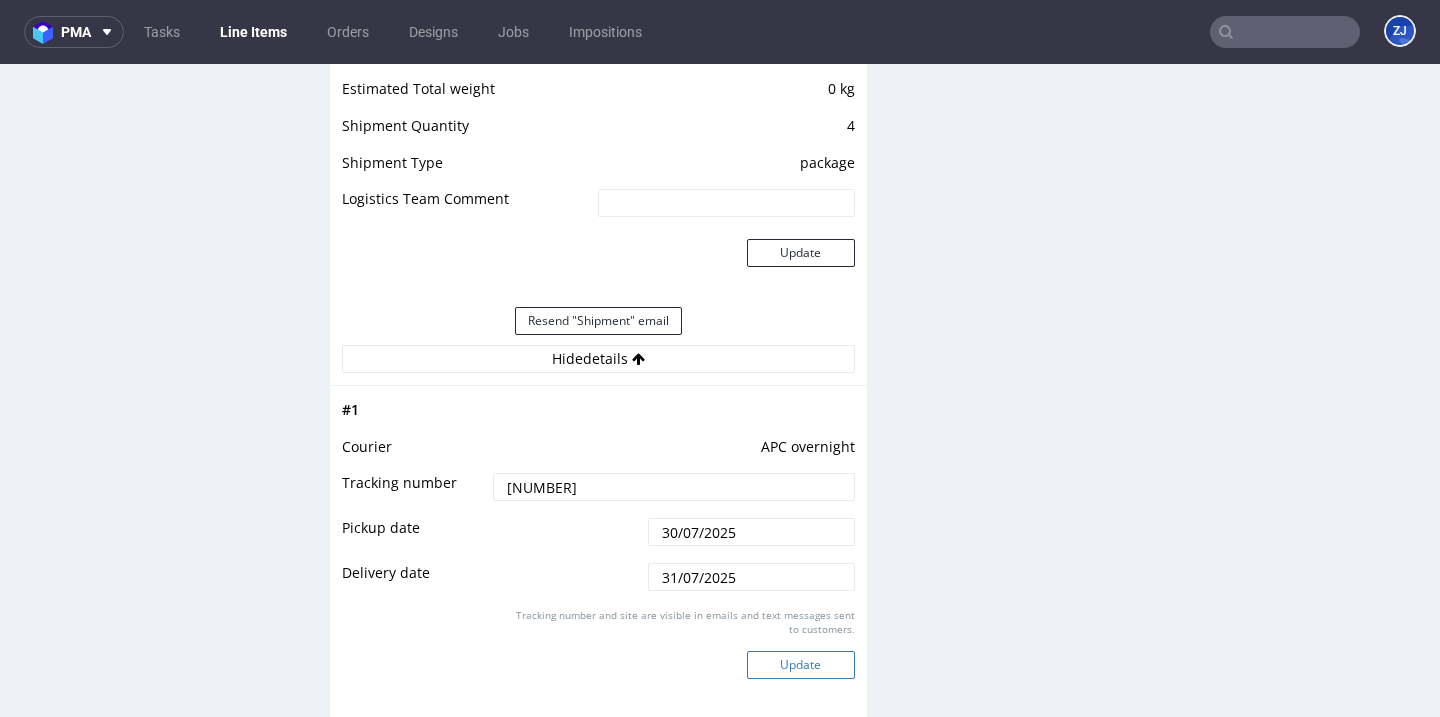 click on "Update" at bounding box center (801, 665) 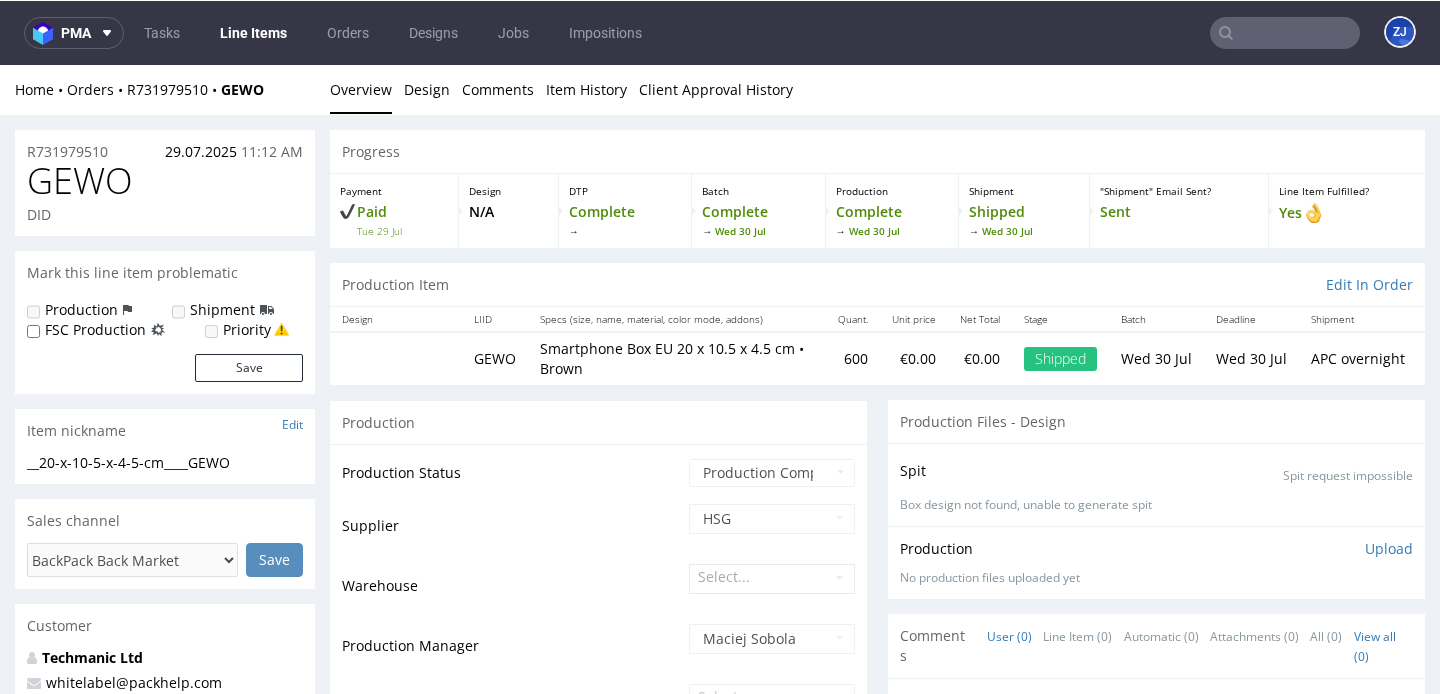 scroll, scrollTop: 1744, scrollLeft: 0, axis: vertical 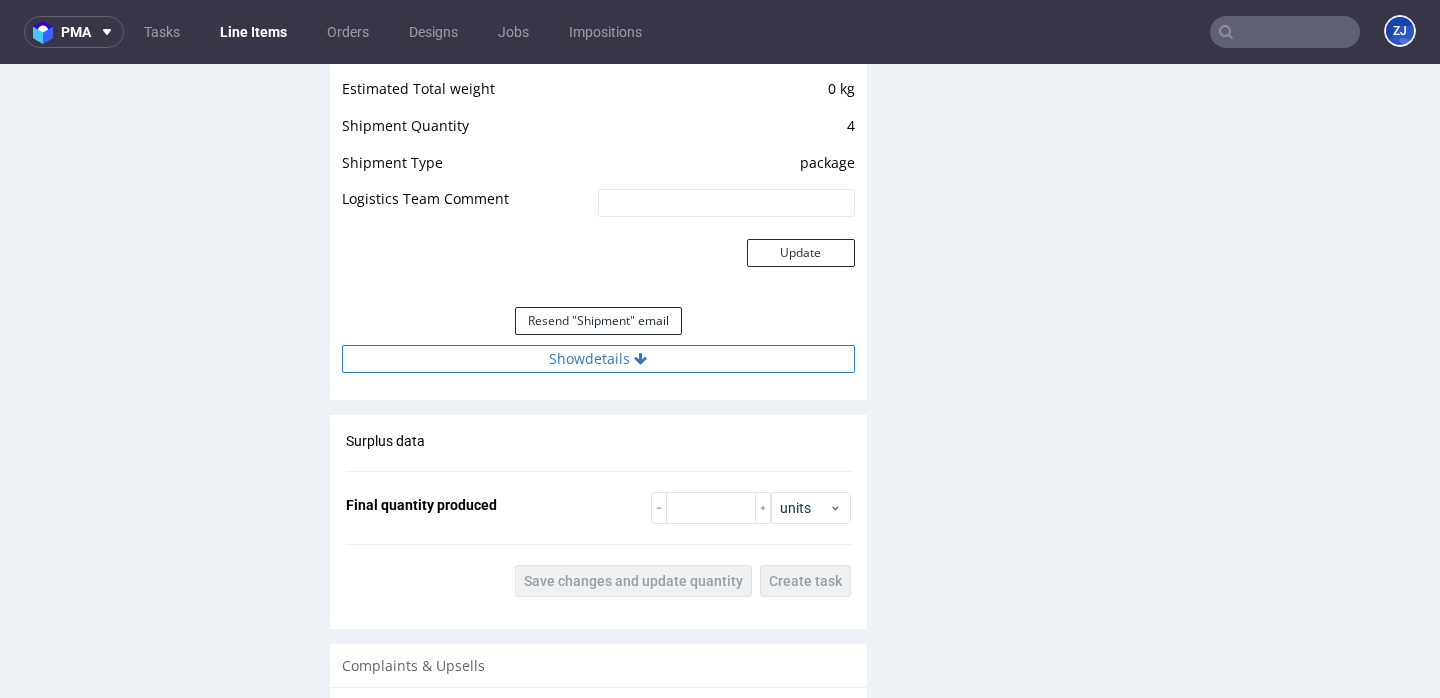 click on "Show  details" at bounding box center [598, 359] 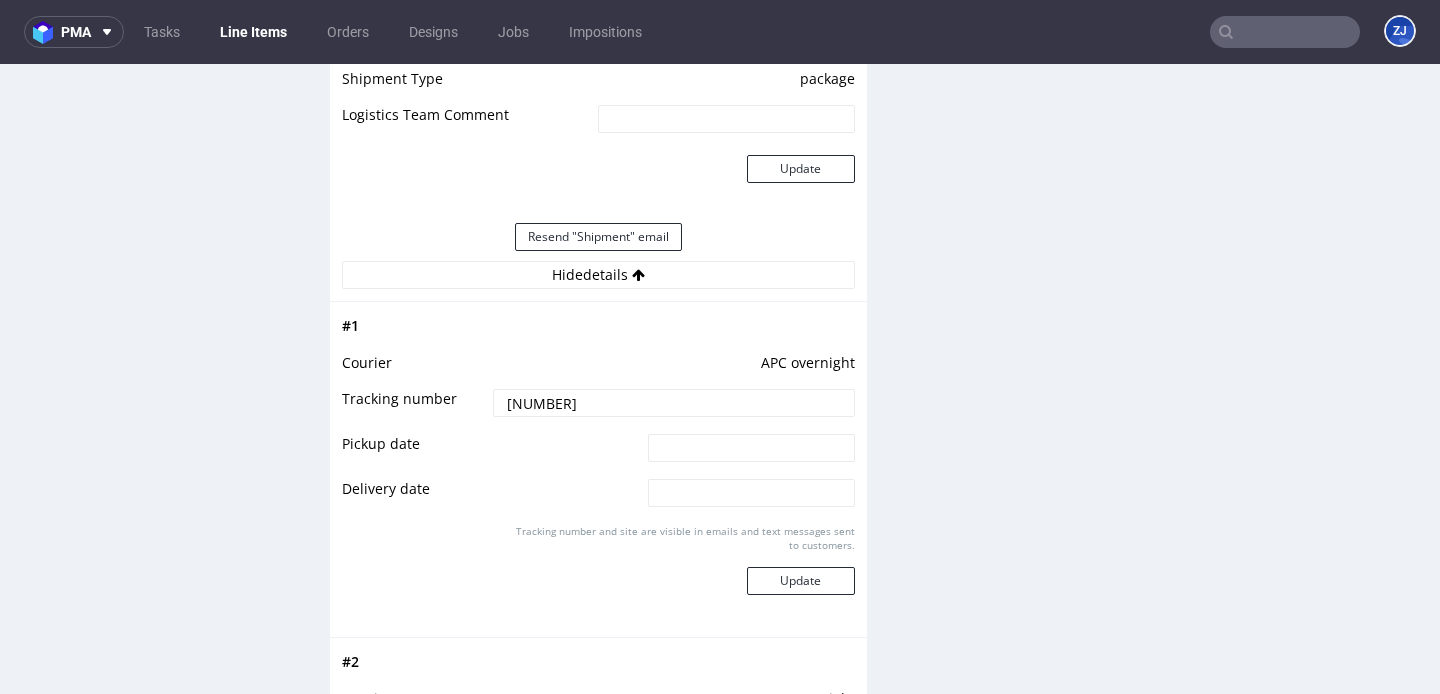 scroll, scrollTop: 1827, scrollLeft: 0, axis: vertical 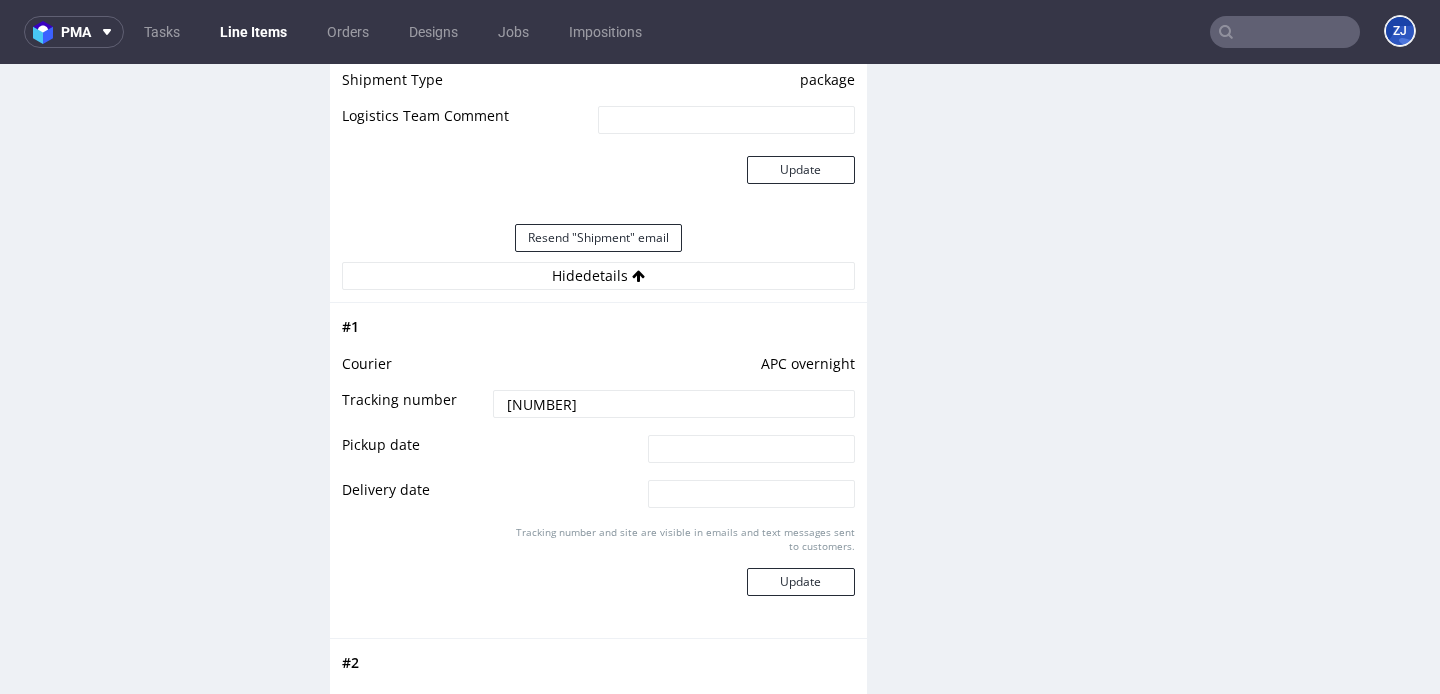 click on "2025073005708090001102" at bounding box center [673, 404] 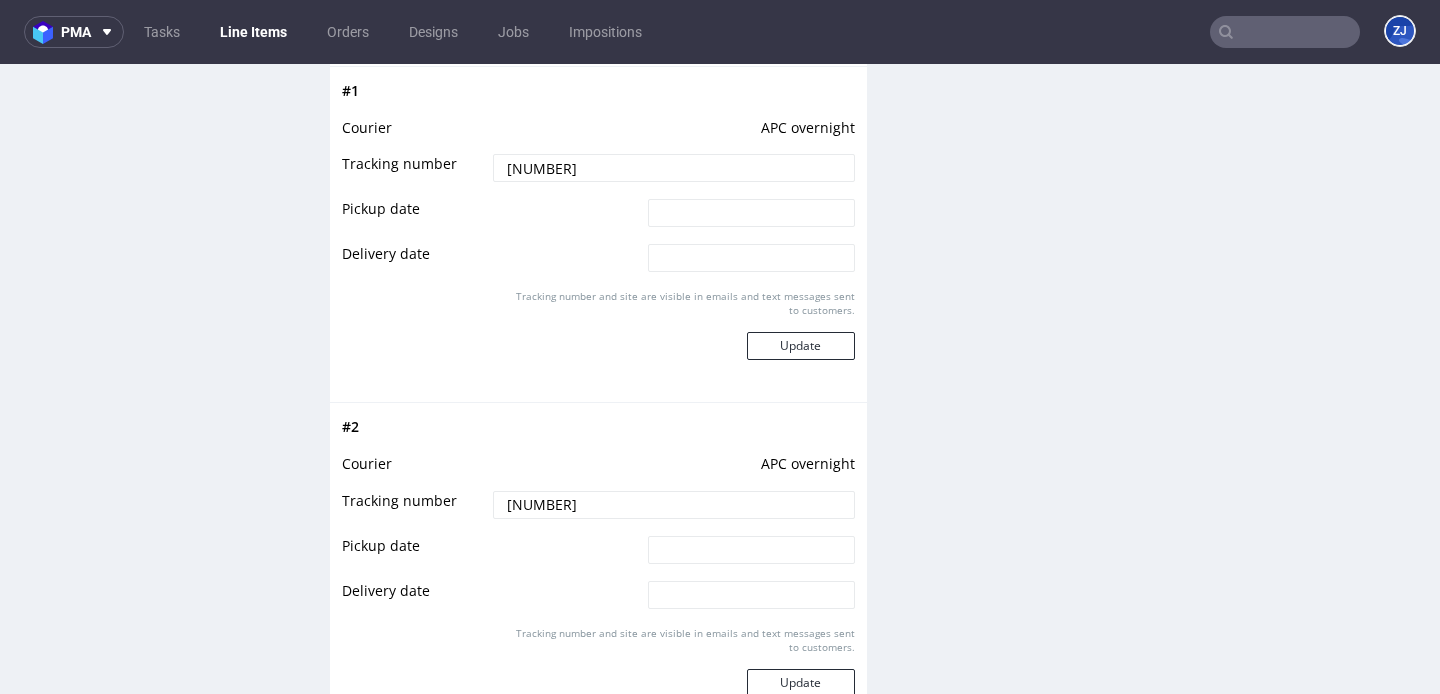 scroll, scrollTop: 2078, scrollLeft: 0, axis: vertical 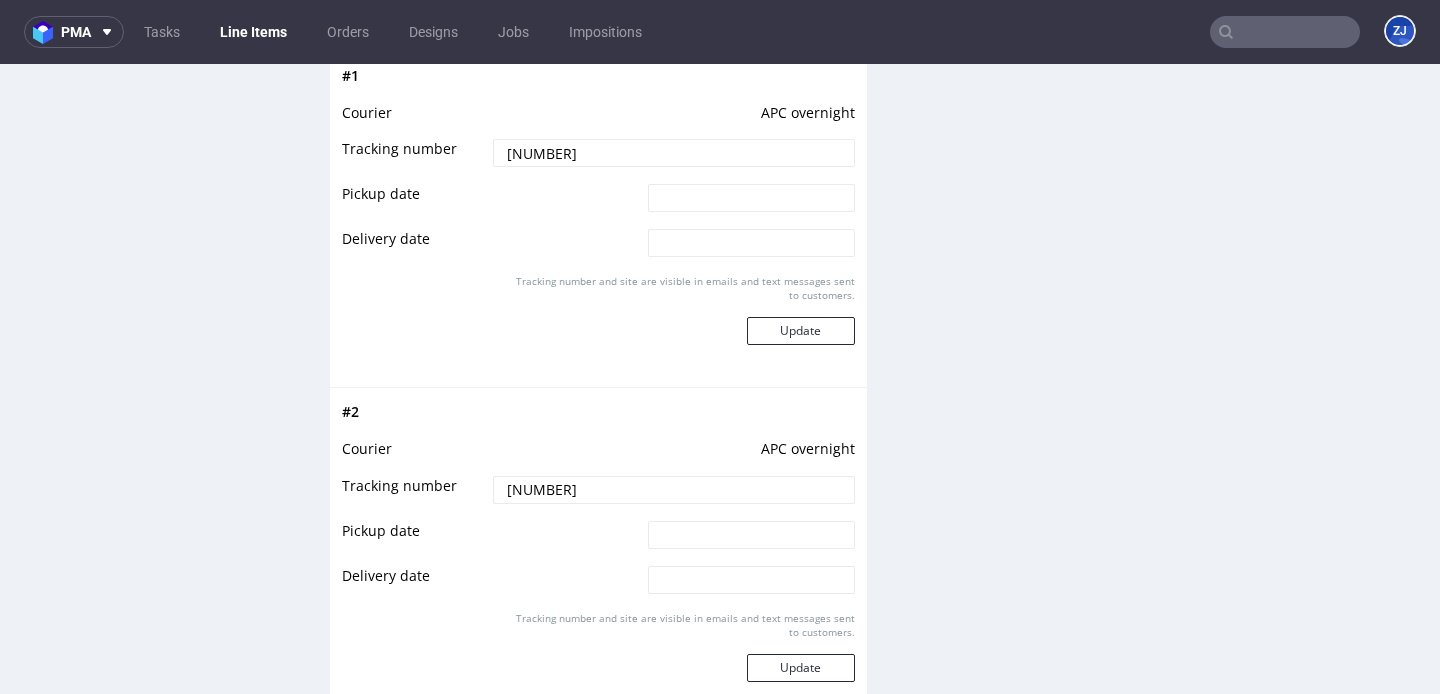 click on "2025073005708090001102" at bounding box center (673, 490) 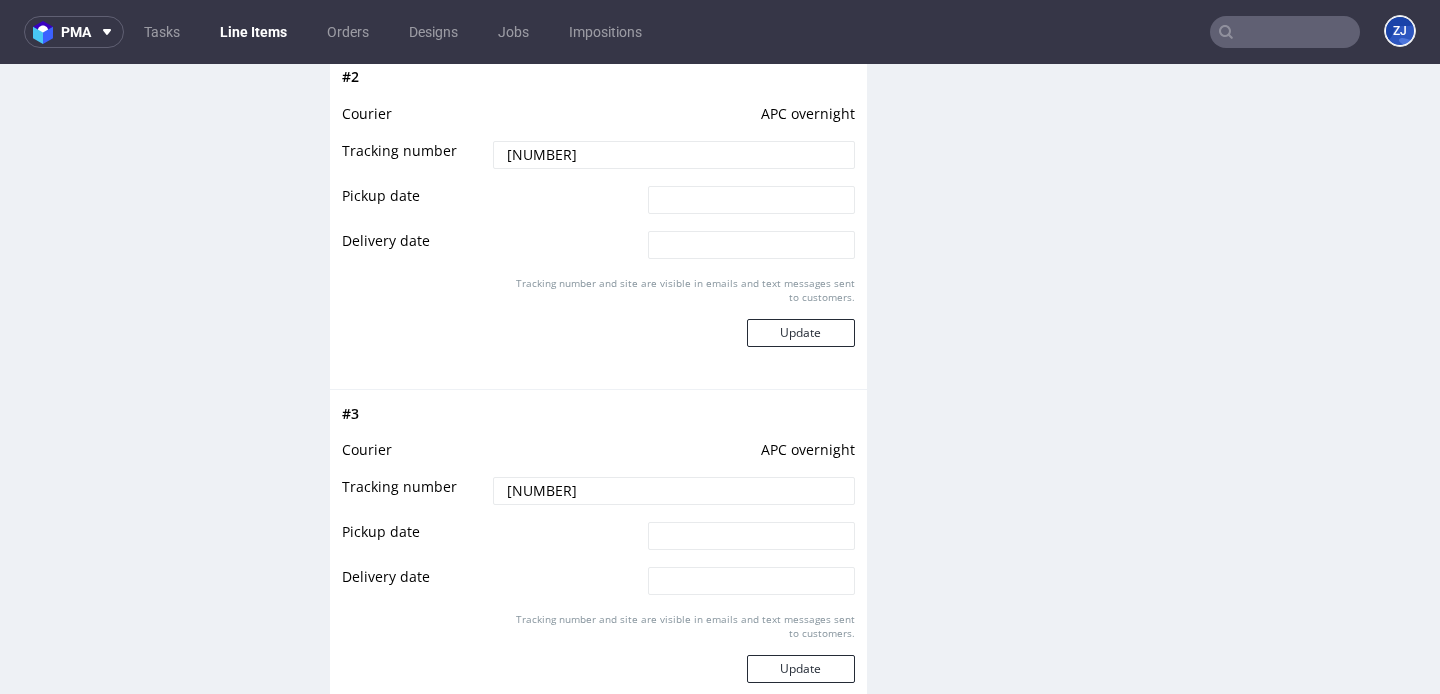 scroll, scrollTop: 2421, scrollLeft: 0, axis: vertical 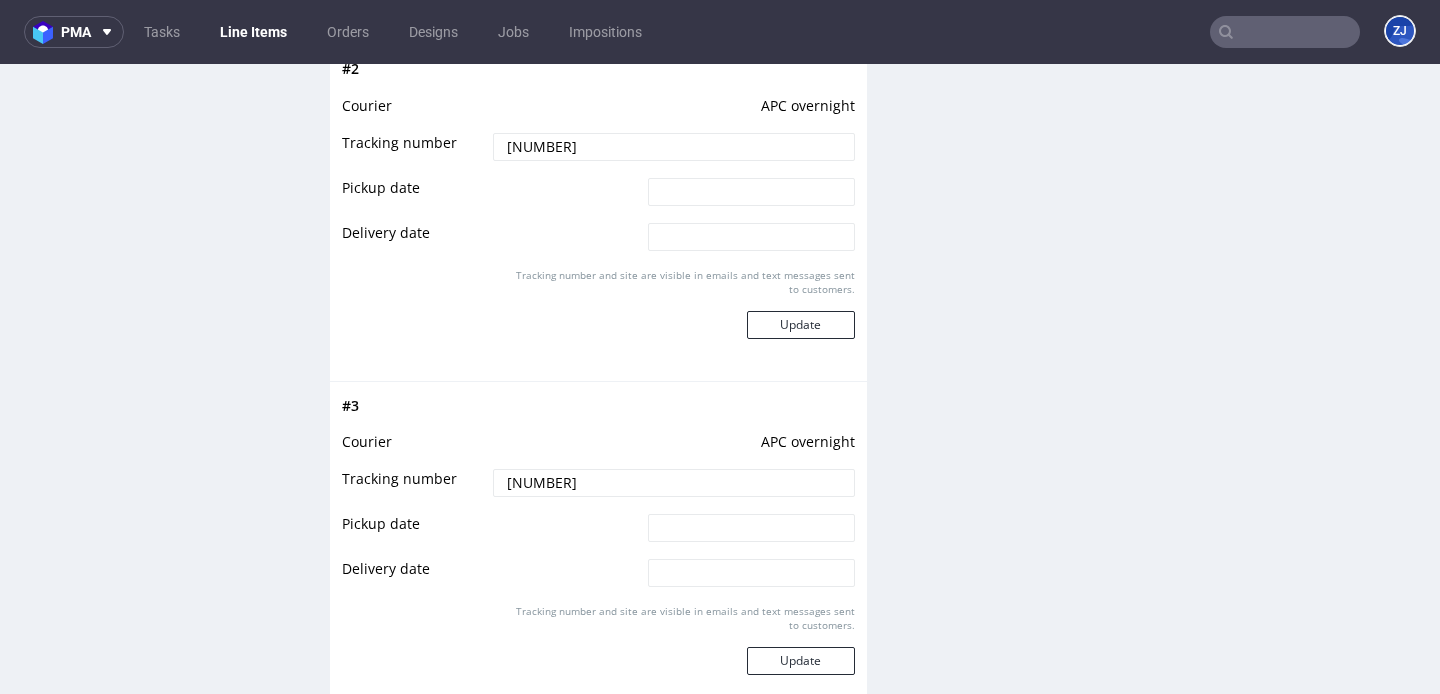 click on "2025073005708090001102" at bounding box center [673, 483] 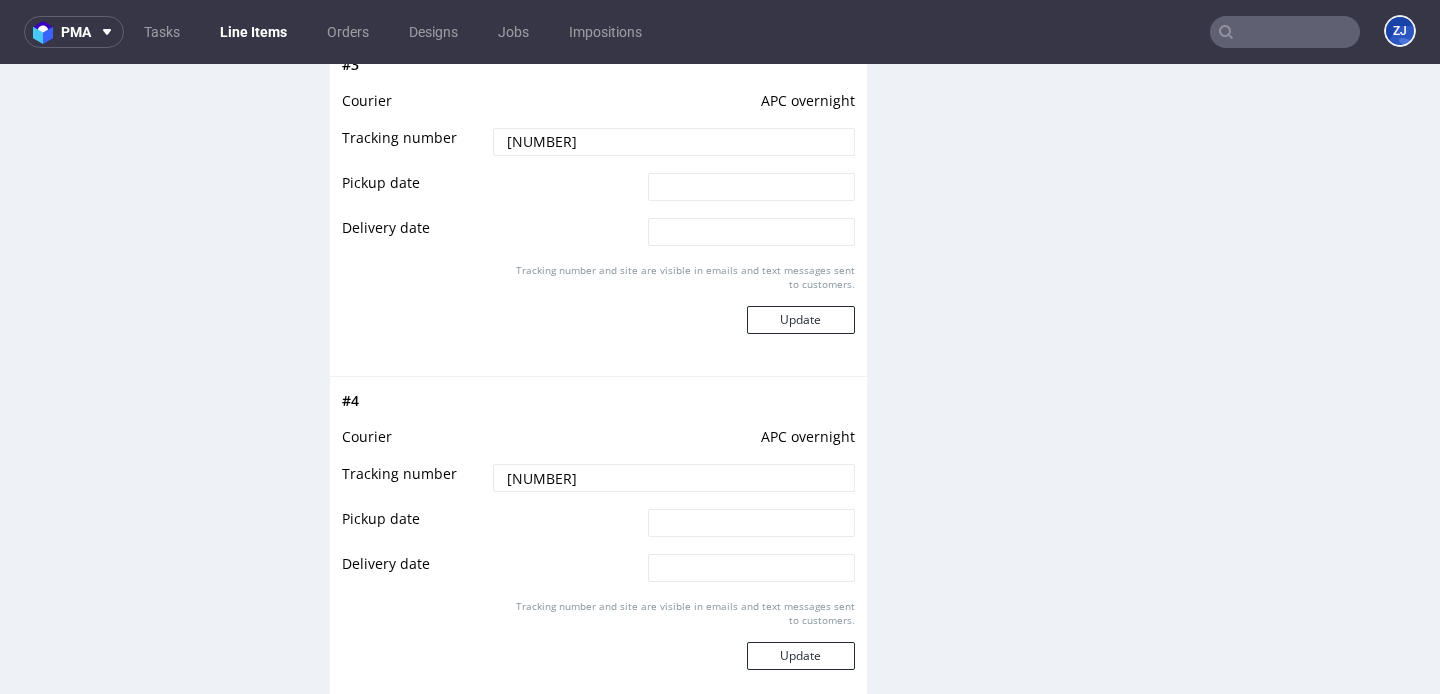 scroll, scrollTop: 2773, scrollLeft: 0, axis: vertical 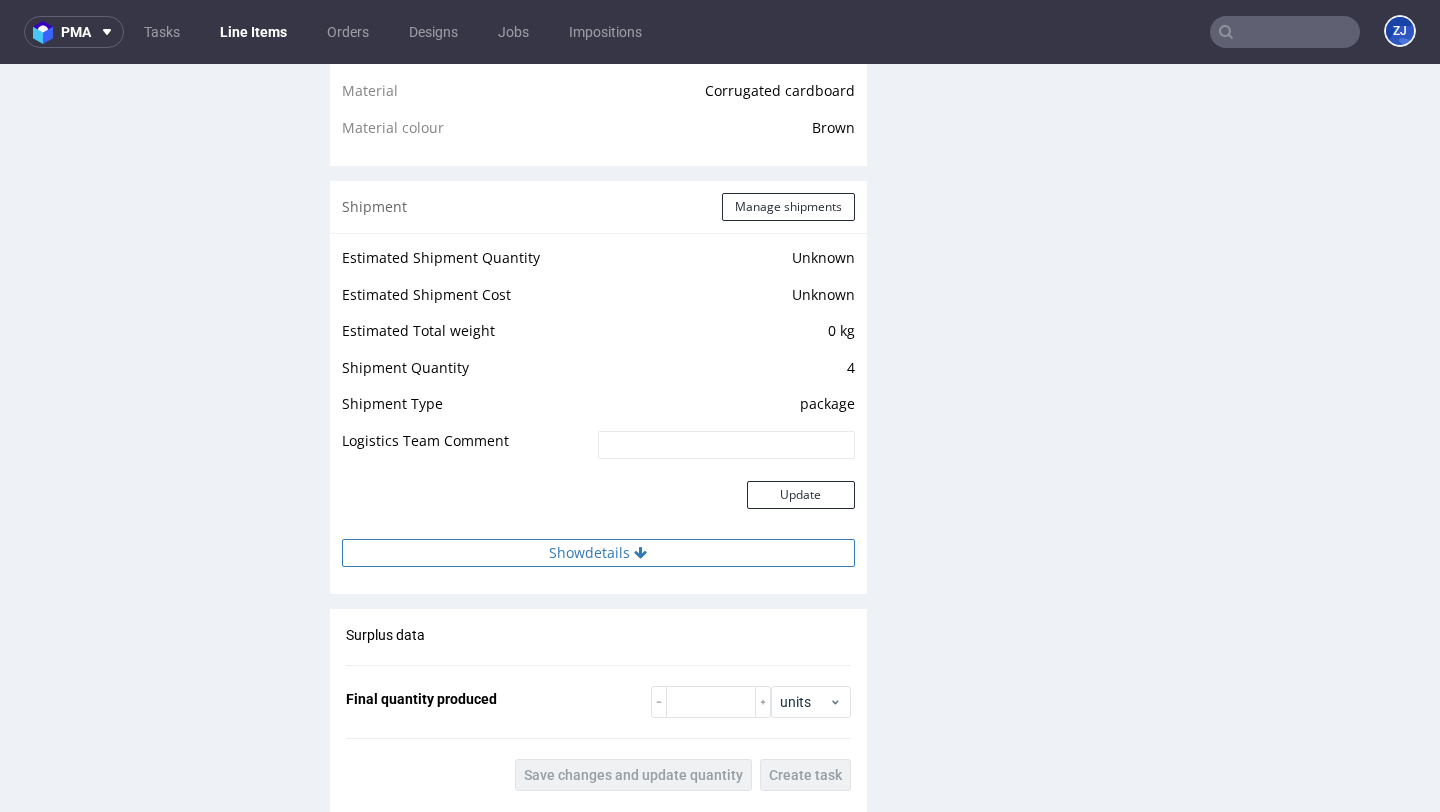 click on "Show  details" at bounding box center [598, 553] 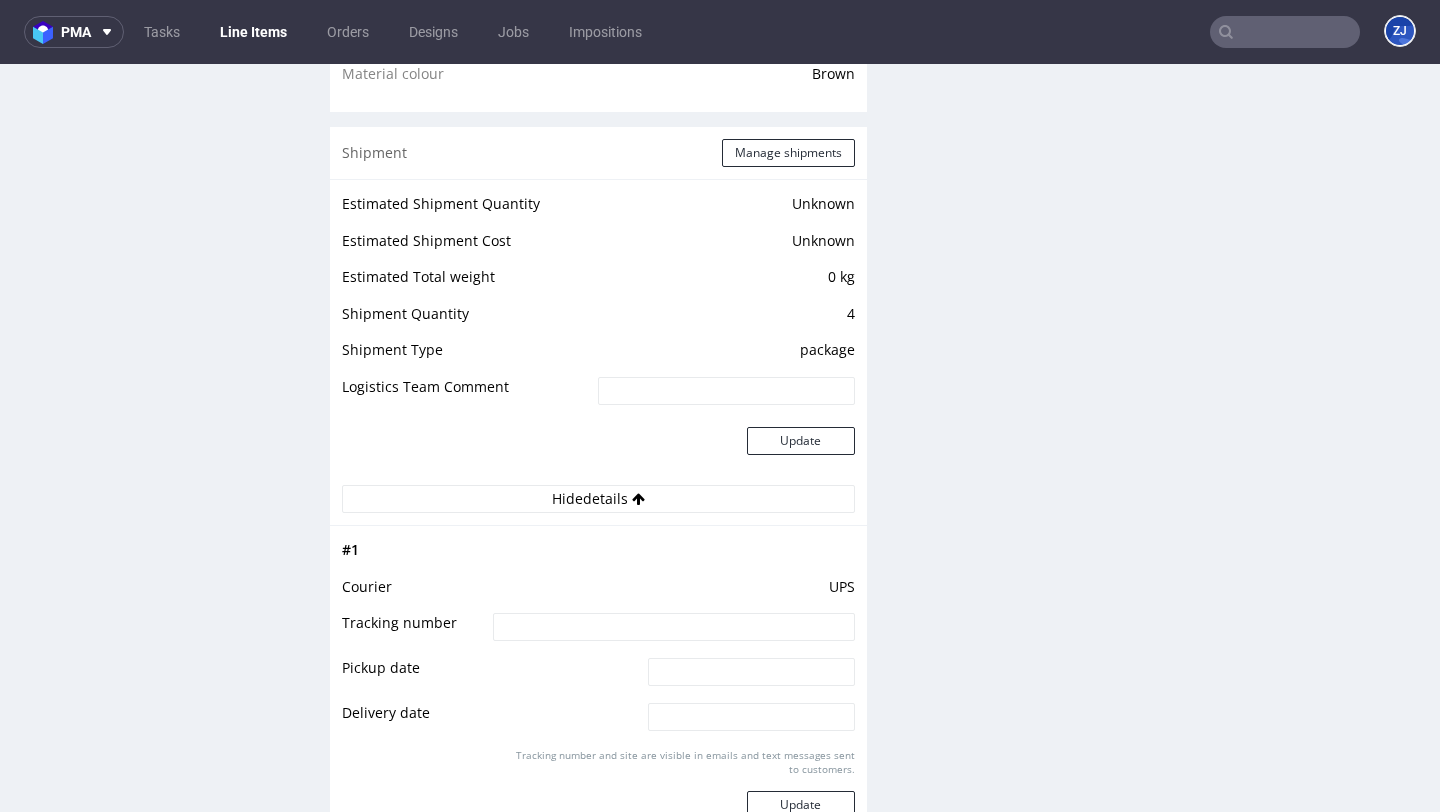 scroll, scrollTop: 1445, scrollLeft: 0, axis: vertical 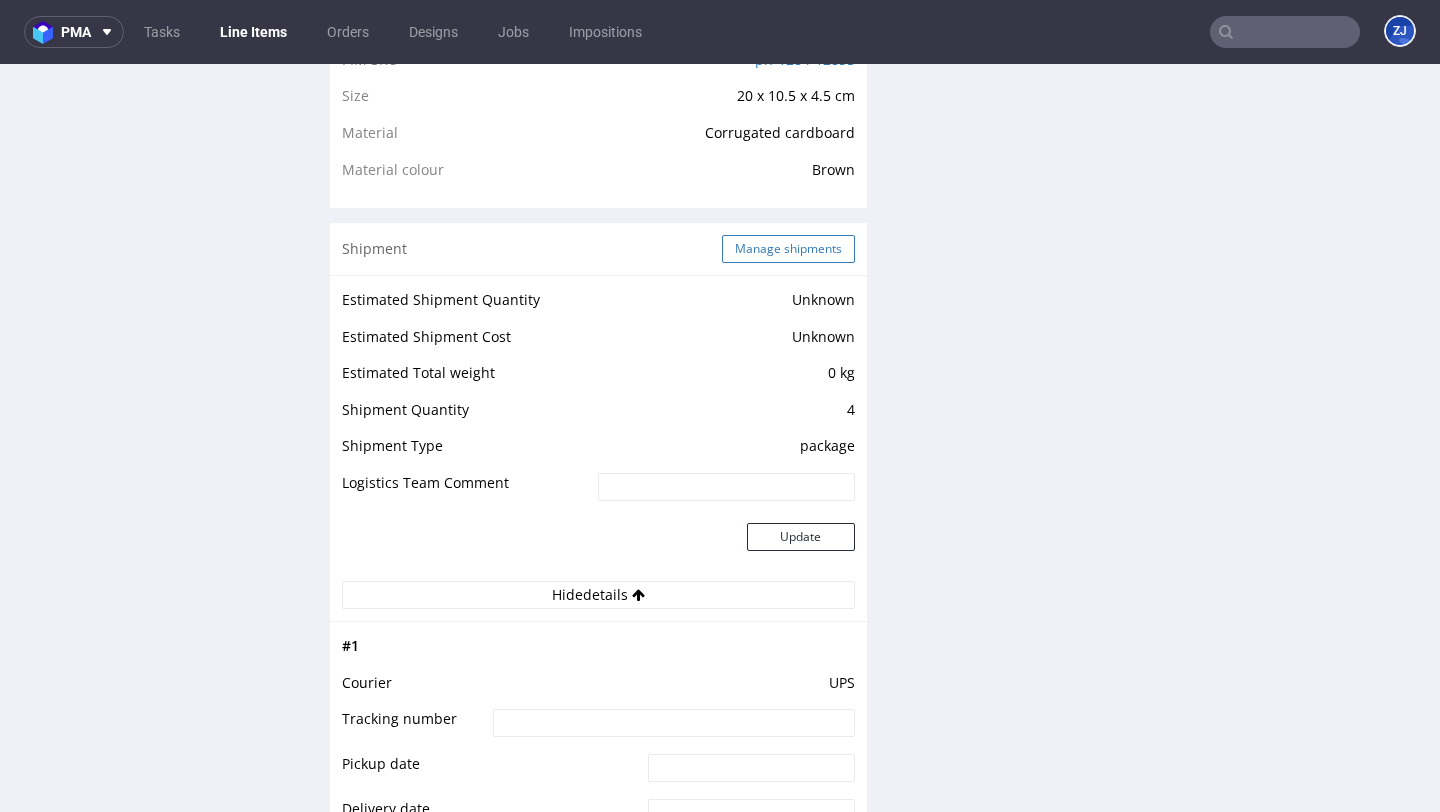 click on "Manage shipments" at bounding box center (788, 249) 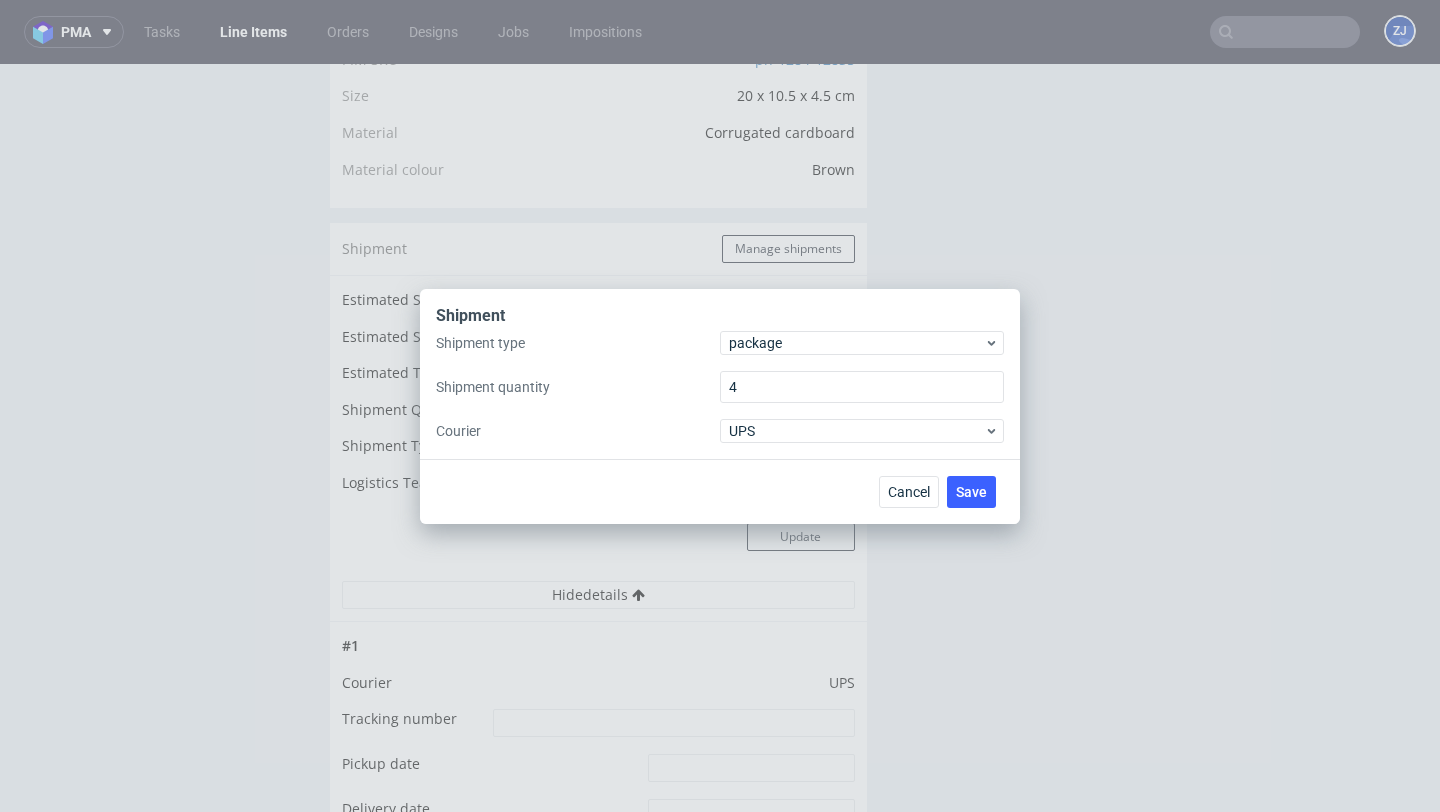 click on "Shipment Shipment type package Shipment quantity 4 Courier UPS" at bounding box center (720, 374) 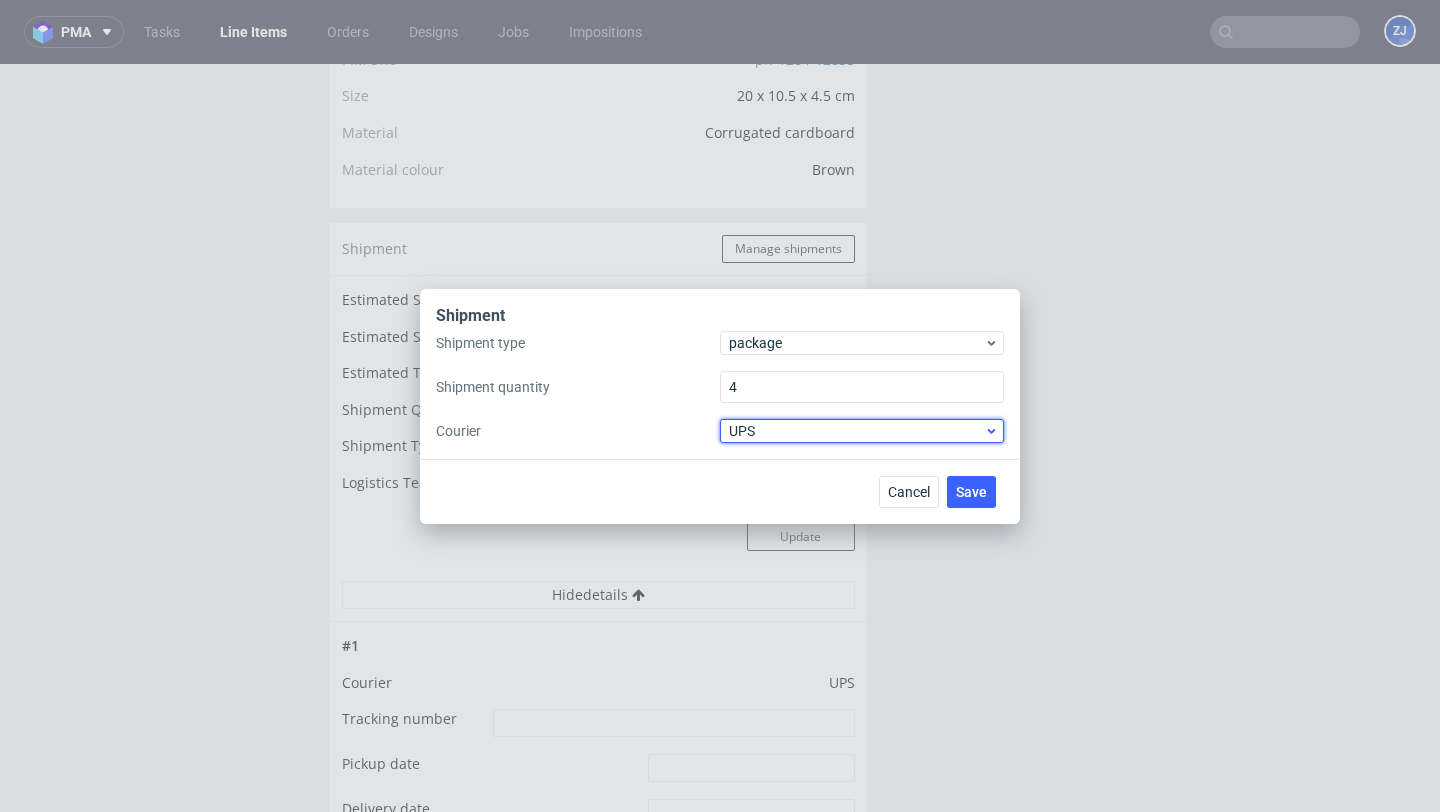 click on "UPS" at bounding box center (856, 431) 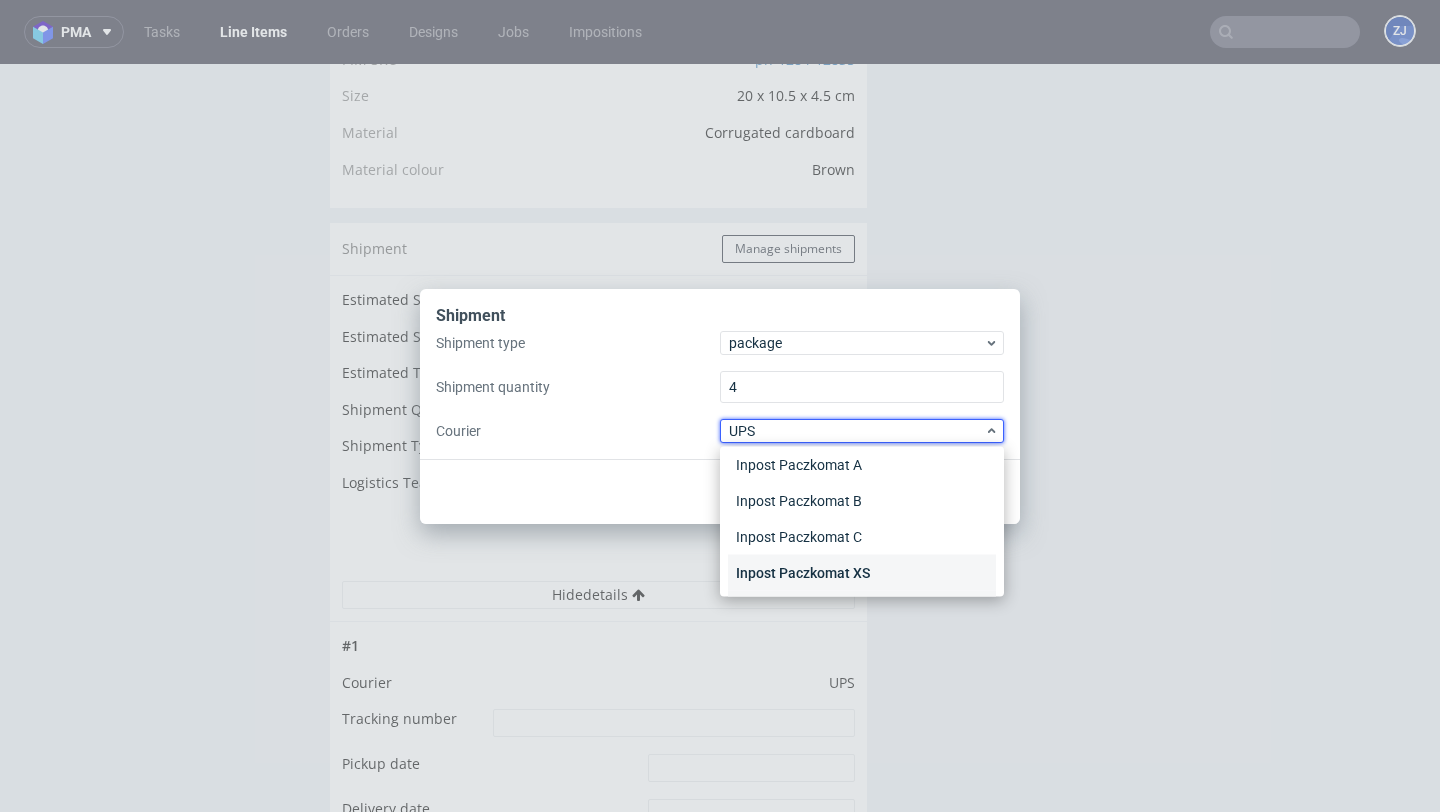 scroll, scrollTop: 0, scrollLeft: 0, axis: both 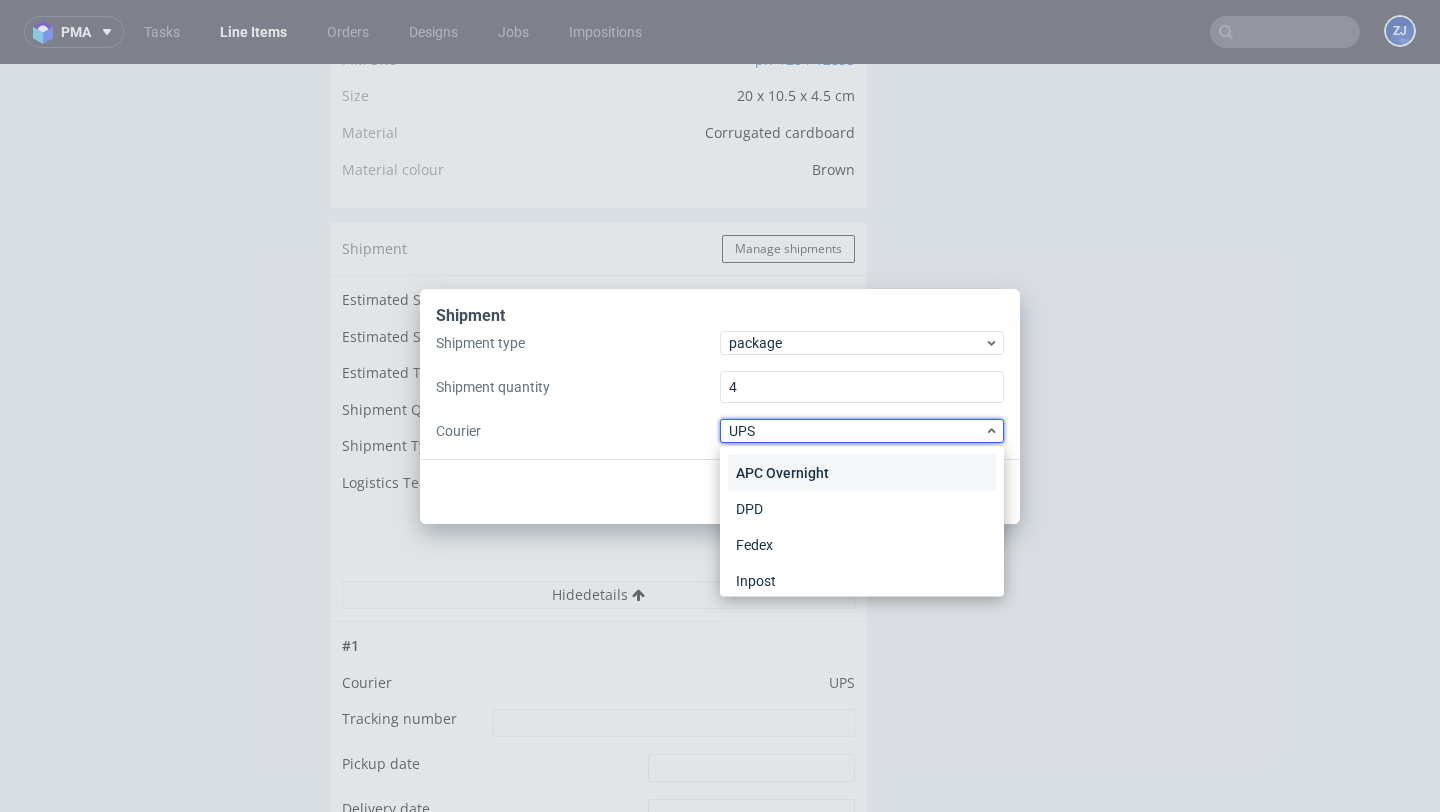 click on "APC Overnight" at bounding box center [862, 473] 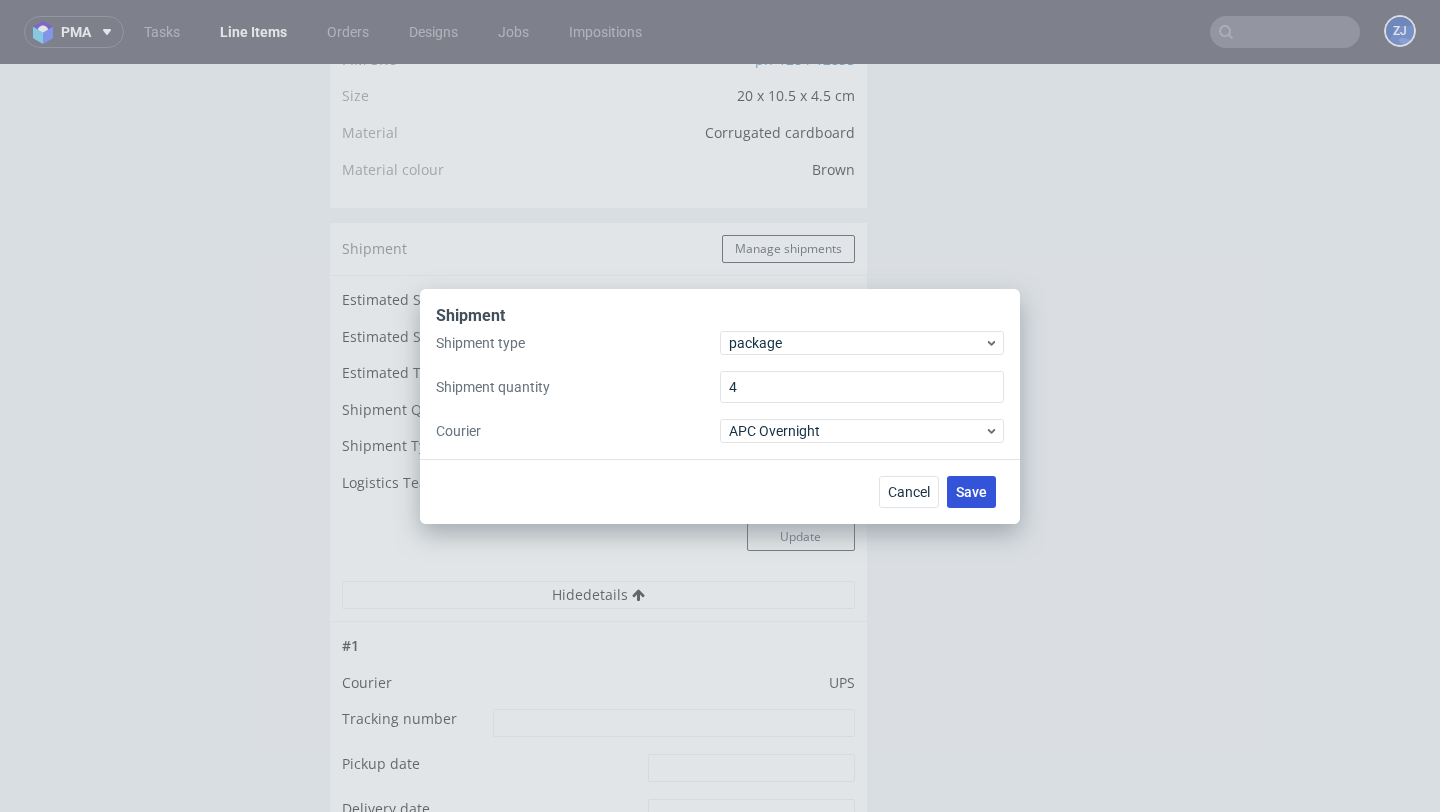 click on "Save" at bounding box center [971, 492] 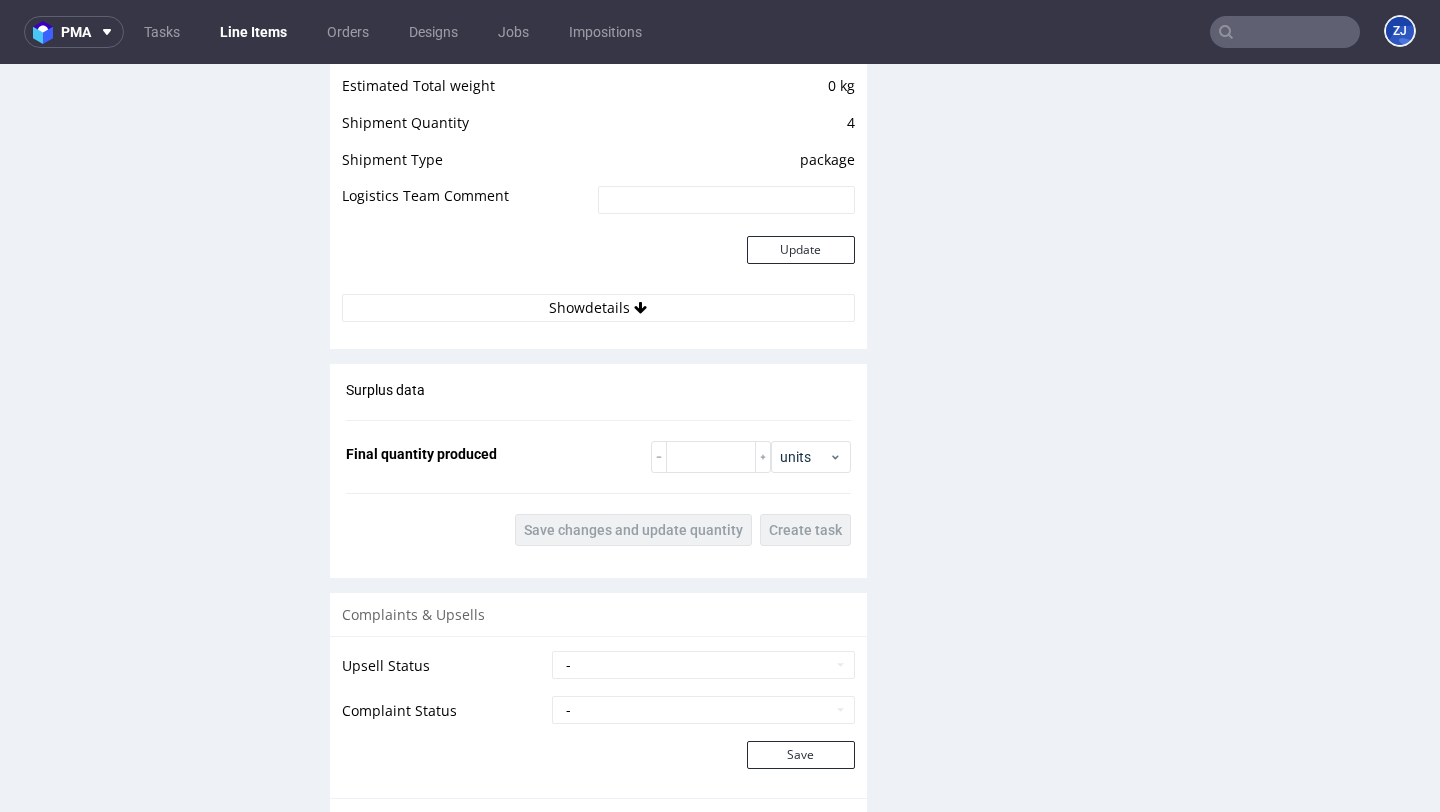 scroll, scrollTop: 1805, scrollLeft: 0, axis: vertical 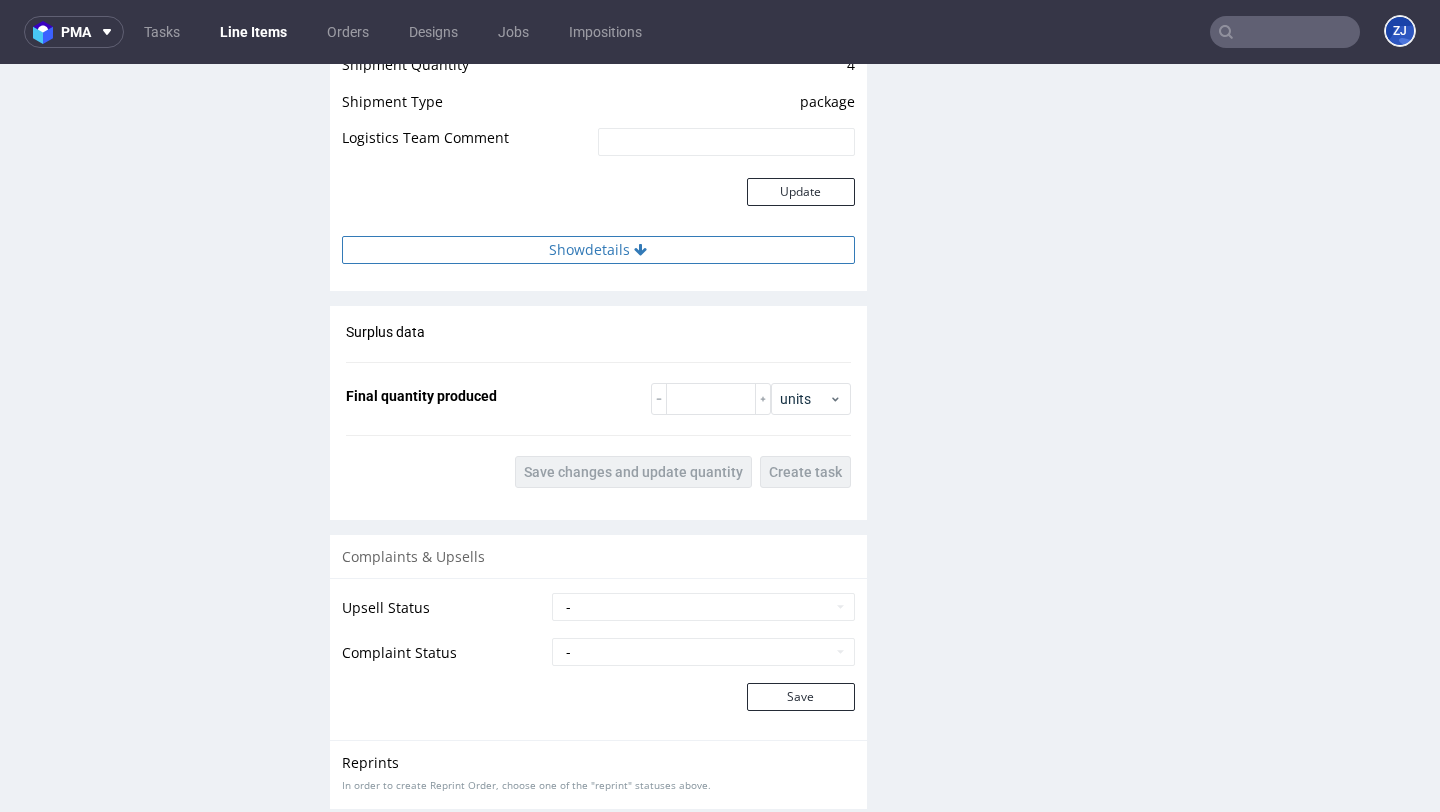 click on "Show  details" at bounding box center [598, 250] 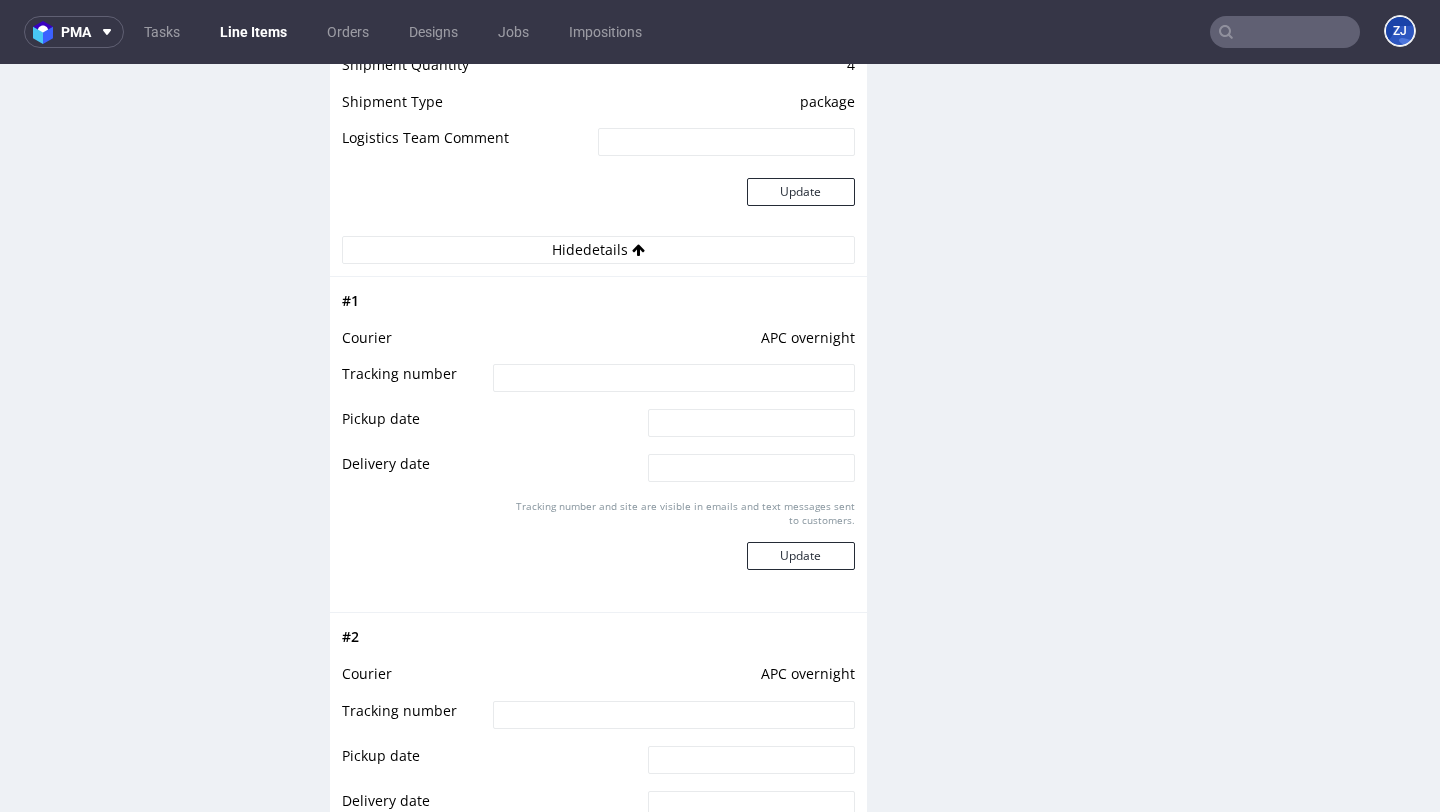 click at bounding box center (673, 378) 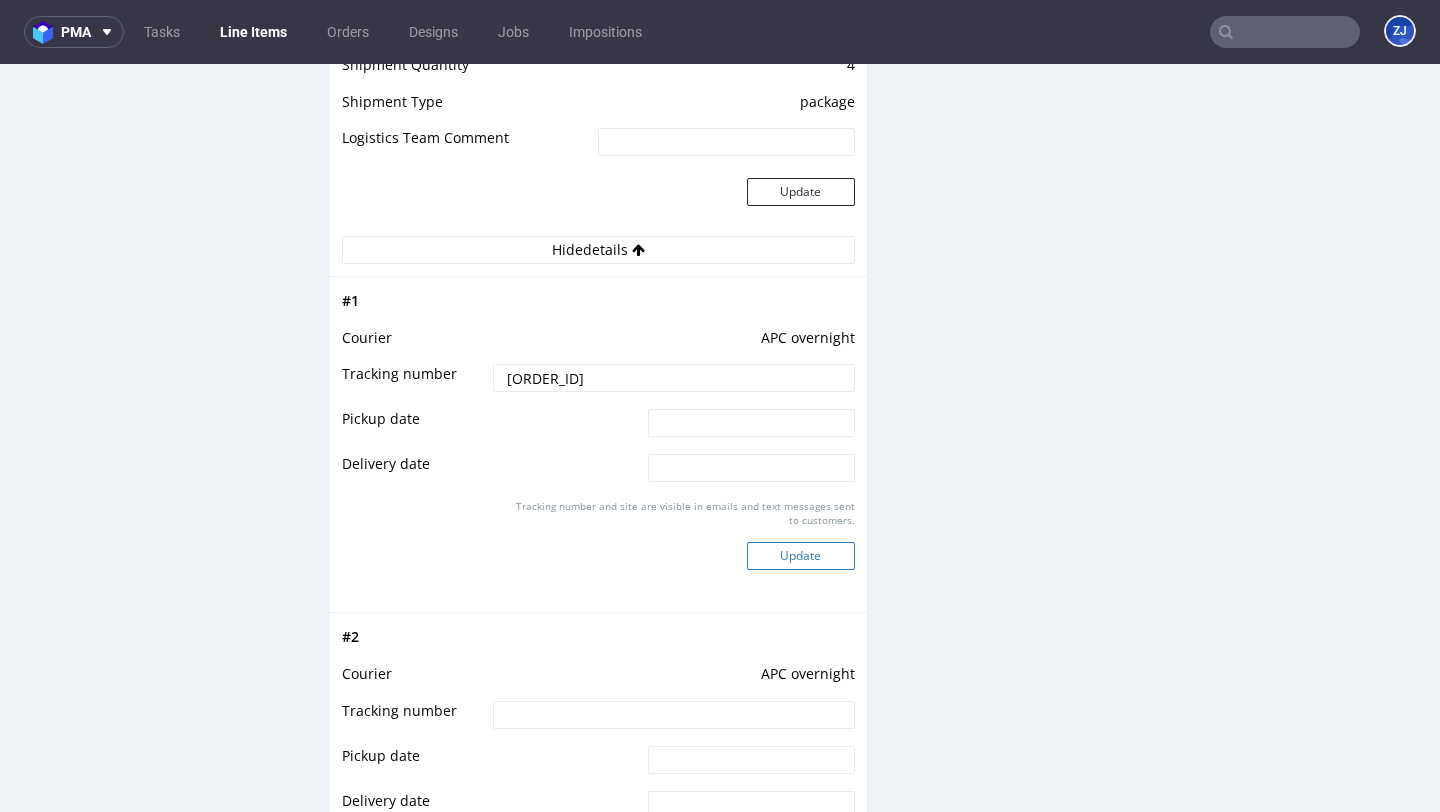 type on "2025073005708090001102" 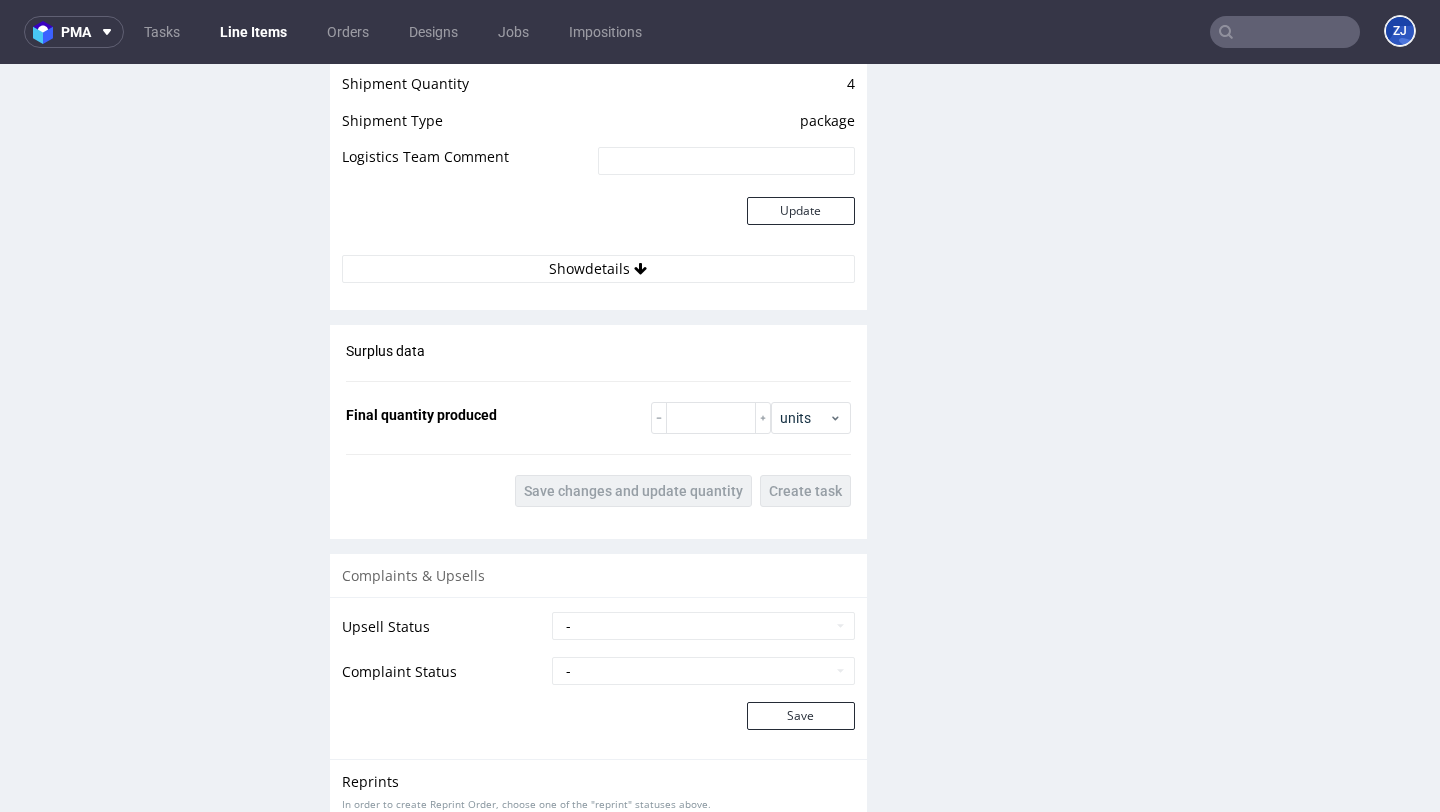 scroll, scrollTop: 1682, scrollLeft: 0, axis: vertical 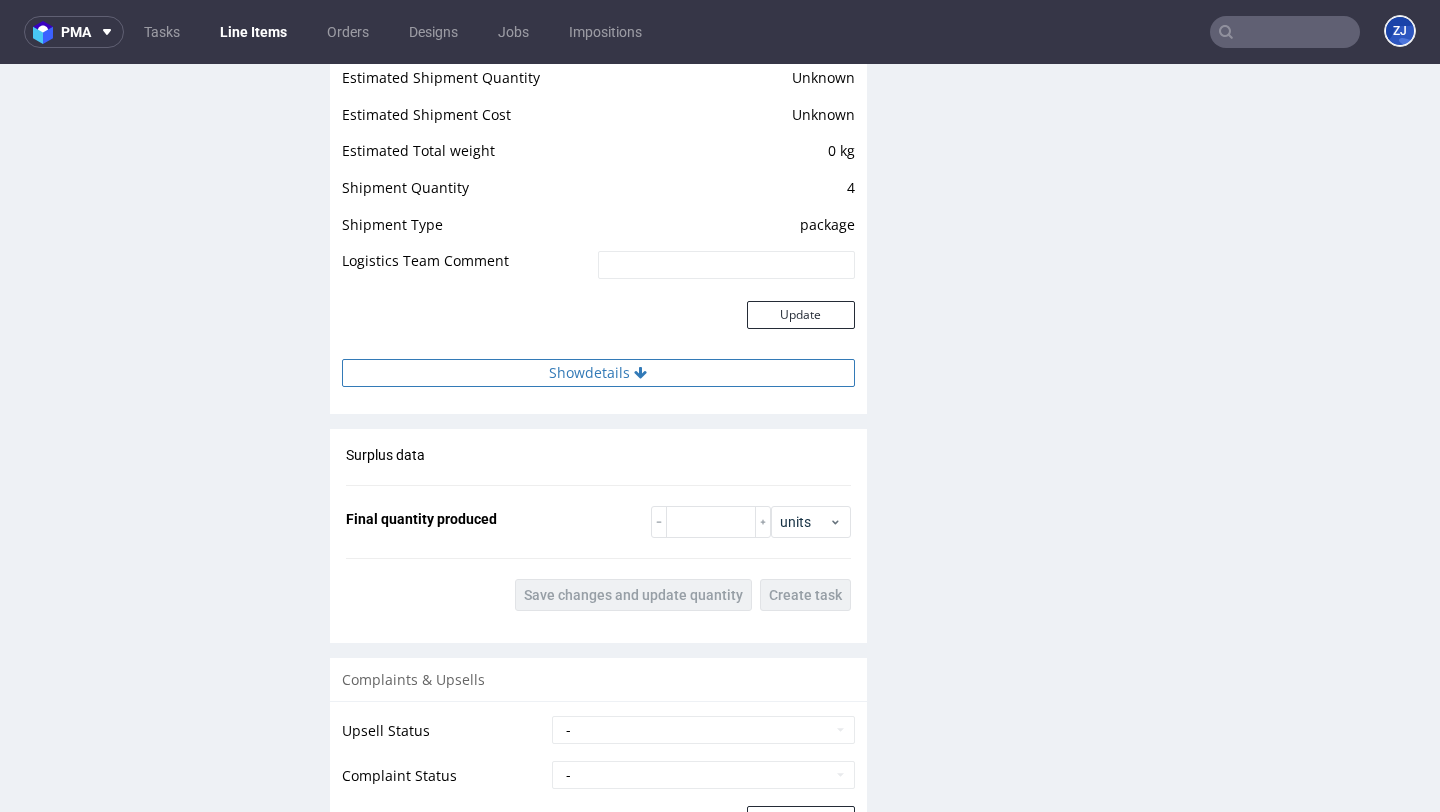 click on "Show  details" at bounding box center [598, 373] 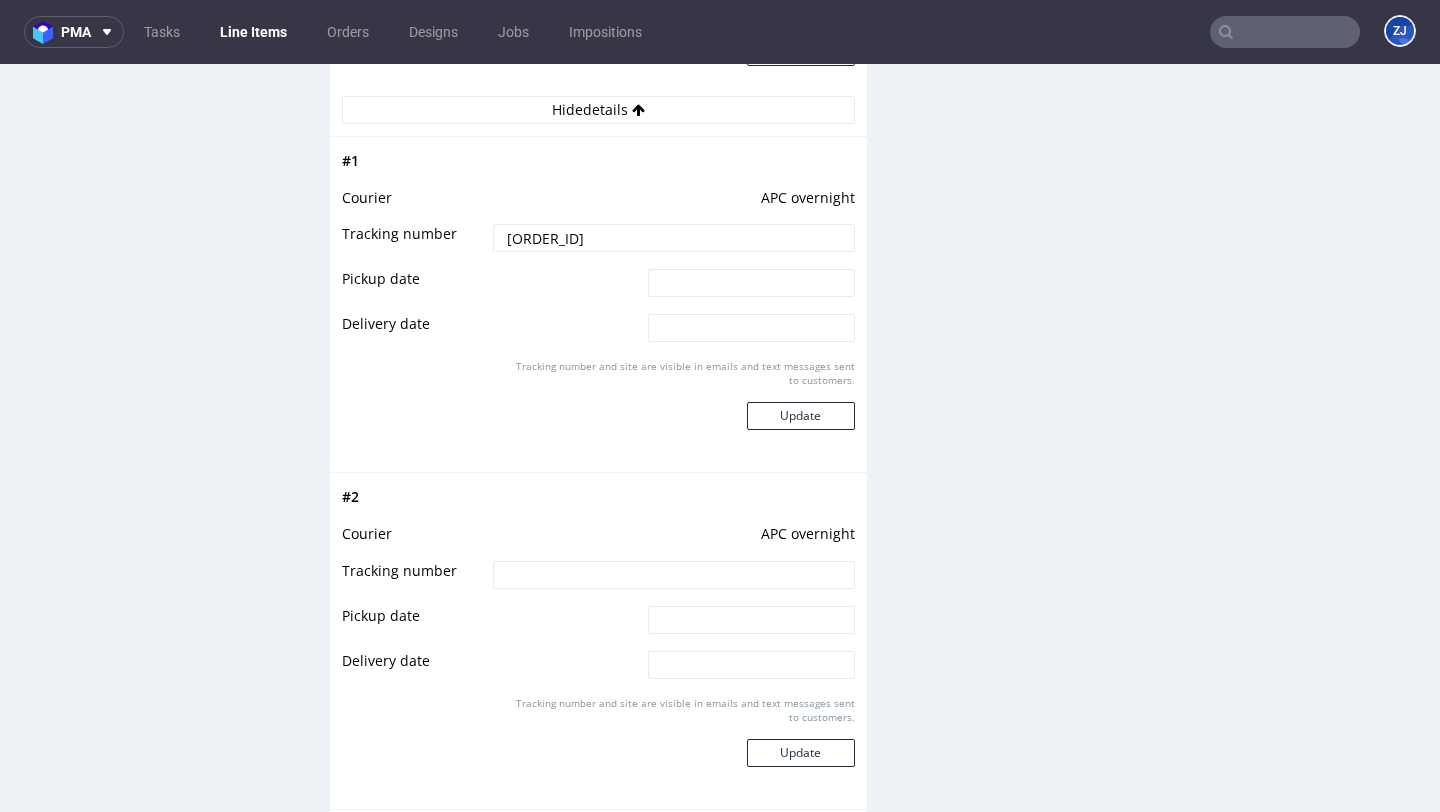 scroll, scrollTop: 1948, scrollLeft: 0, axis: vertical 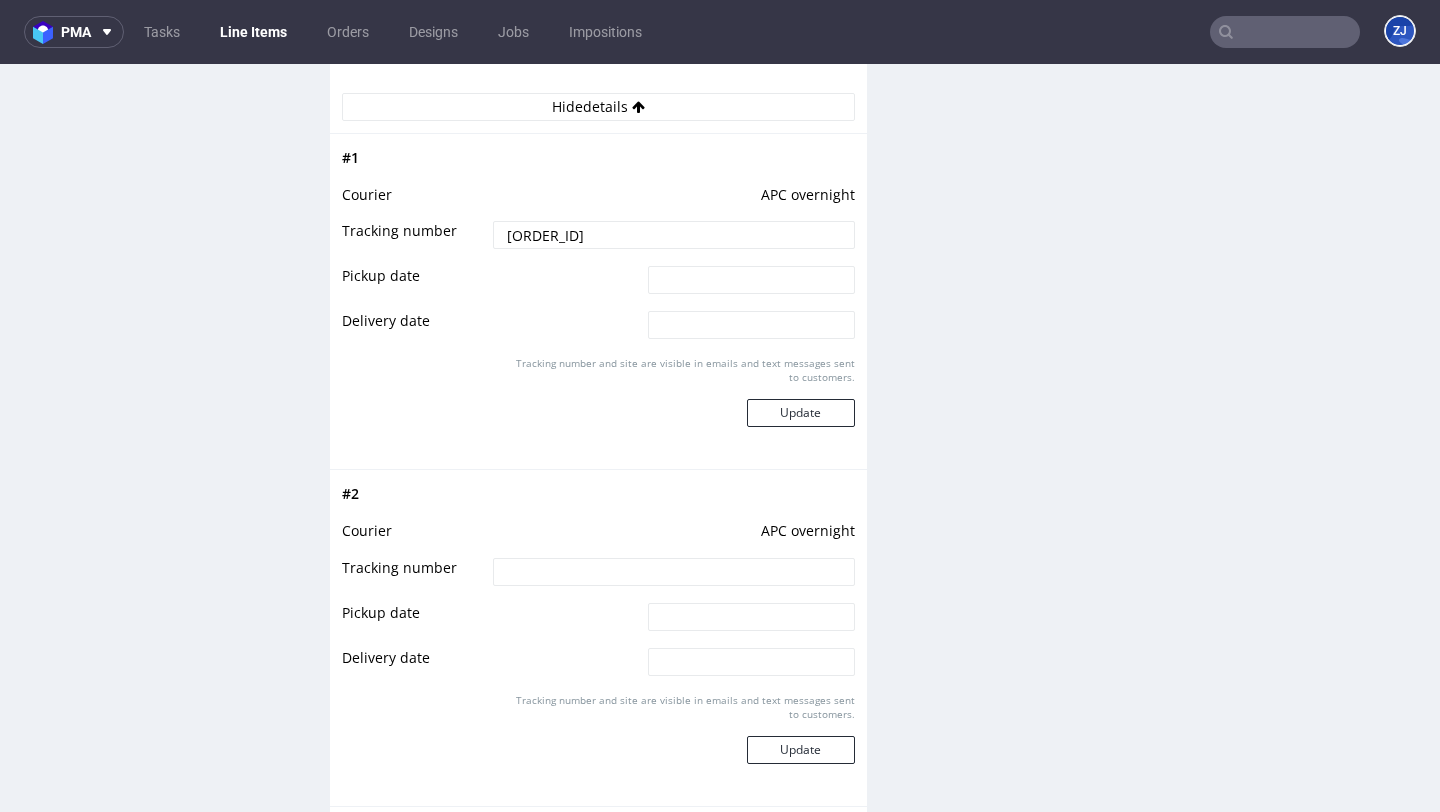 click at bounding box center (673, 572) 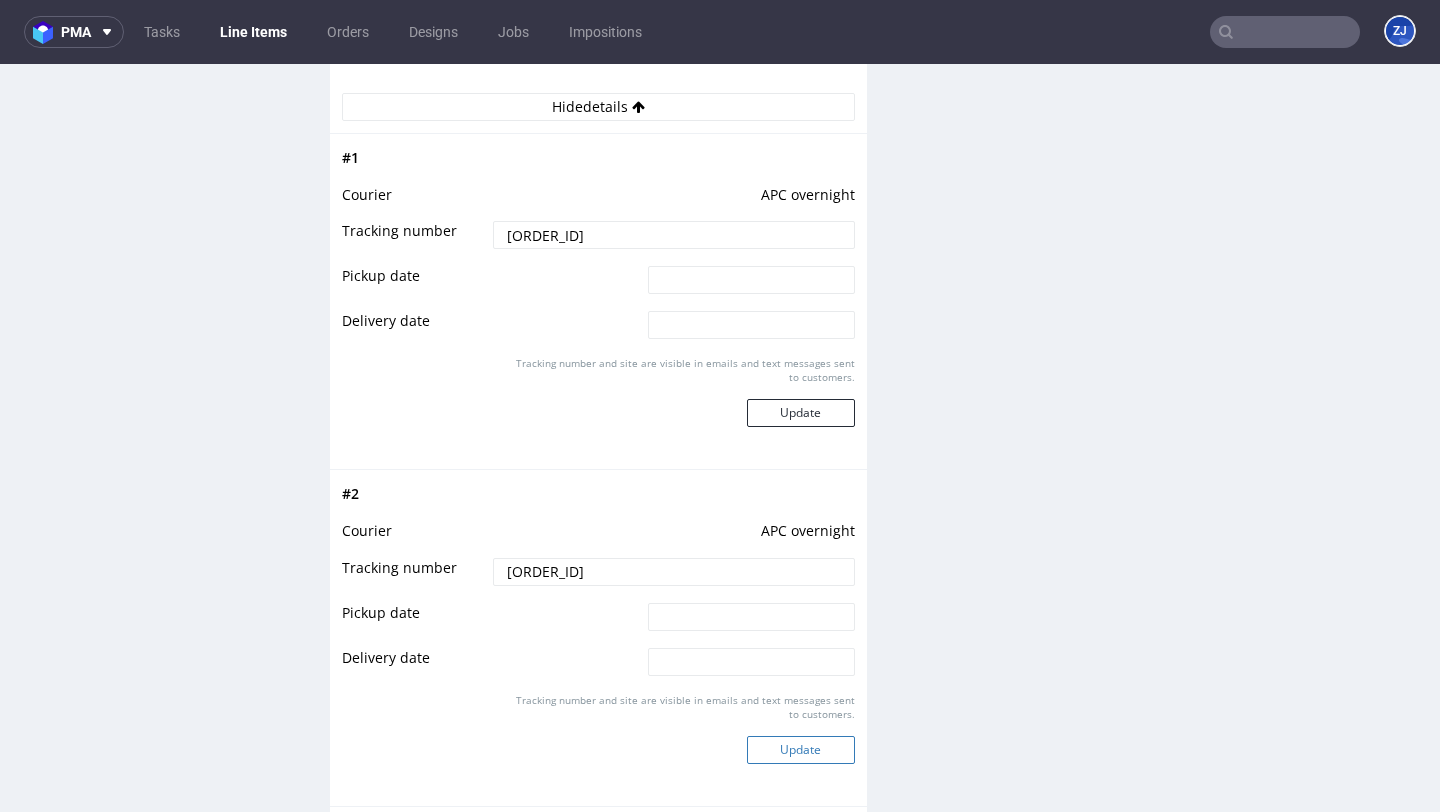 type on "2025073005708090001102" 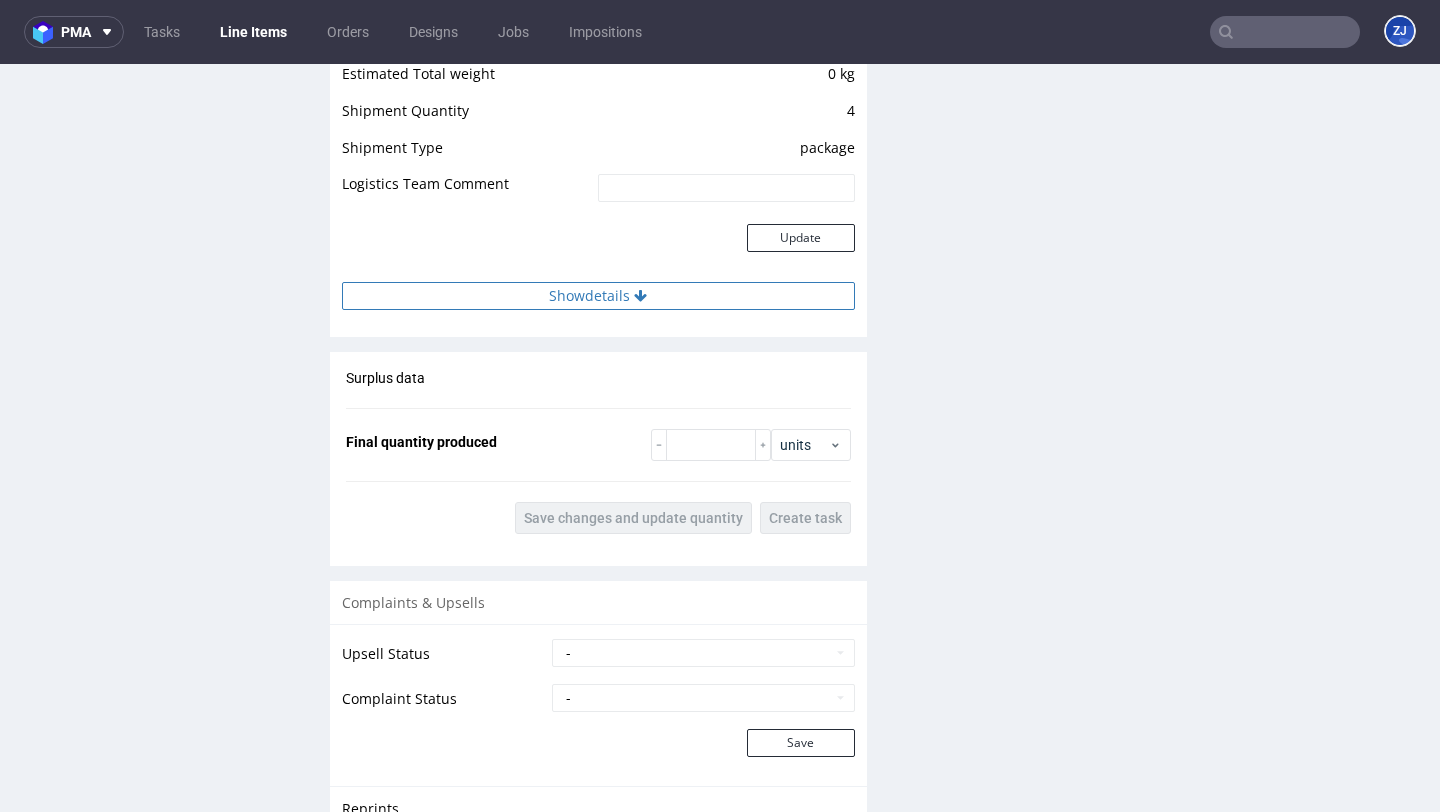 scroll, scrollTop: 1749, scrollLeft: 0, axis: vertical 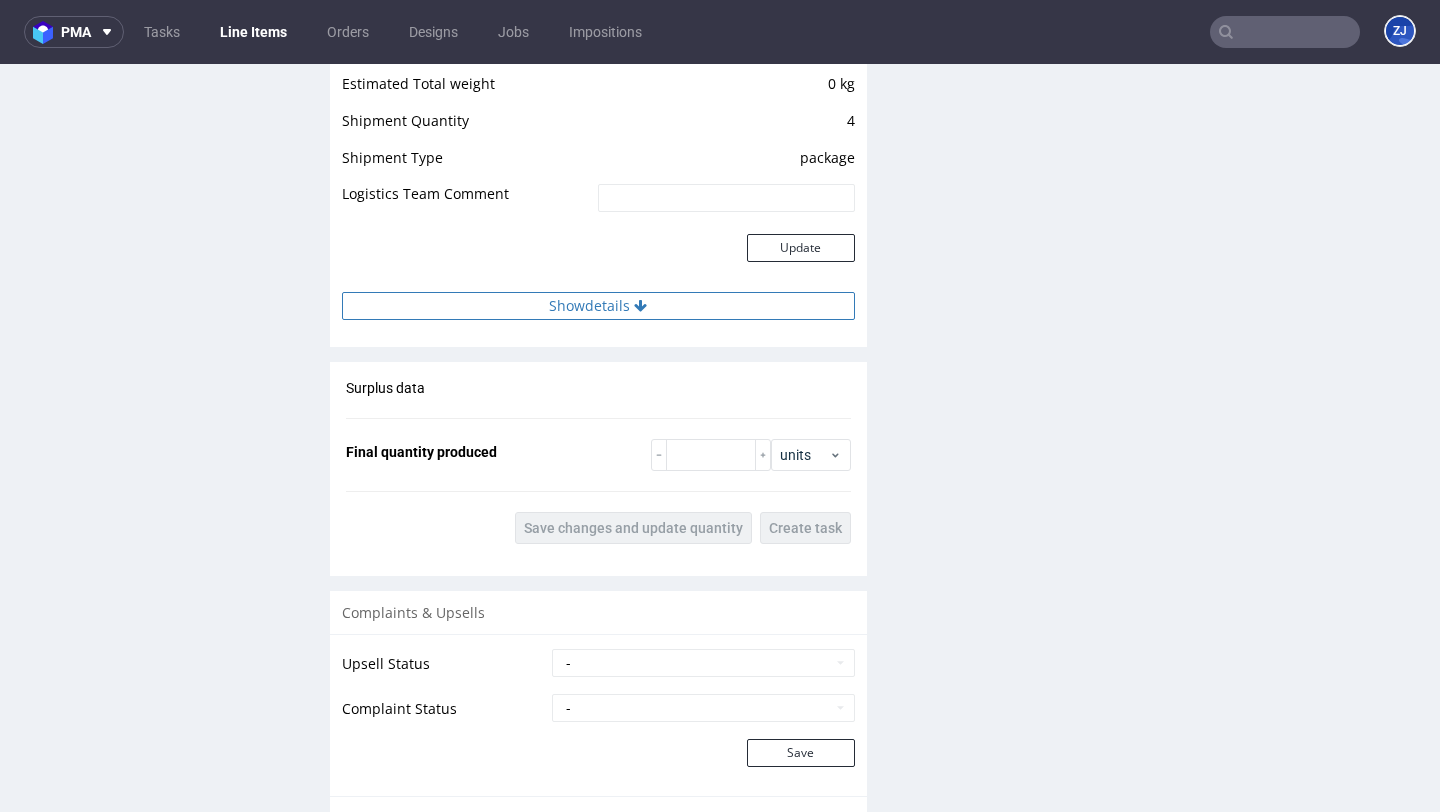 click on "Show  details" at bounding box center [598, 306] 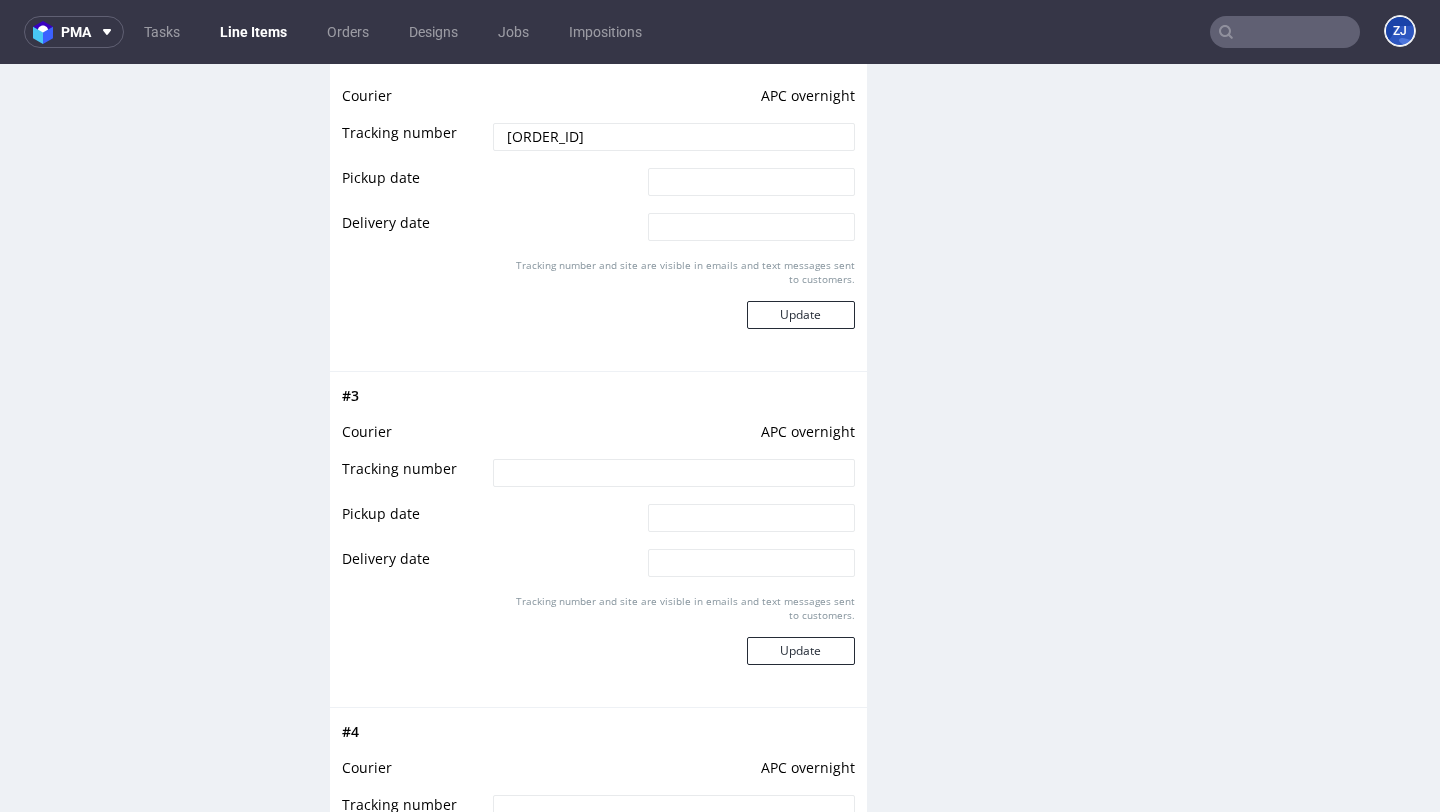 scroll, scrollTop: 2431, scrollLeft: 0, axis: vertical 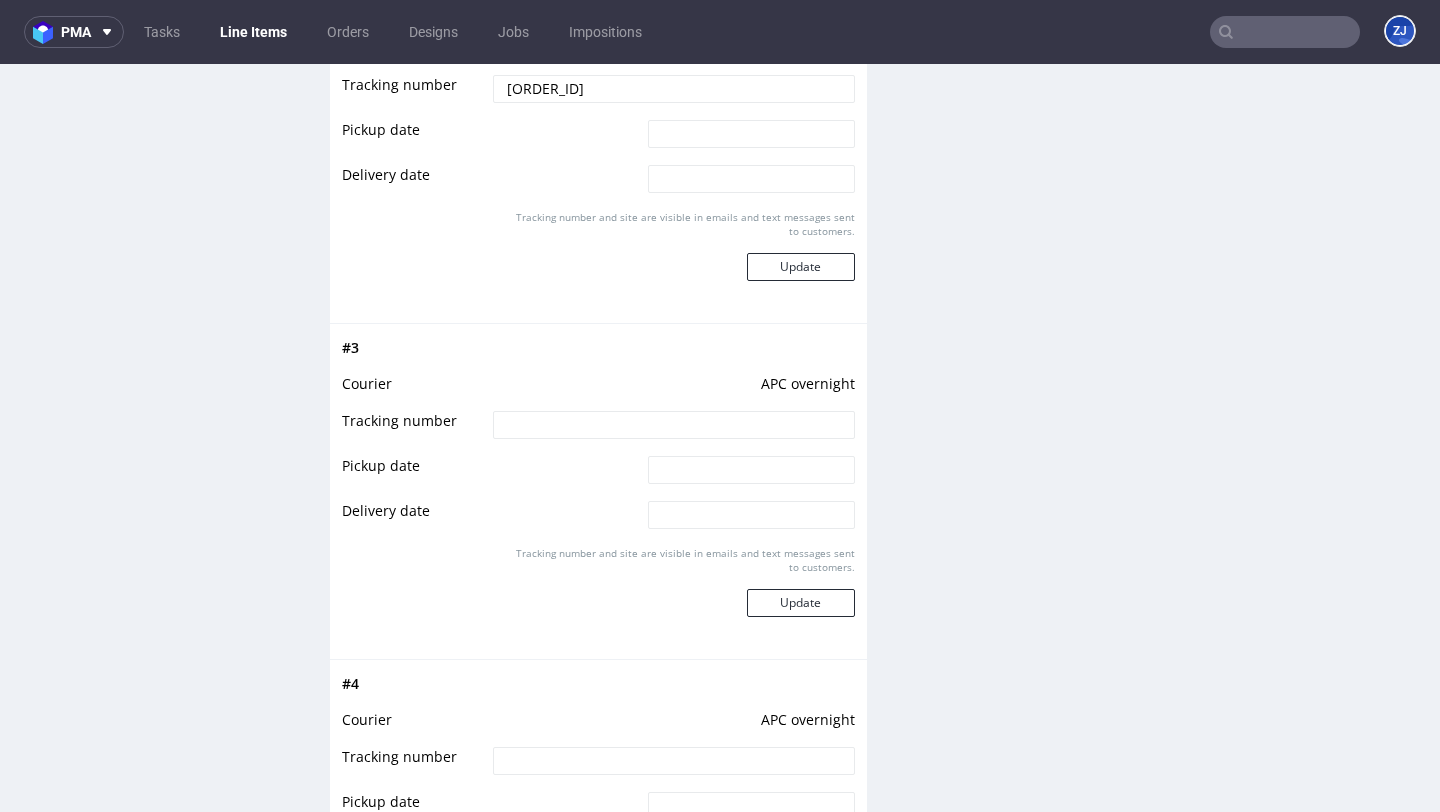 click at bounding box center [673, 425] 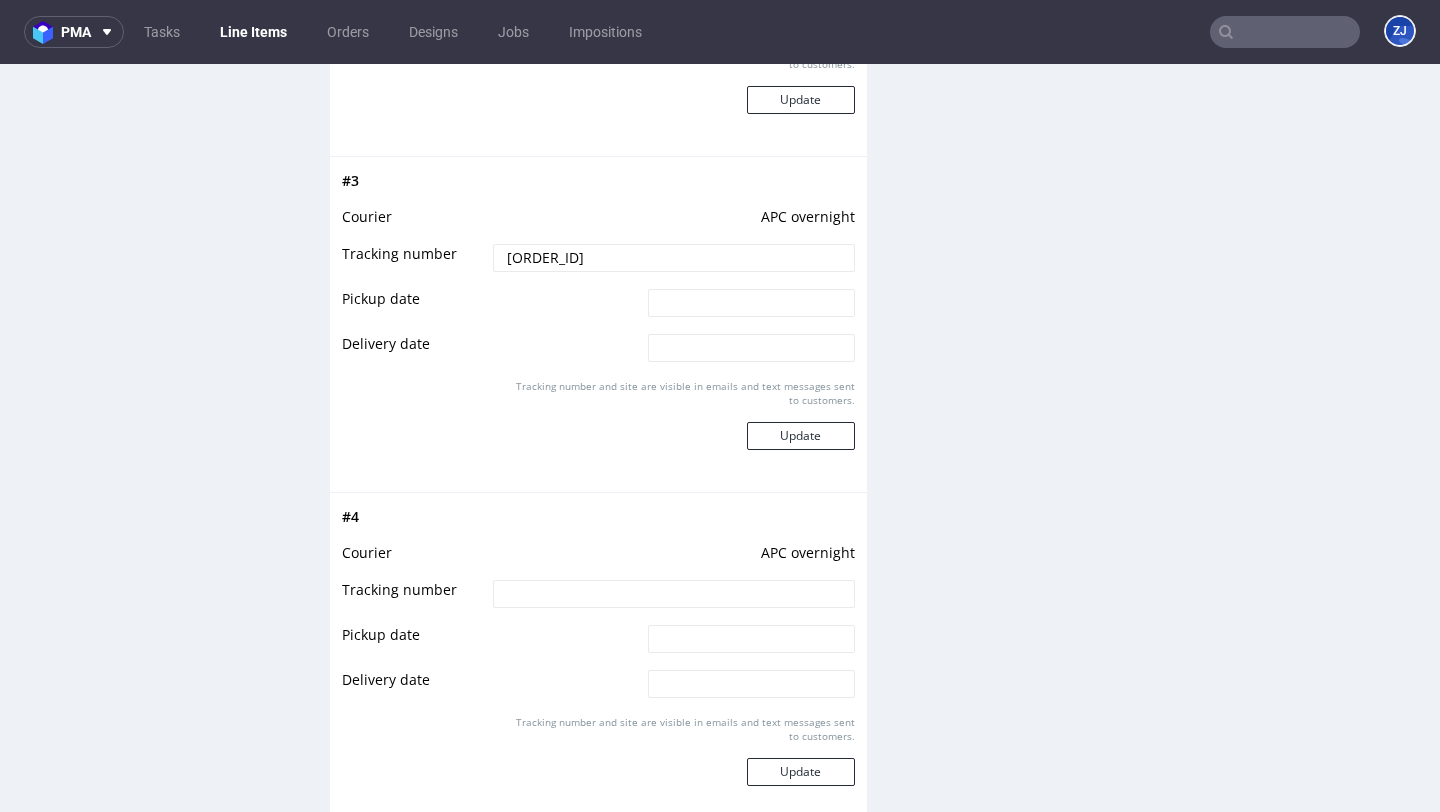 scroll, scrollTop: 2620, scrollLeft: 0, axis: vertical 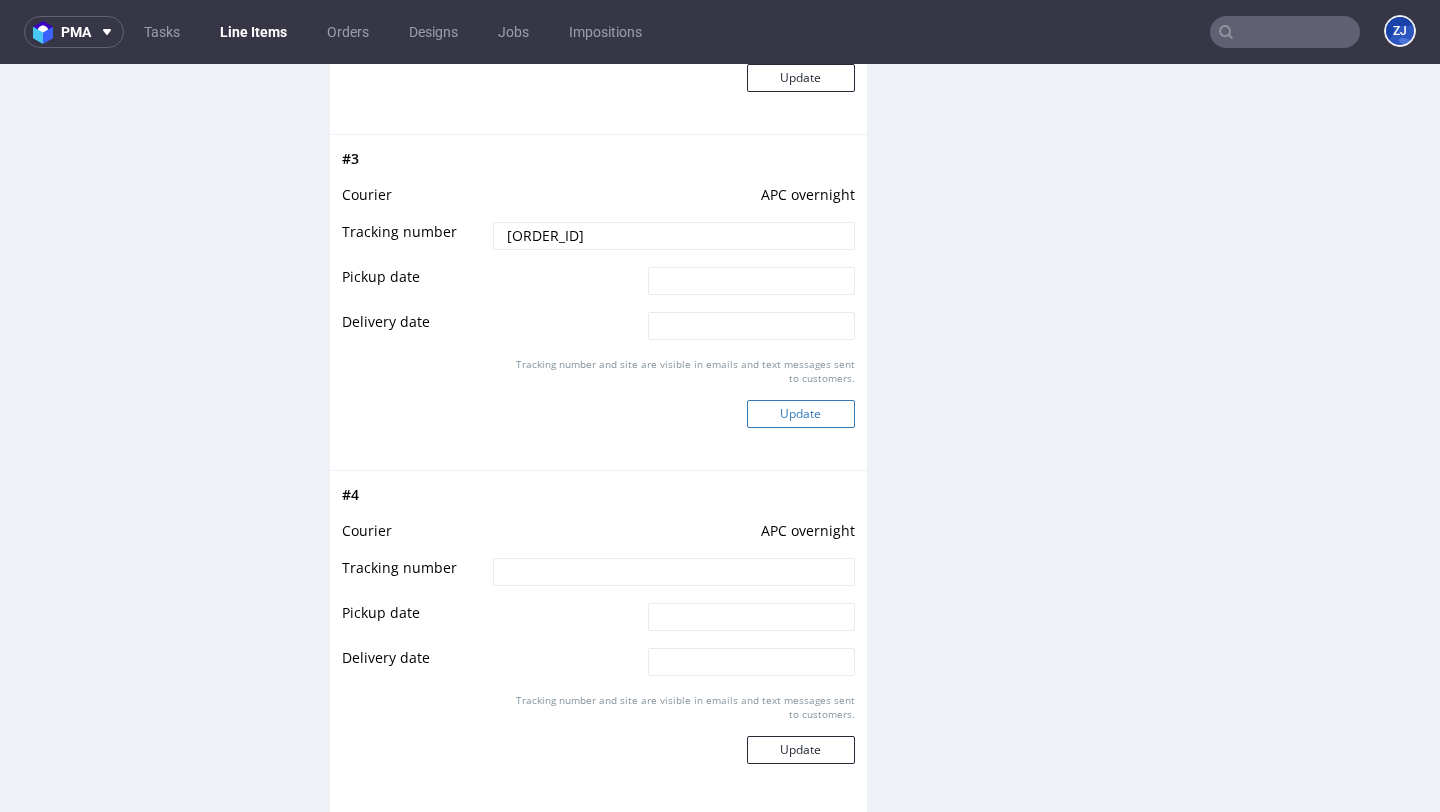 type on "2025073005708090001102" 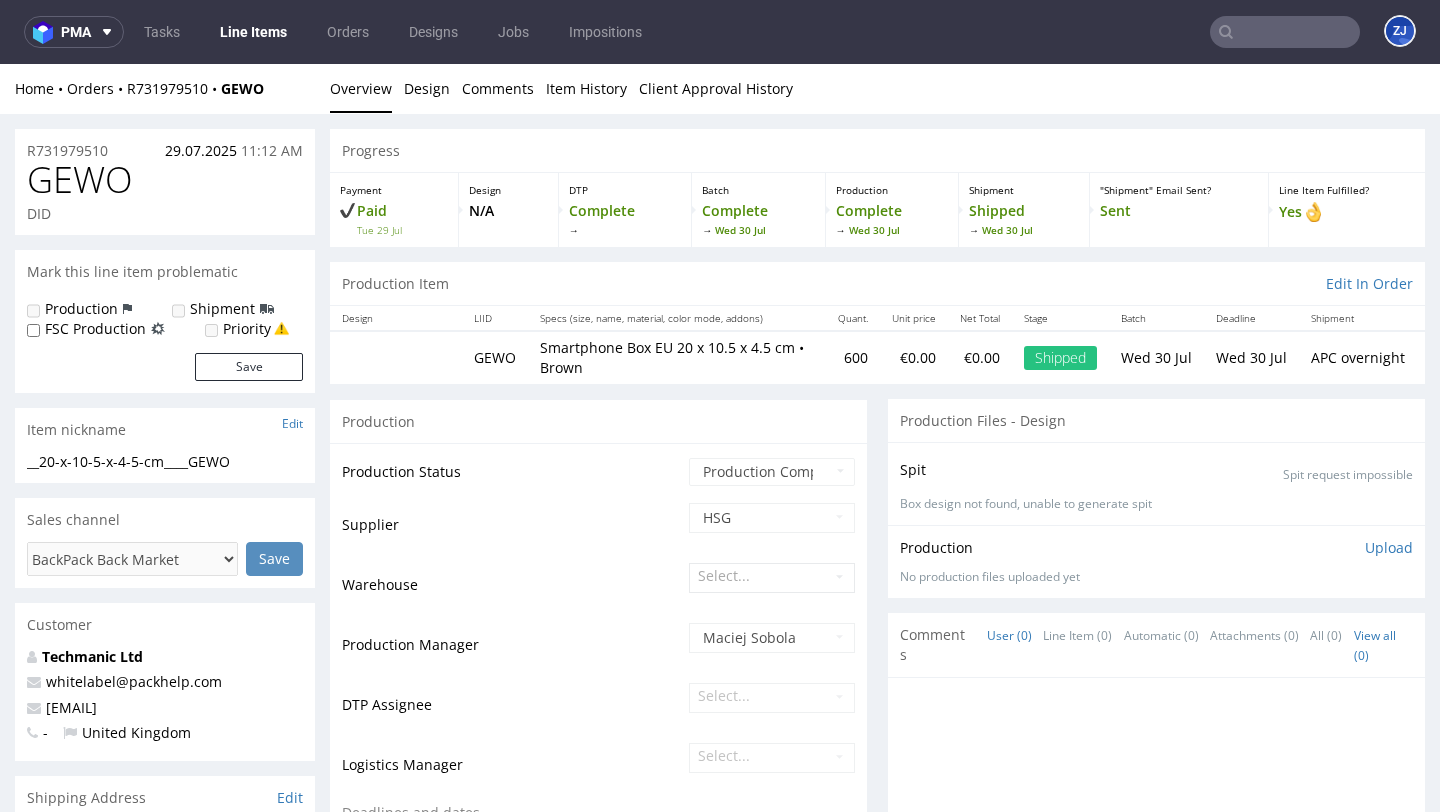 scroll, scrollTop: 1926, scrollLeft: 0, axis: vertical 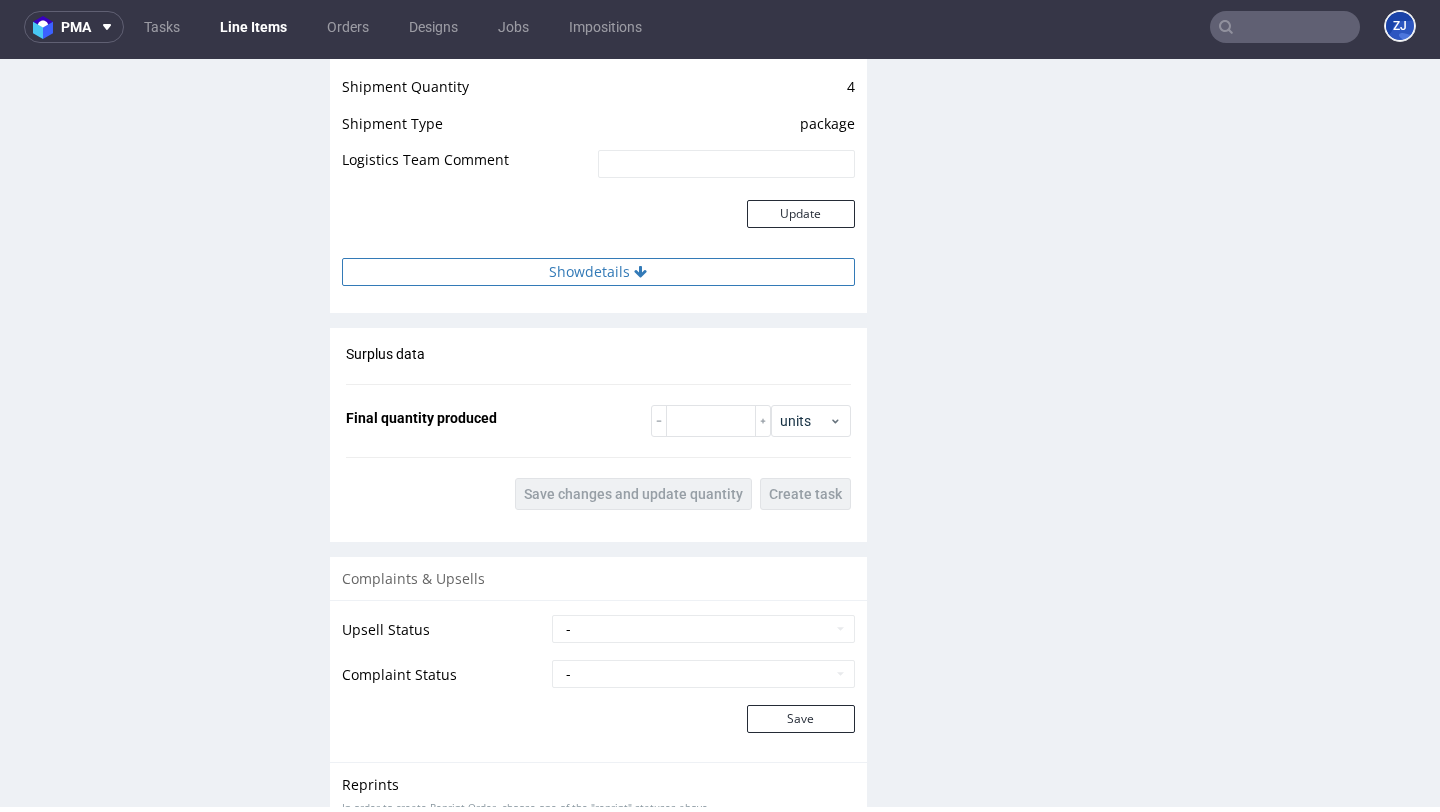 click on "Show  details" at bounding box center [598, 272] 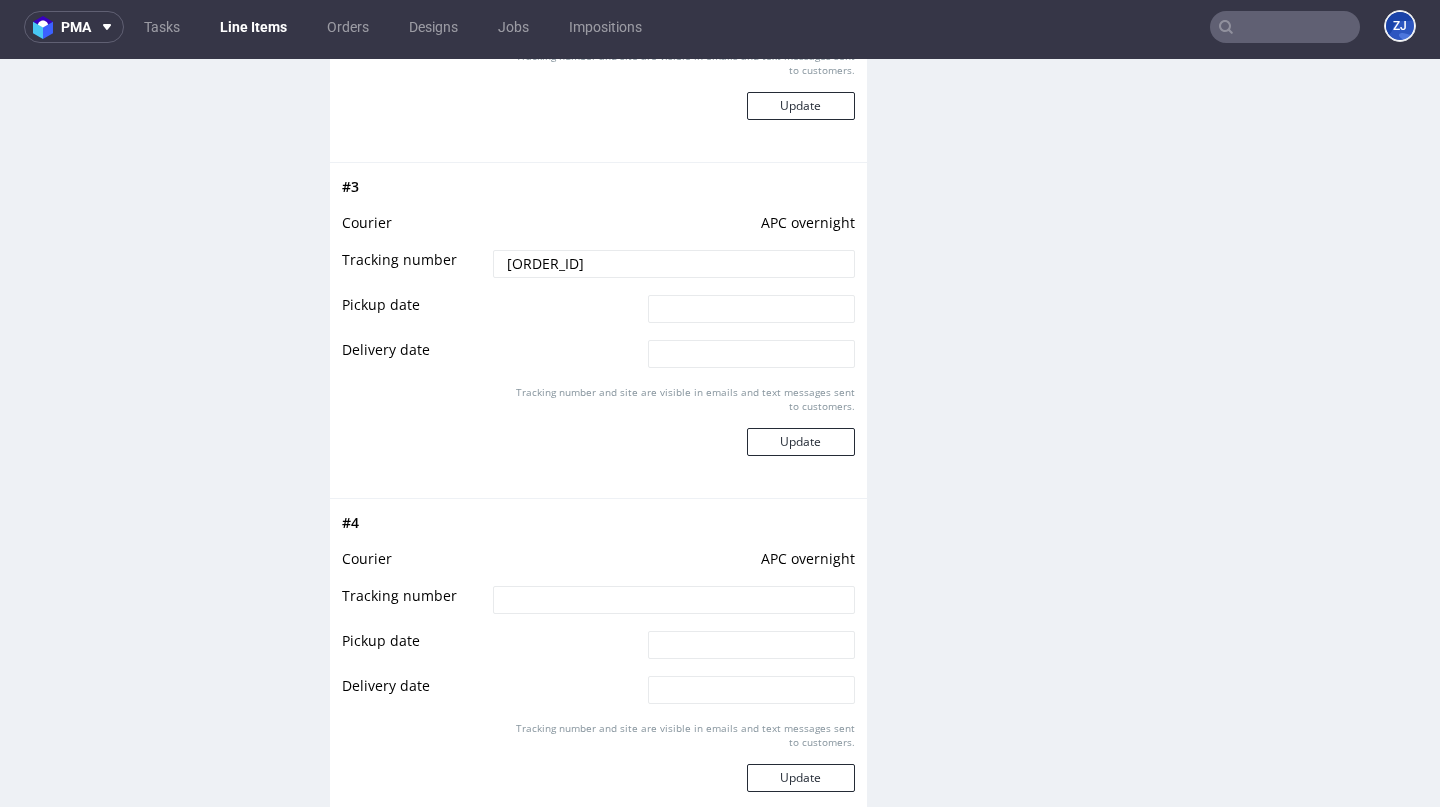 scroll, scrollTop: 2582, scrollLeft: 0, axis: vertical 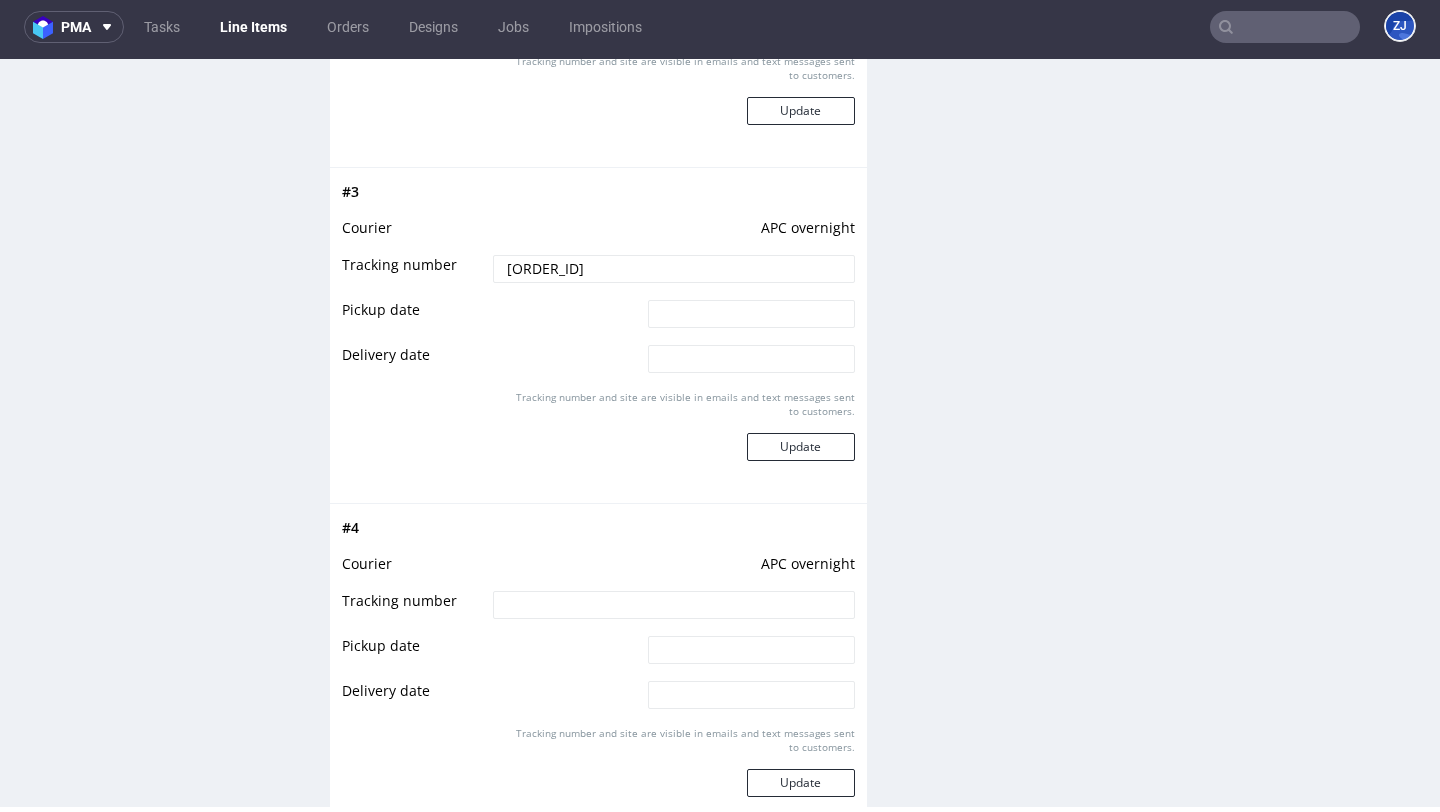 click at bounding box center (671, 611) 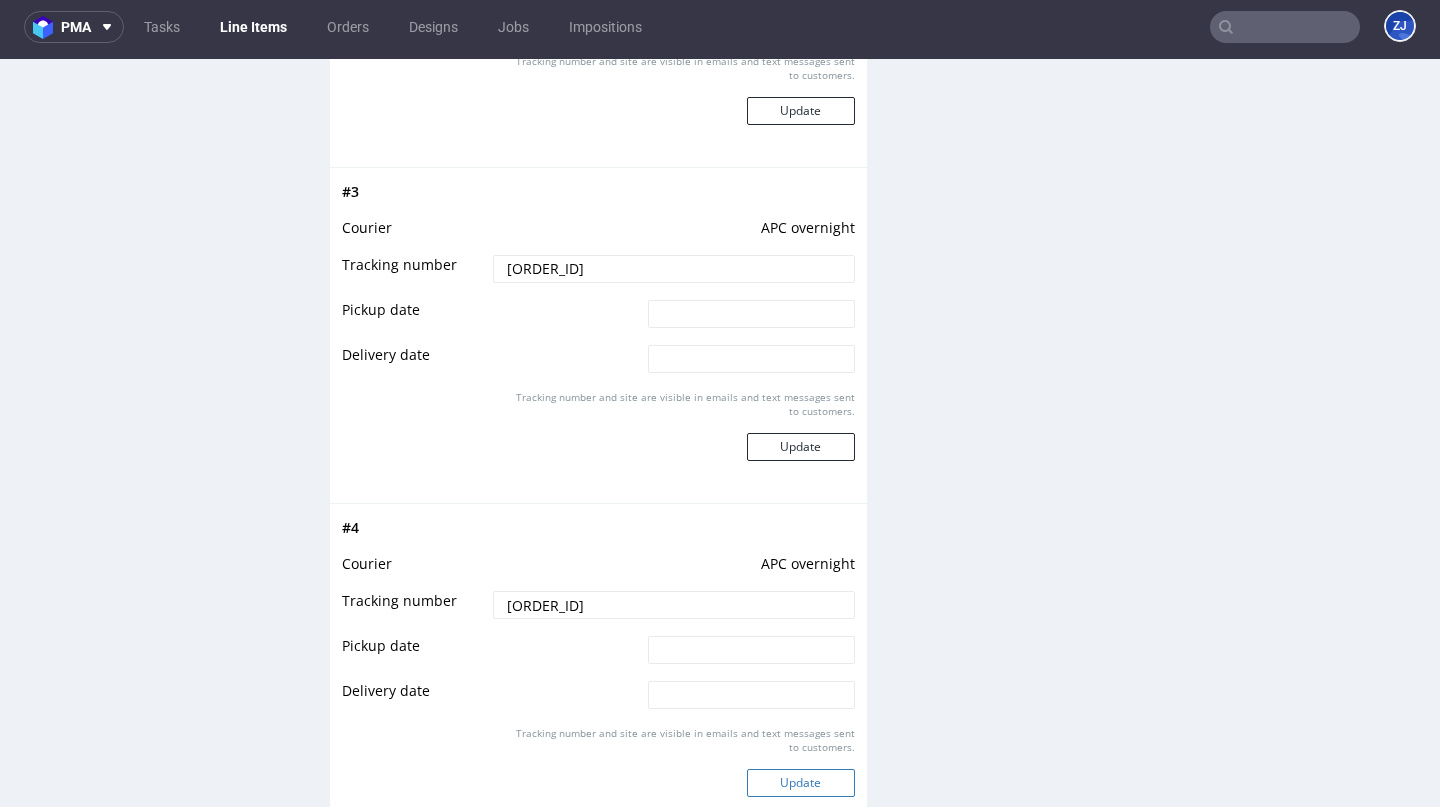 type on "2025073005708090001102" 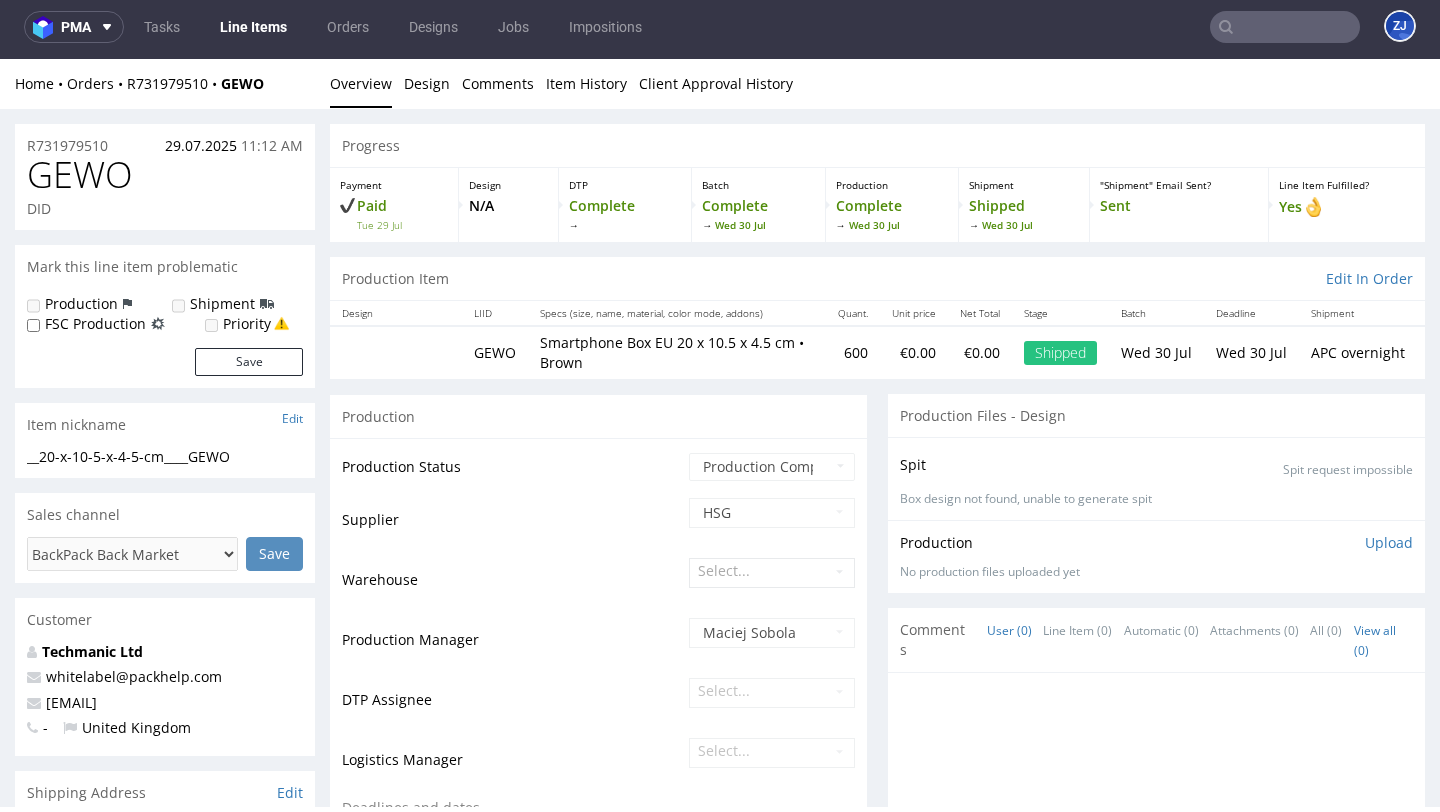 scroll, scrollTop: 1974, scrollLeft: 0, axis: vertical 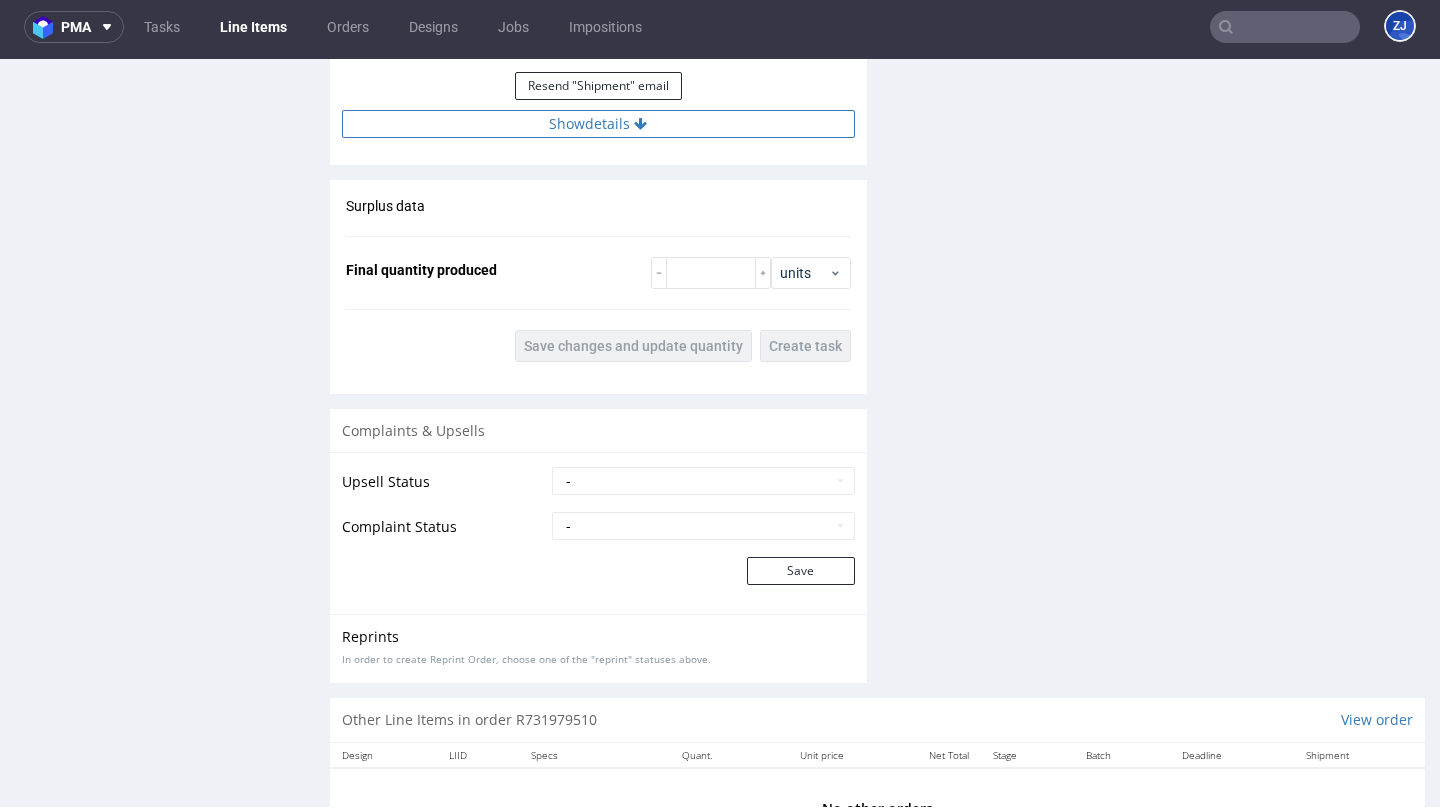 click on "Show  details" at bounding box center (598, 124) 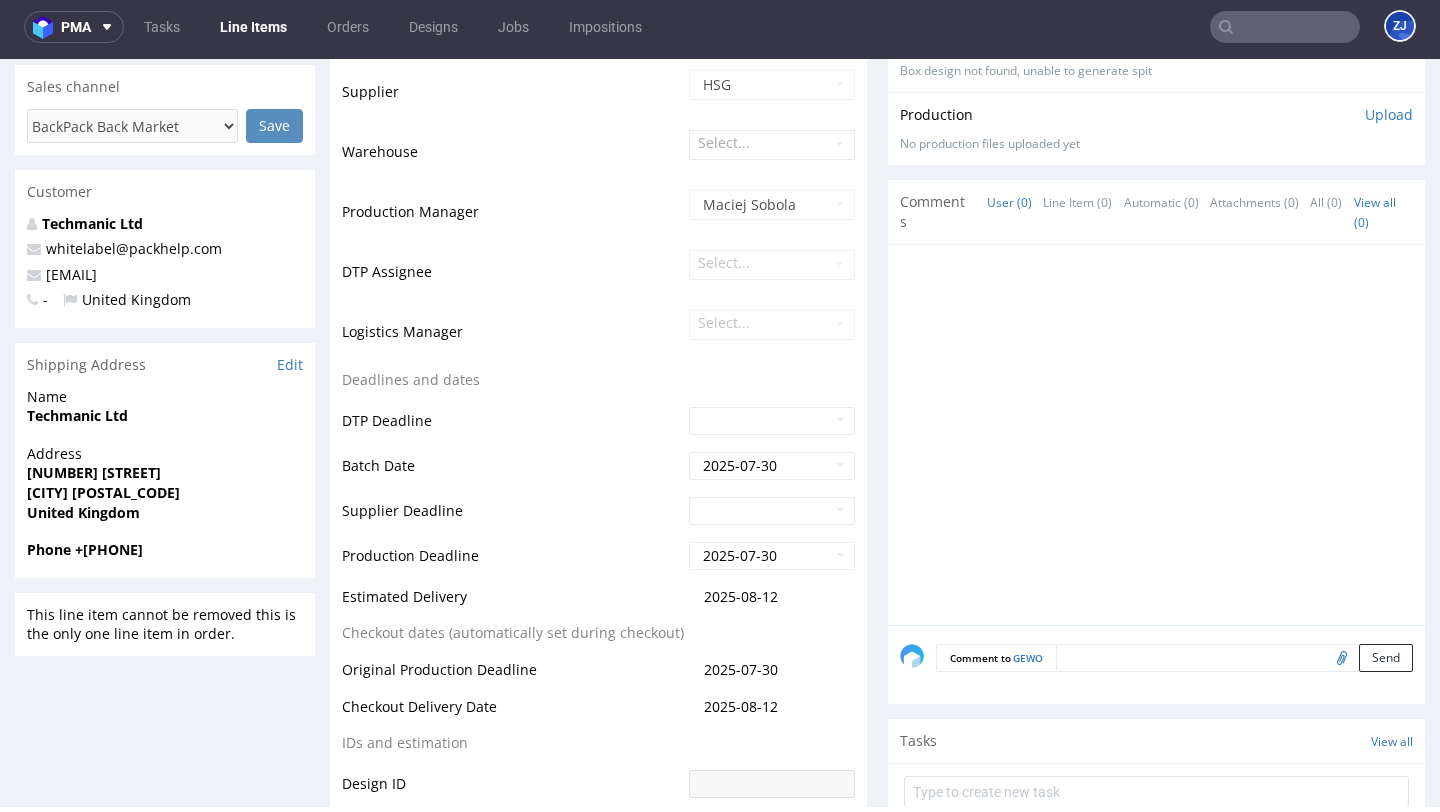 scroll, scrollTop: 0, scrollLeft: 0, axis: both 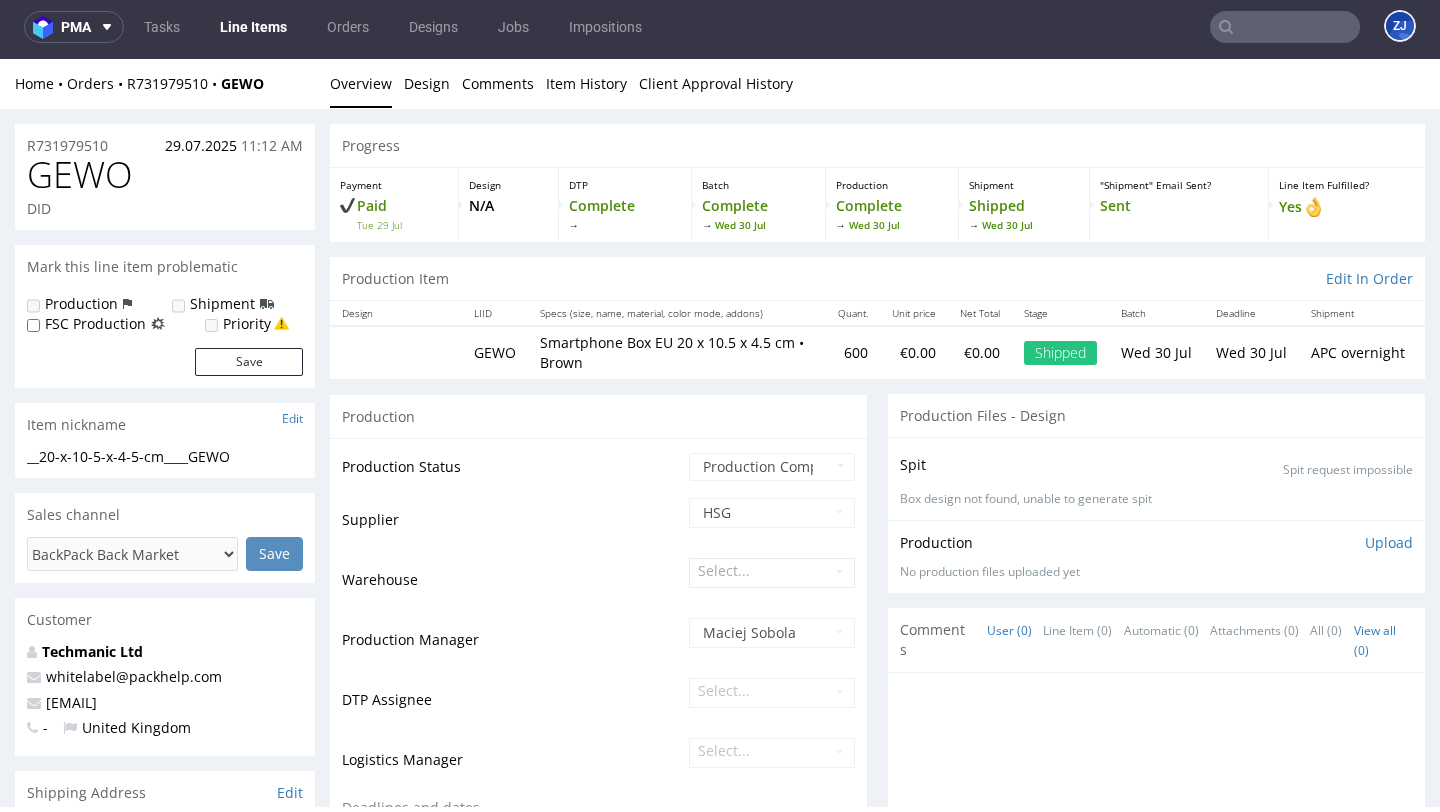 click on "Comments" at bounding box center (504, 84) 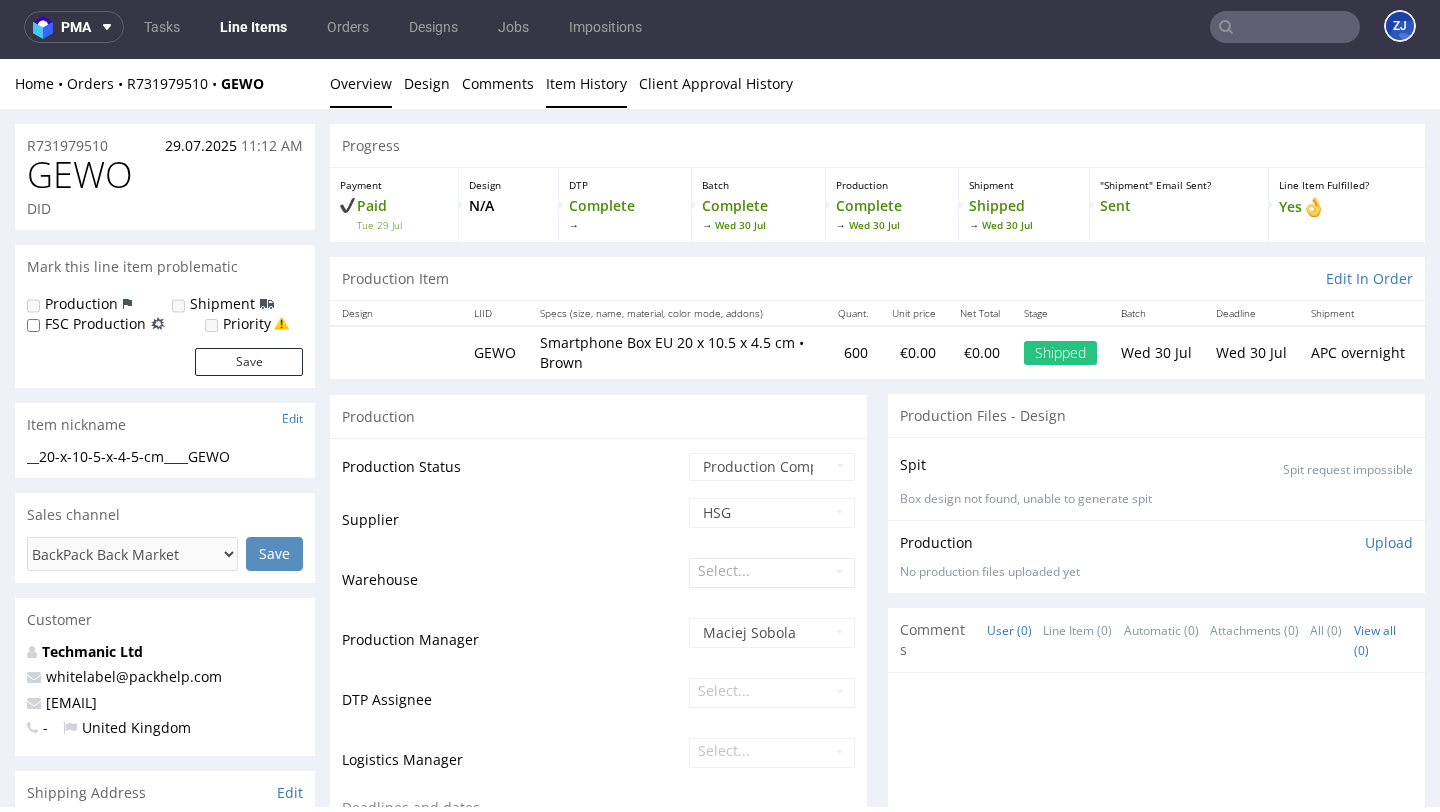 click on "Item History" at bounding box center (586, 83) 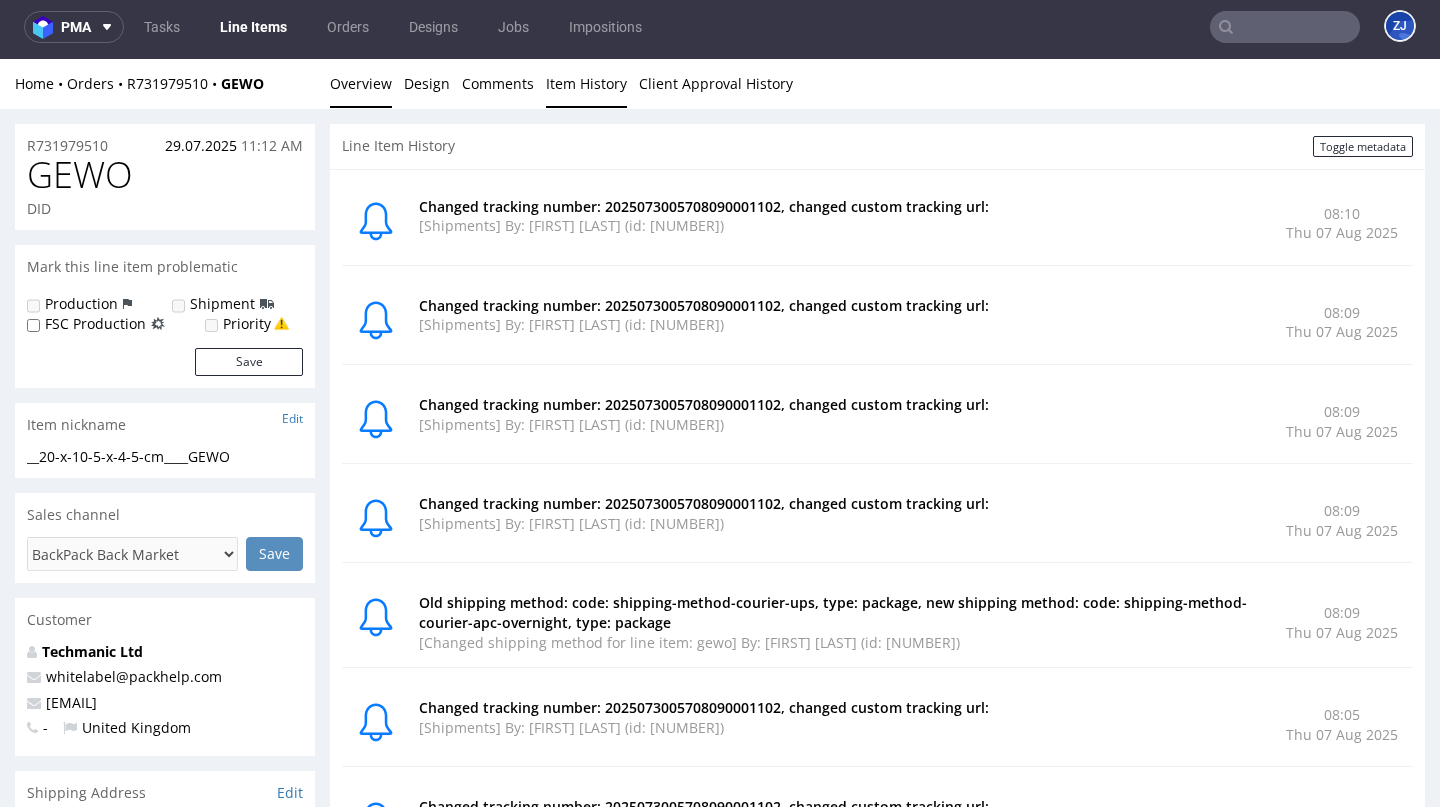 click on "Overview" at bounding box center (361, 83) 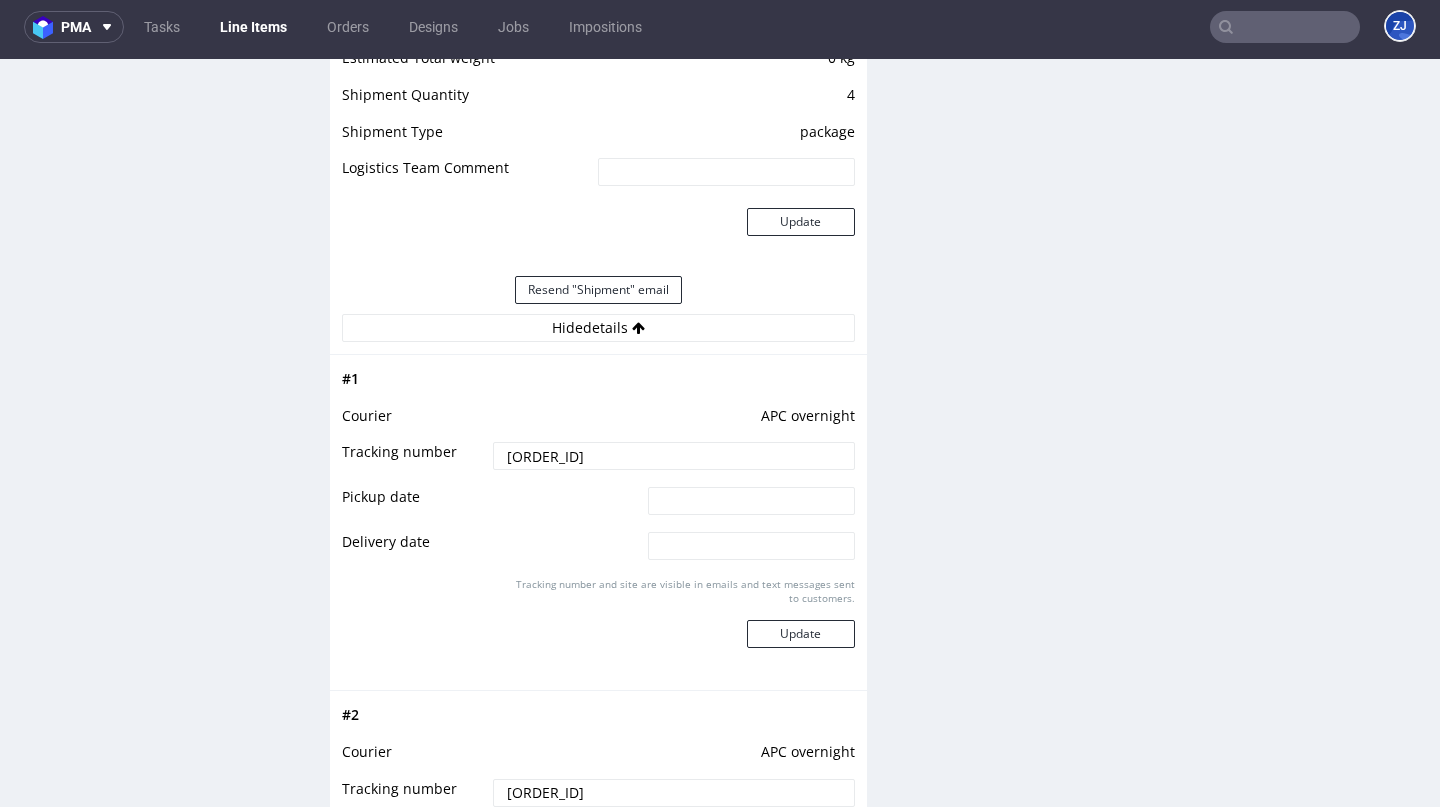 scroll, scrollTop: 1786, scrollLeft: 0, axis: vertical 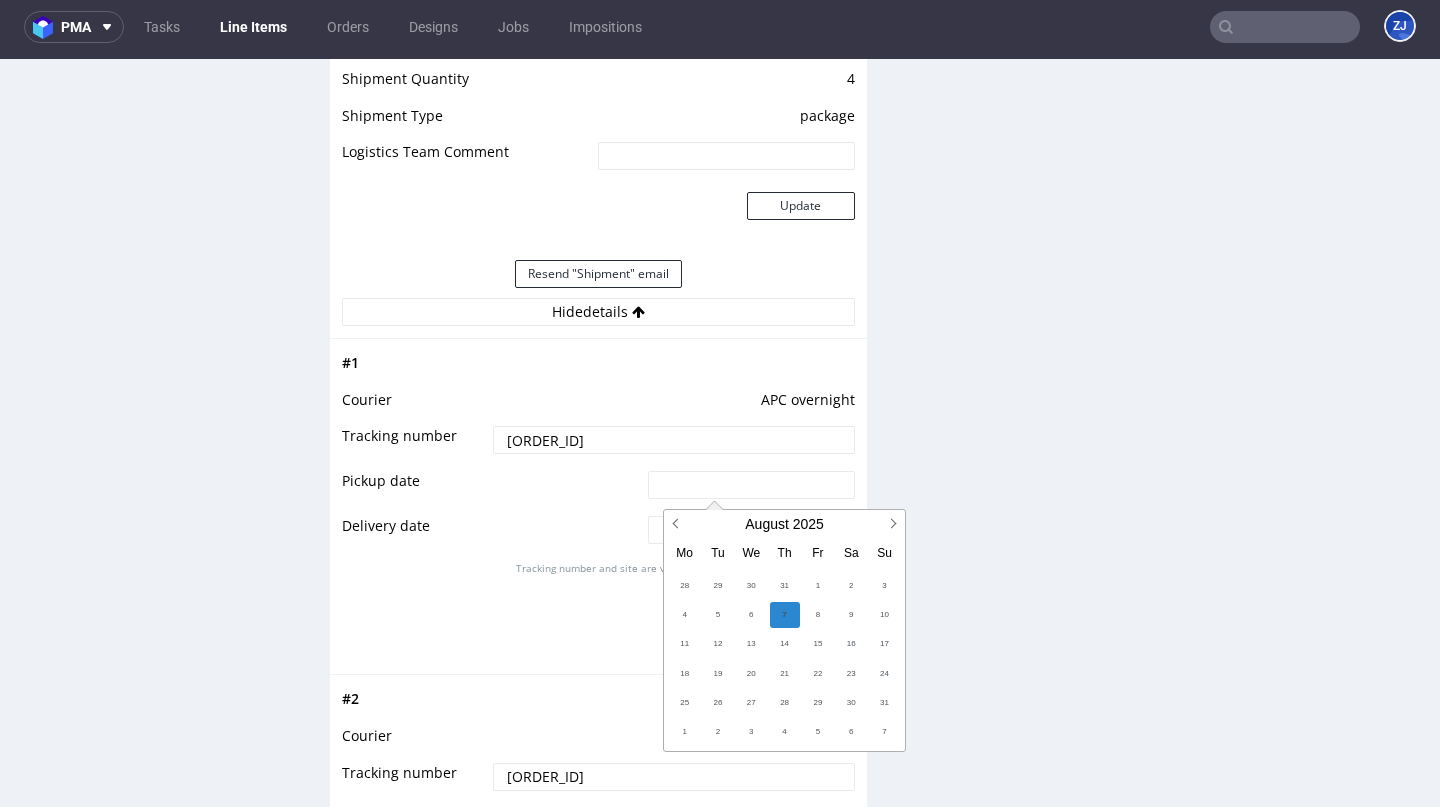 click at bounding box center (751, 485) 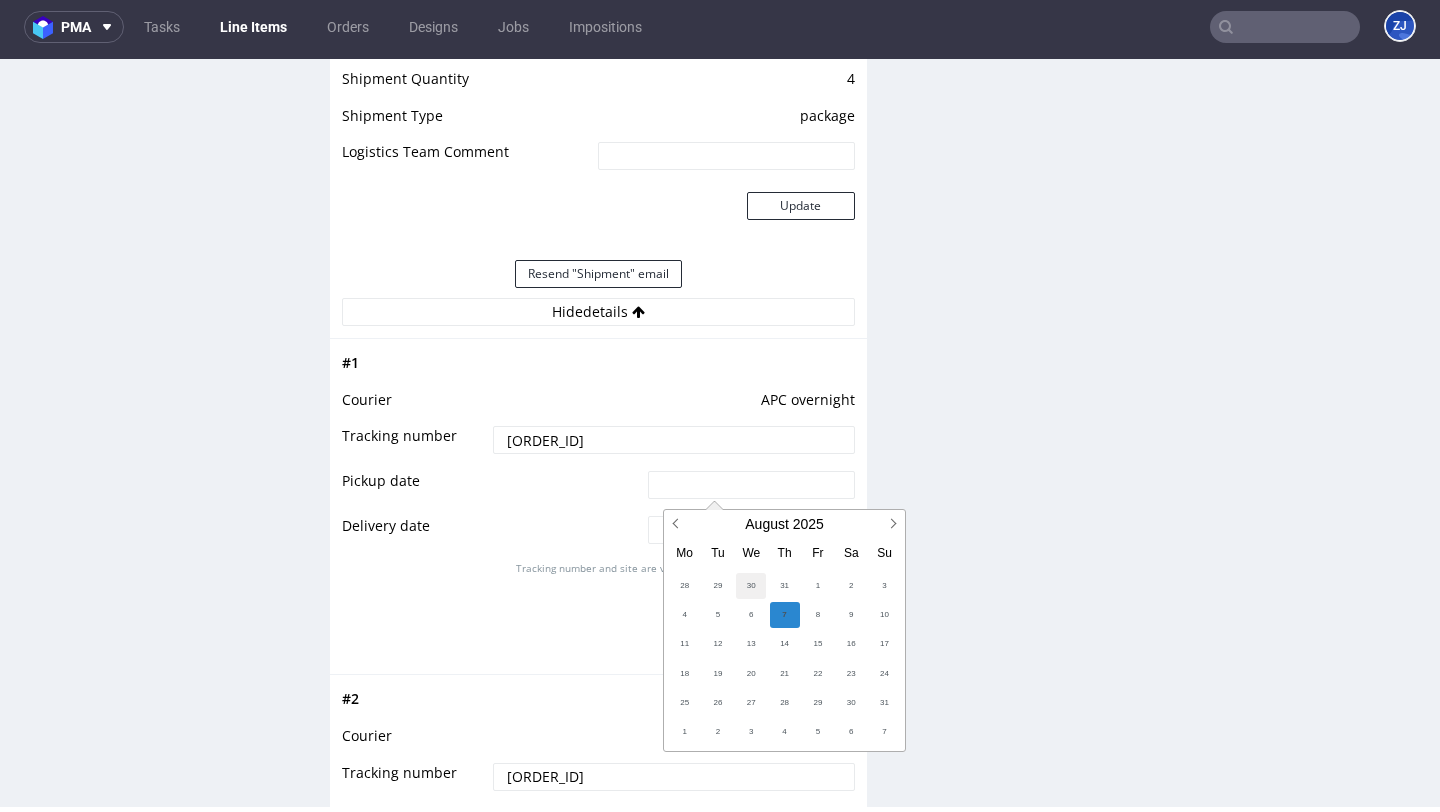 click on "30" at bounding box center (751, 586) 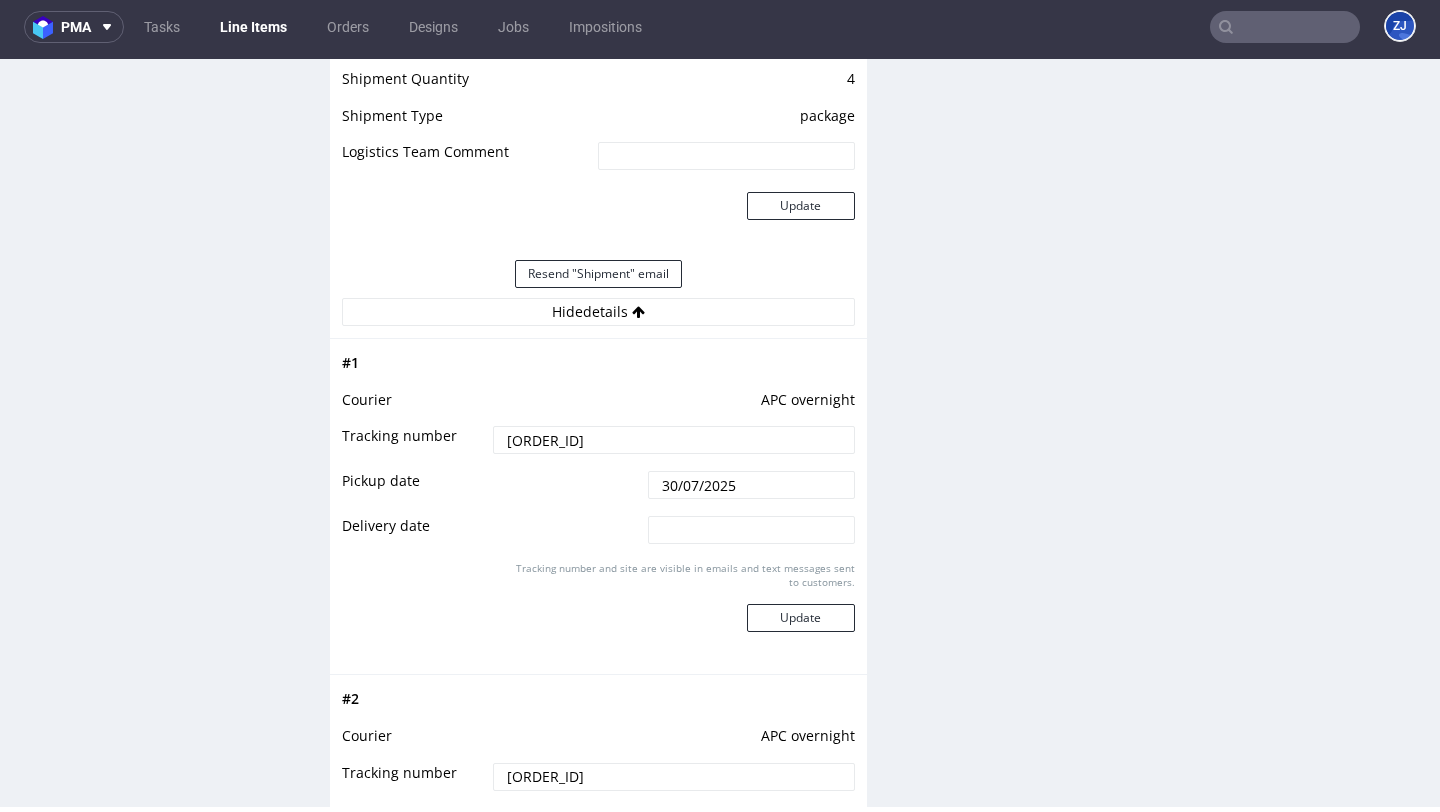 click at bounding box center [751, 530] 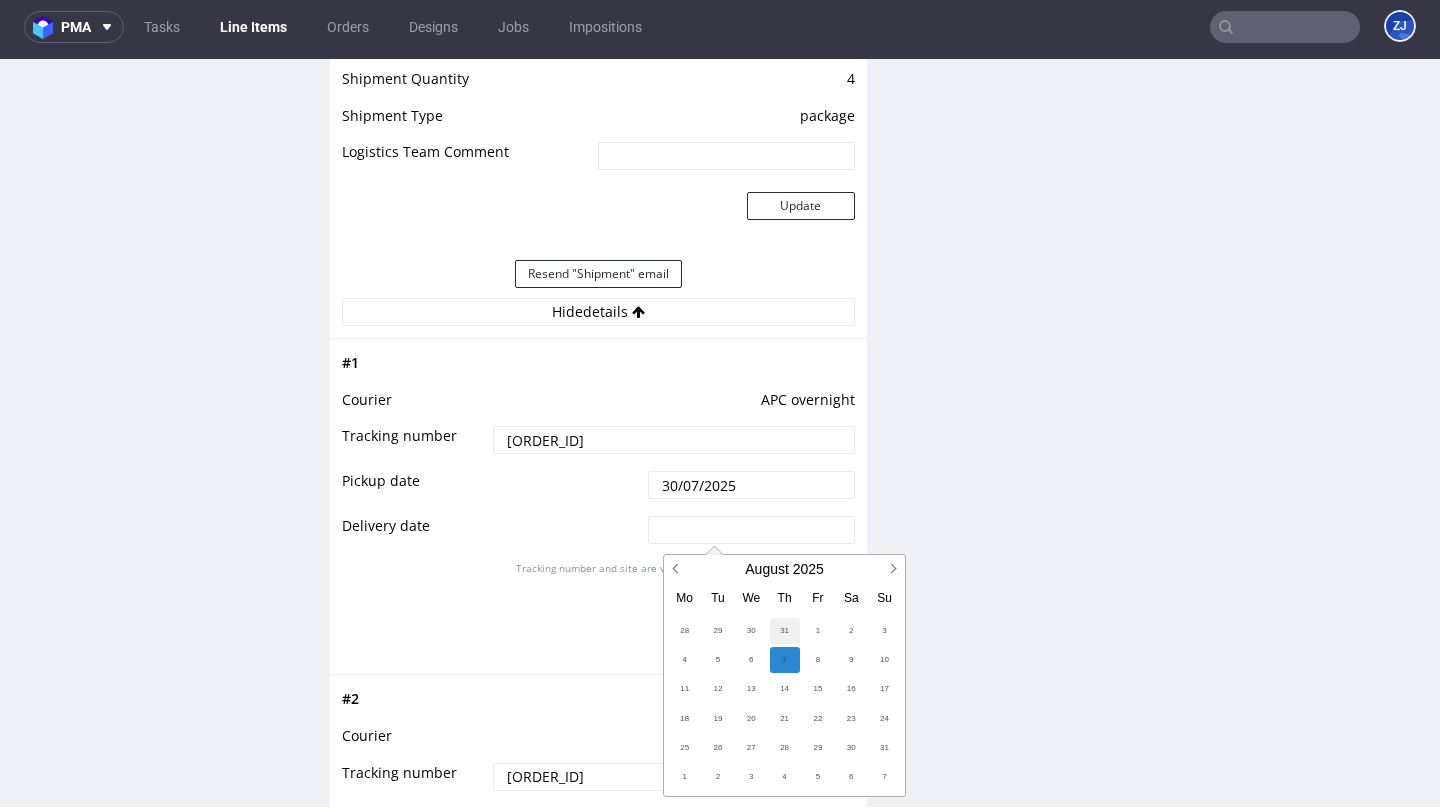 click on "31" at bounding box center [785, 631] 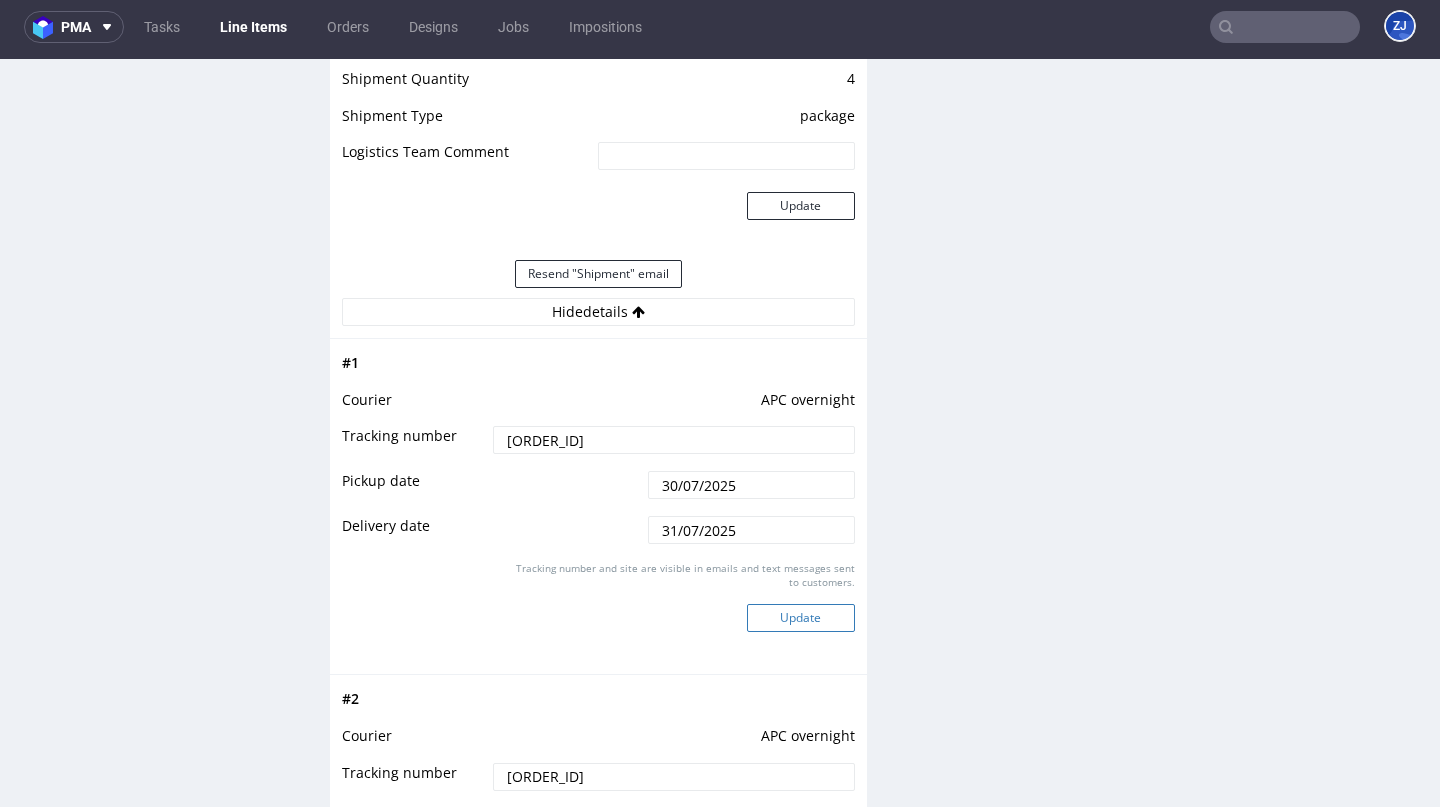 click on "Update" at bounding box center (801, 618) 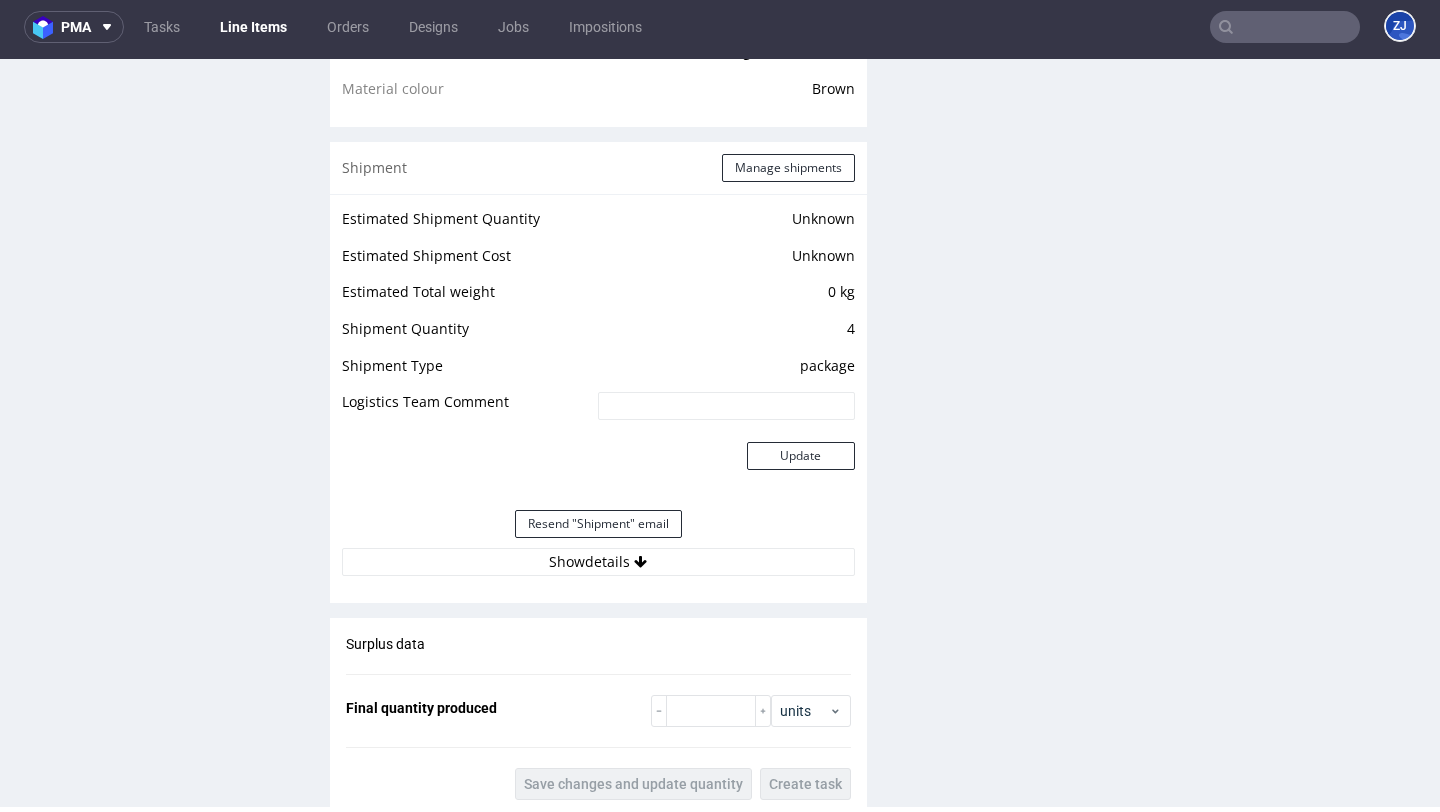 scroll, scrollTop: 1307, scrollLeft: 0, axis: vertical 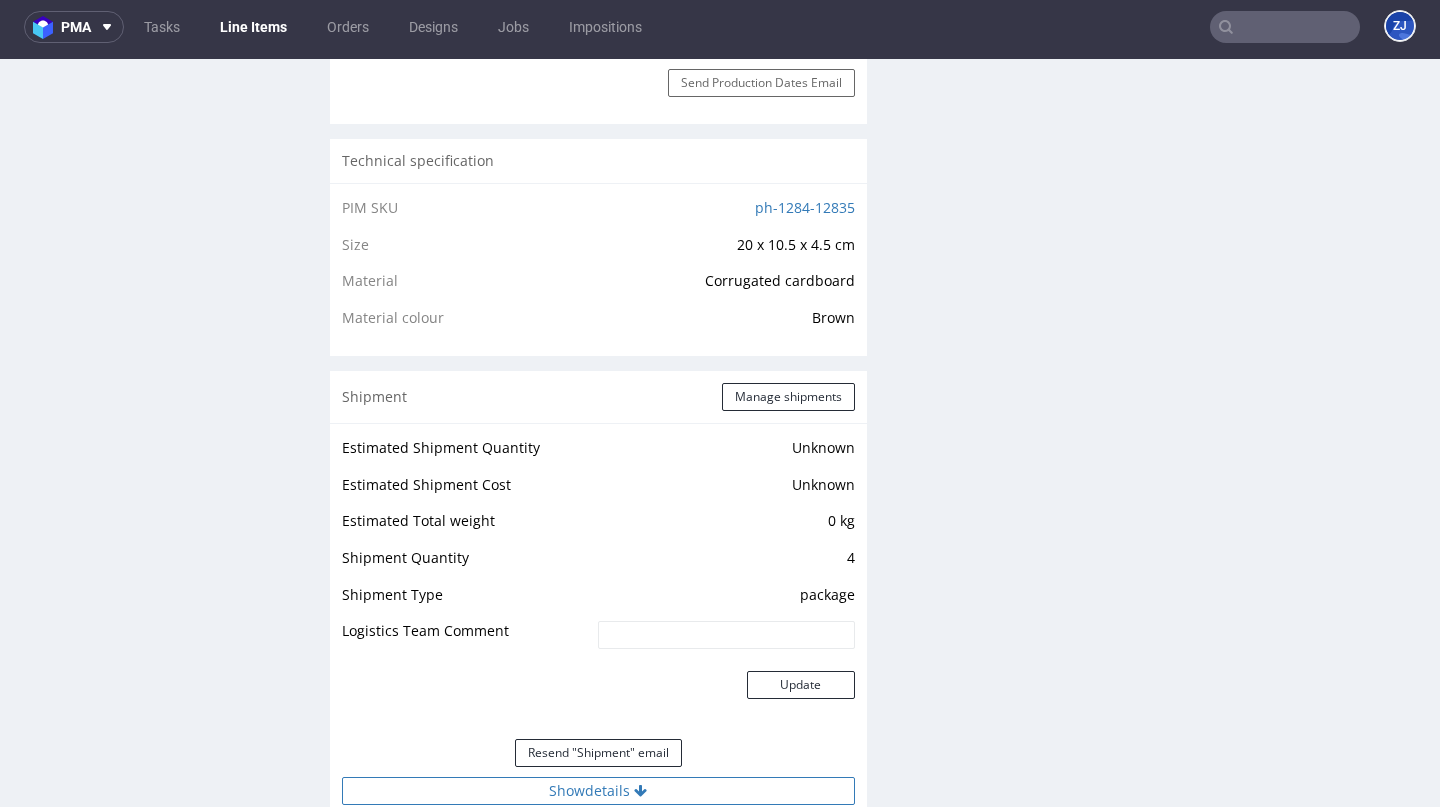 click on "Show  details" at bounding box center (598, 791) 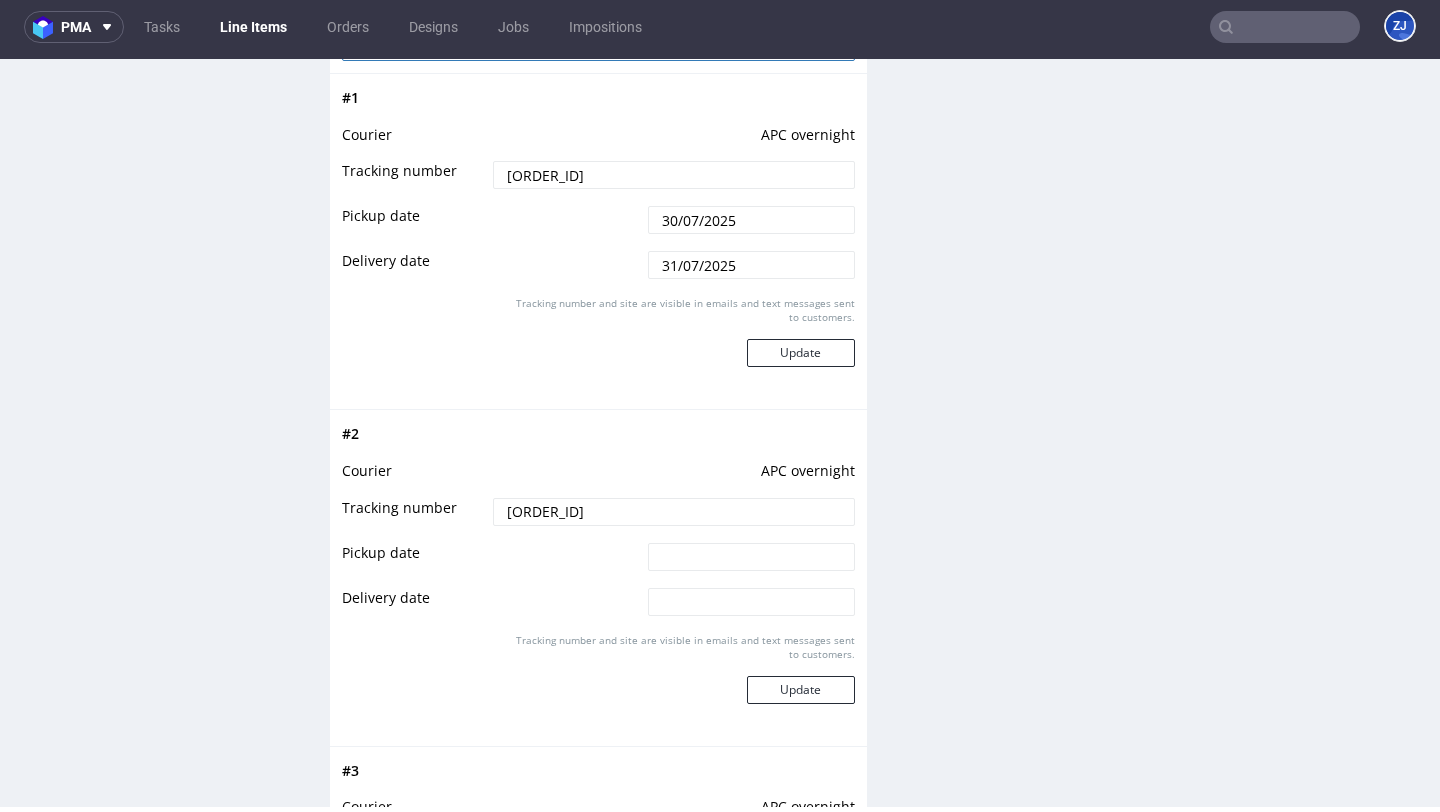 scroll, scrollTop: 2107, scrollLeft: 0, axis: vertical 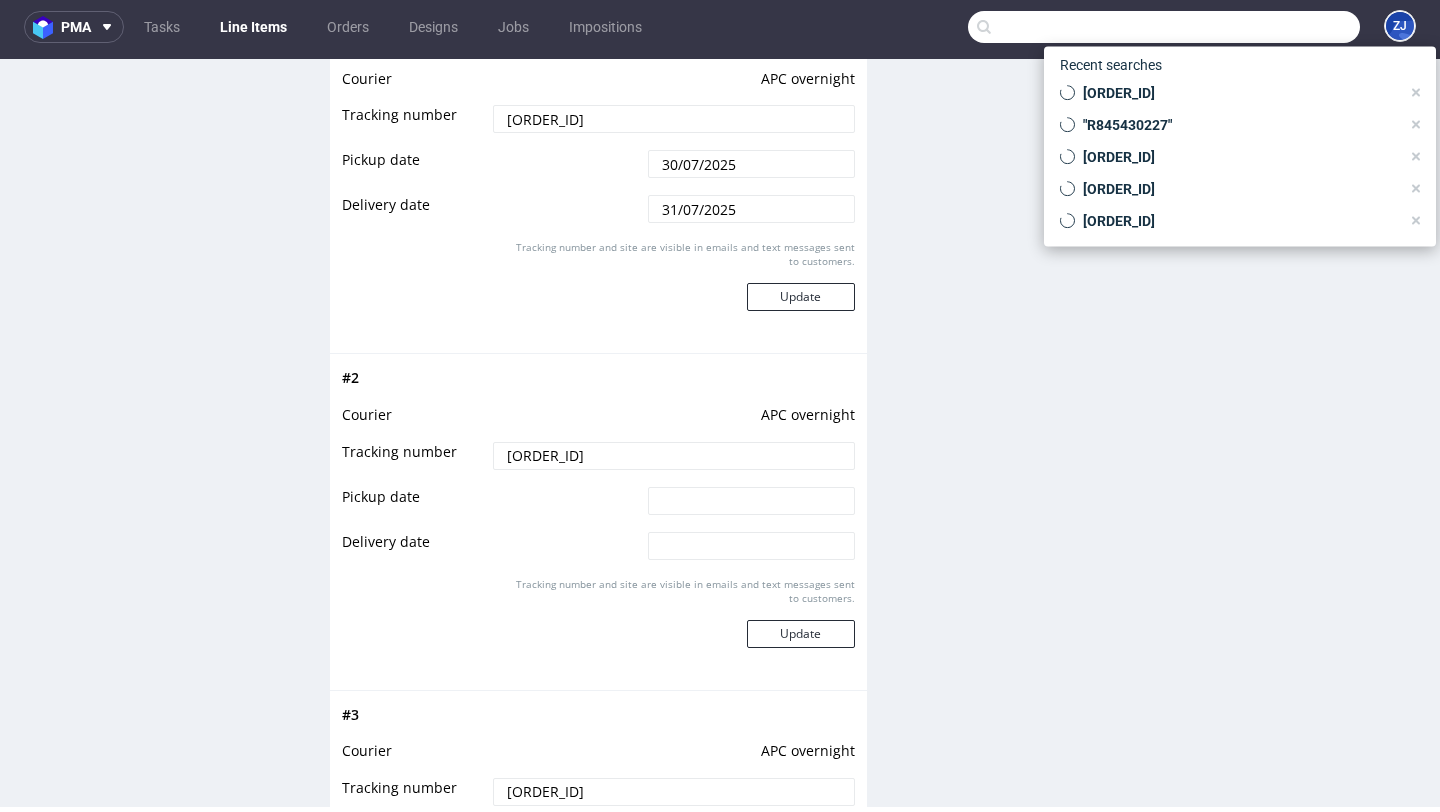 click at bounding box center (1164, 27) 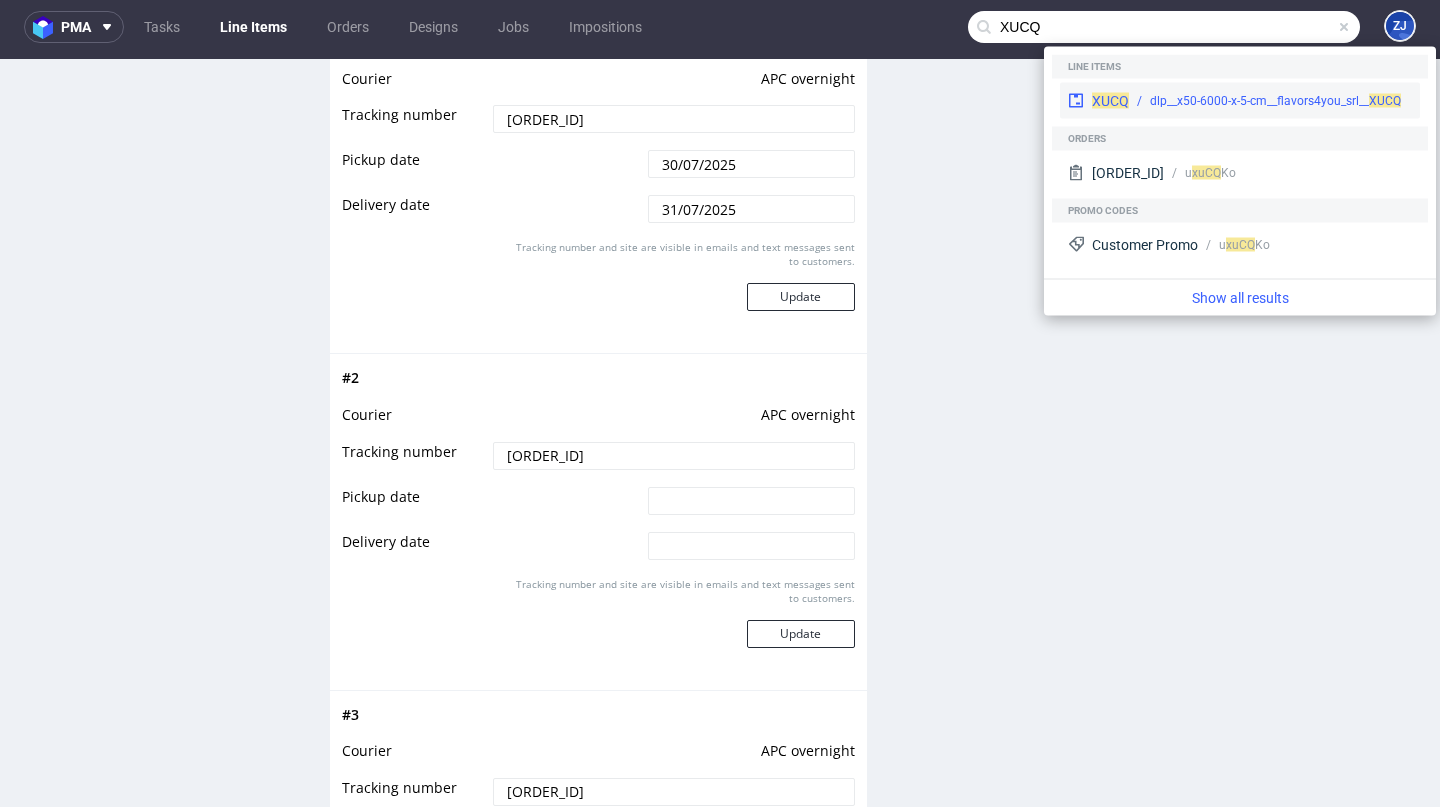 type on "XUCQ" 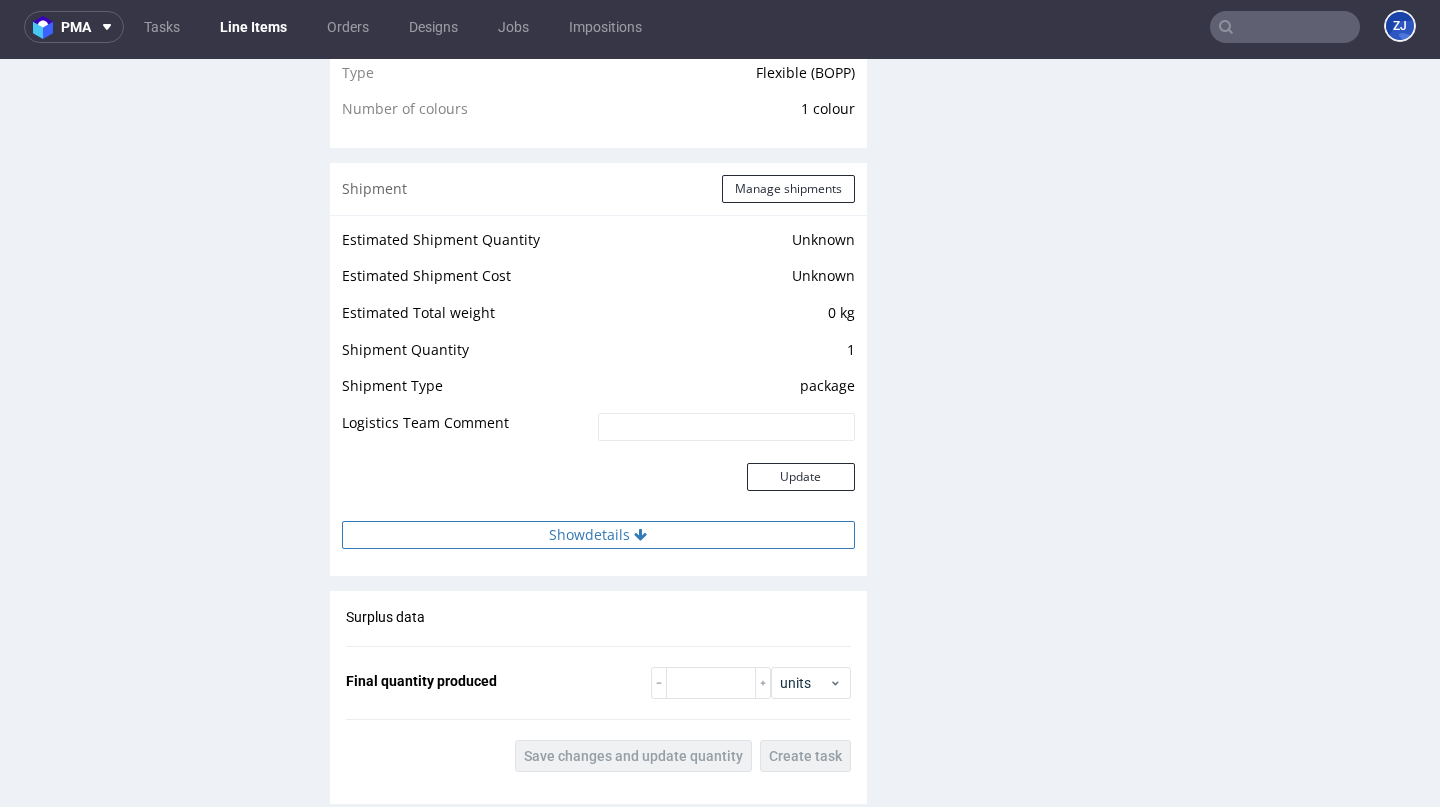 scroll, scrollTop: 1555, scrollLeft: 0, axis: vertical 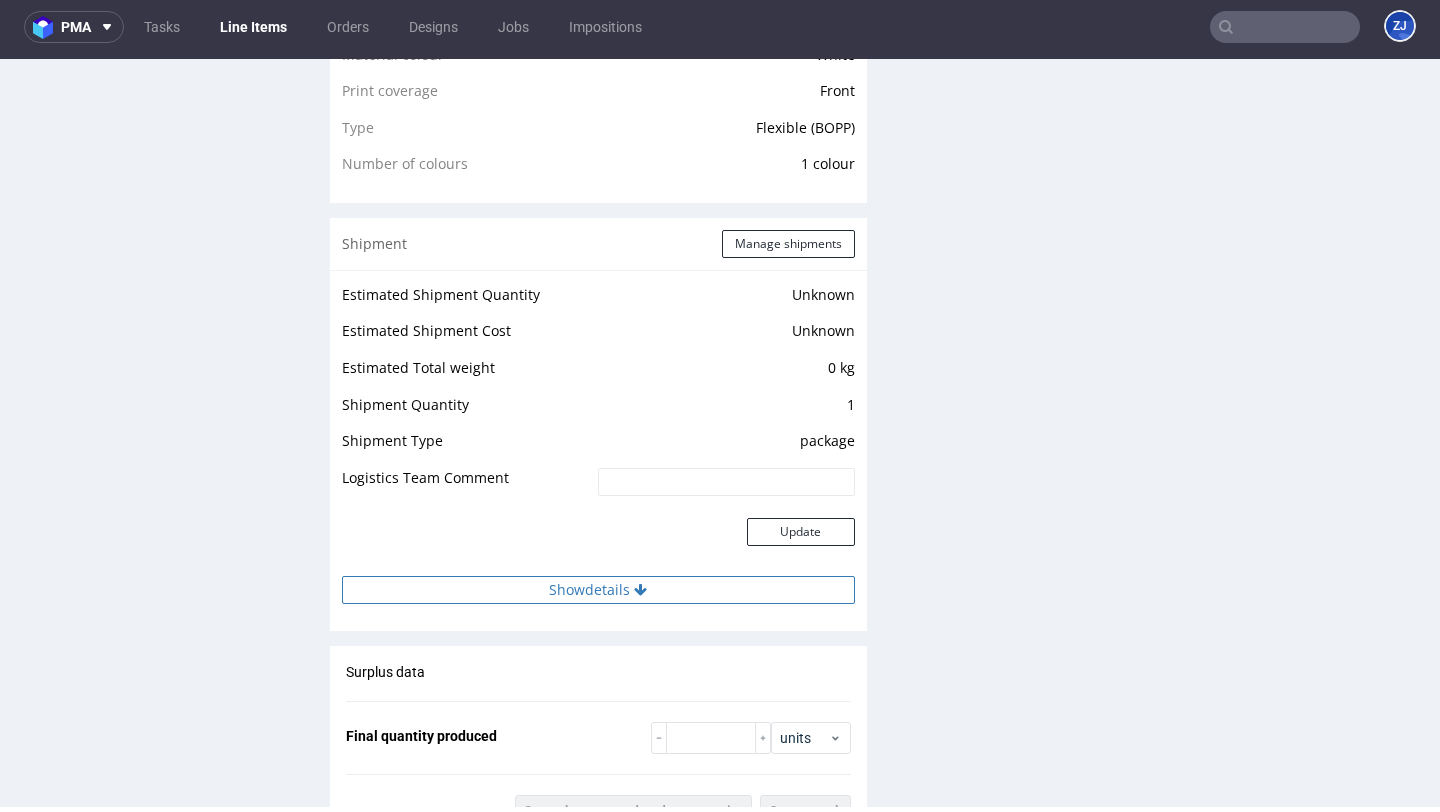 click on "Show  details" at bounding box center (598, 590) 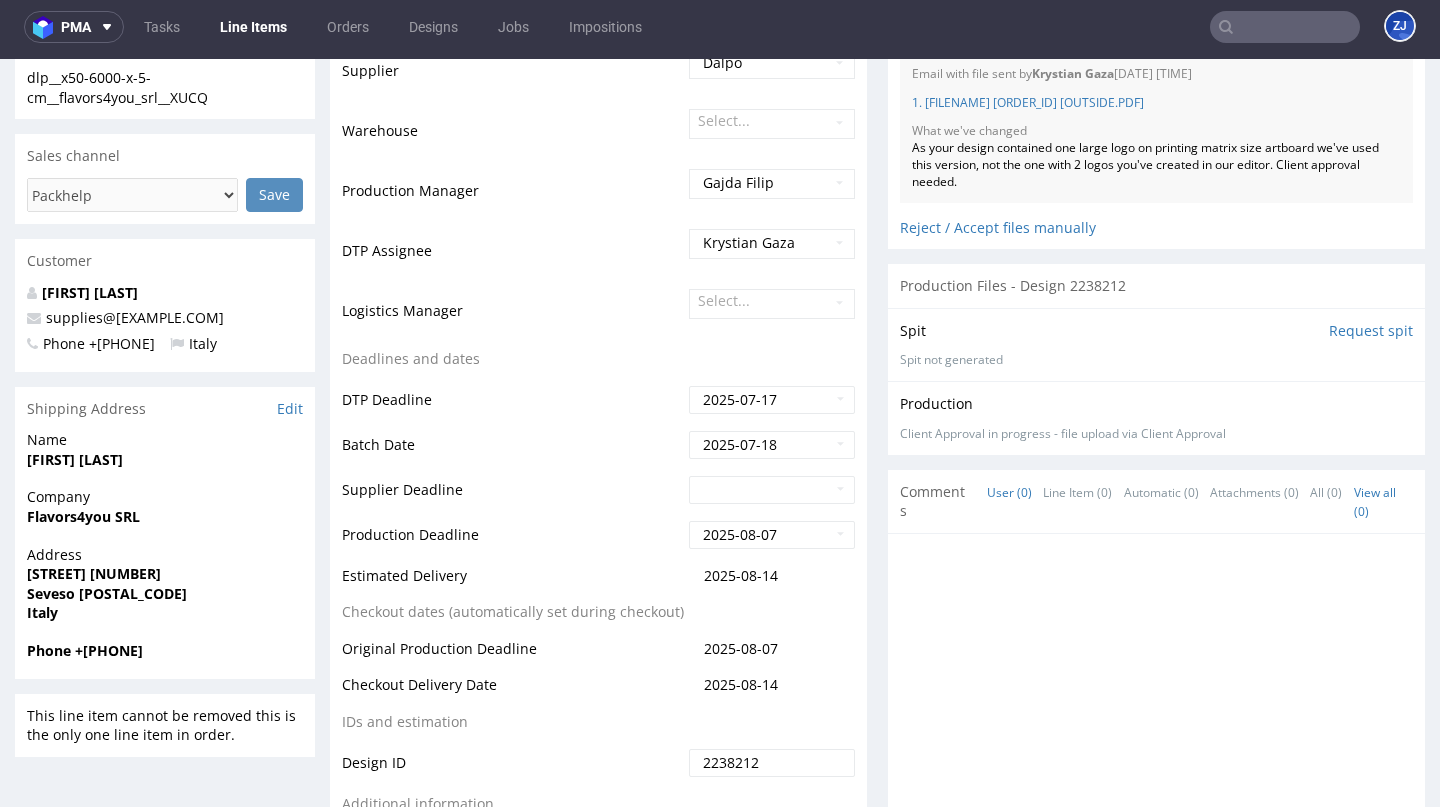 scroll, scrollTop: 0, scrollLeft: 0, axis: both 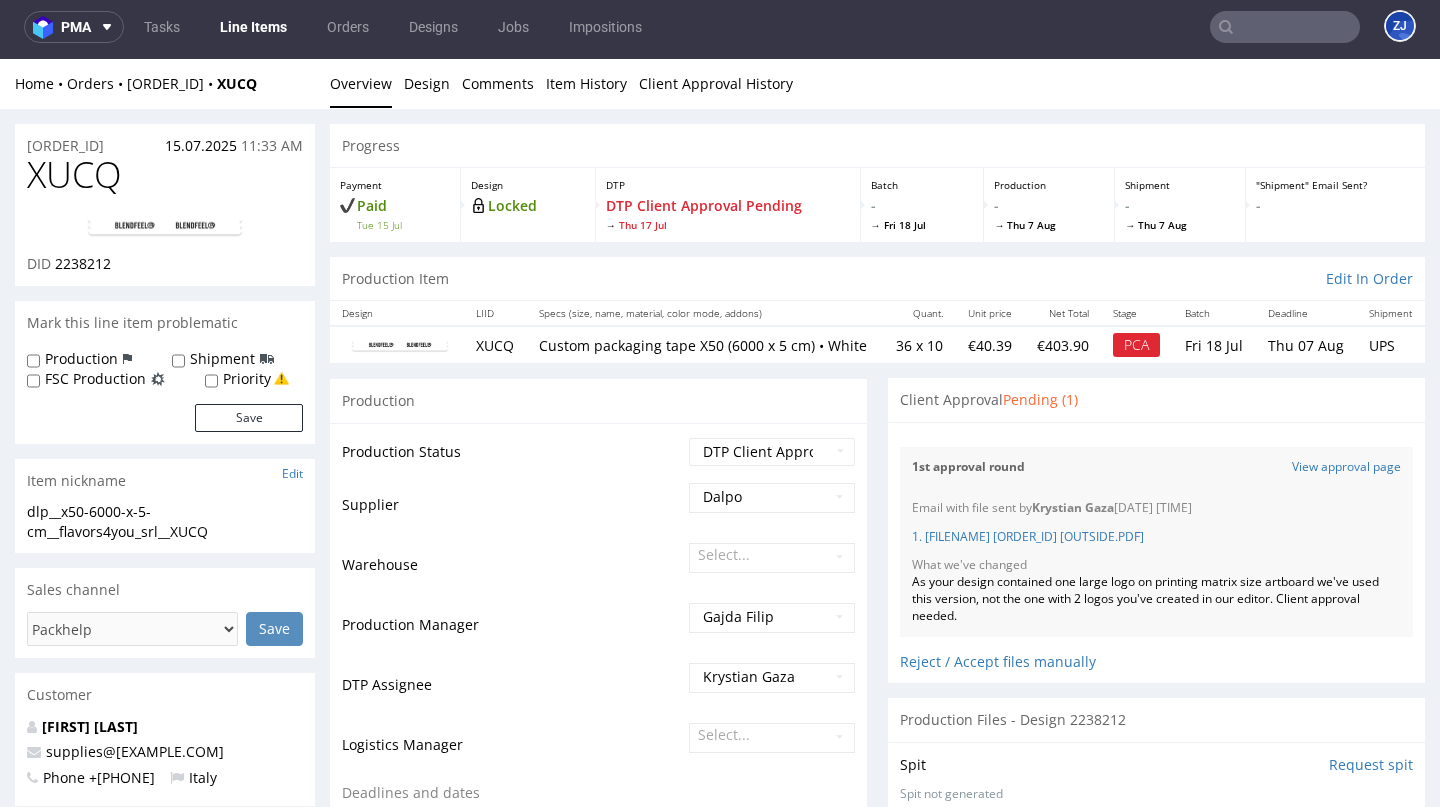 click at bounding box center [1285, 27] 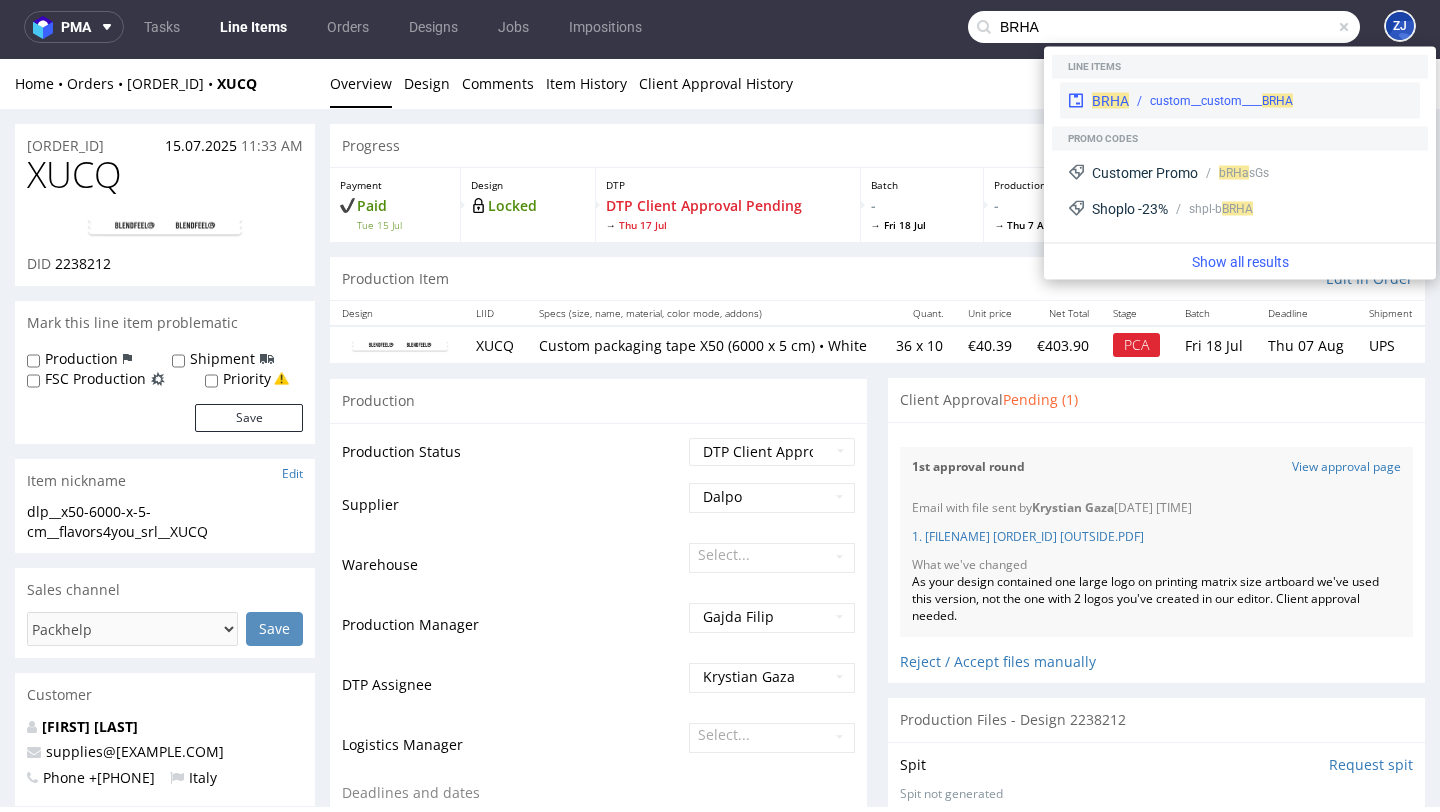 type on "BRHA" 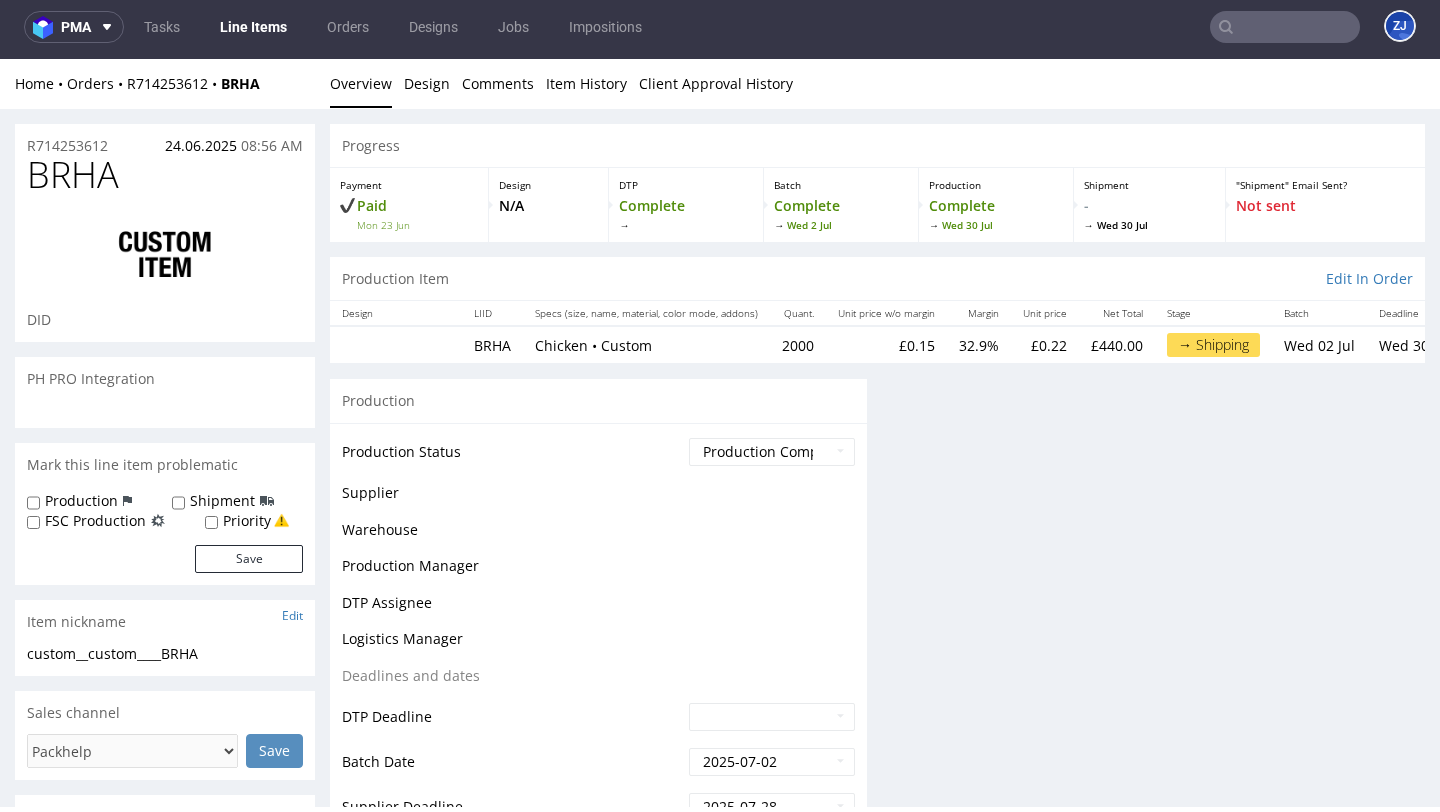 scroll, scrollTop: 0, scrollLeft: 0, axis: both 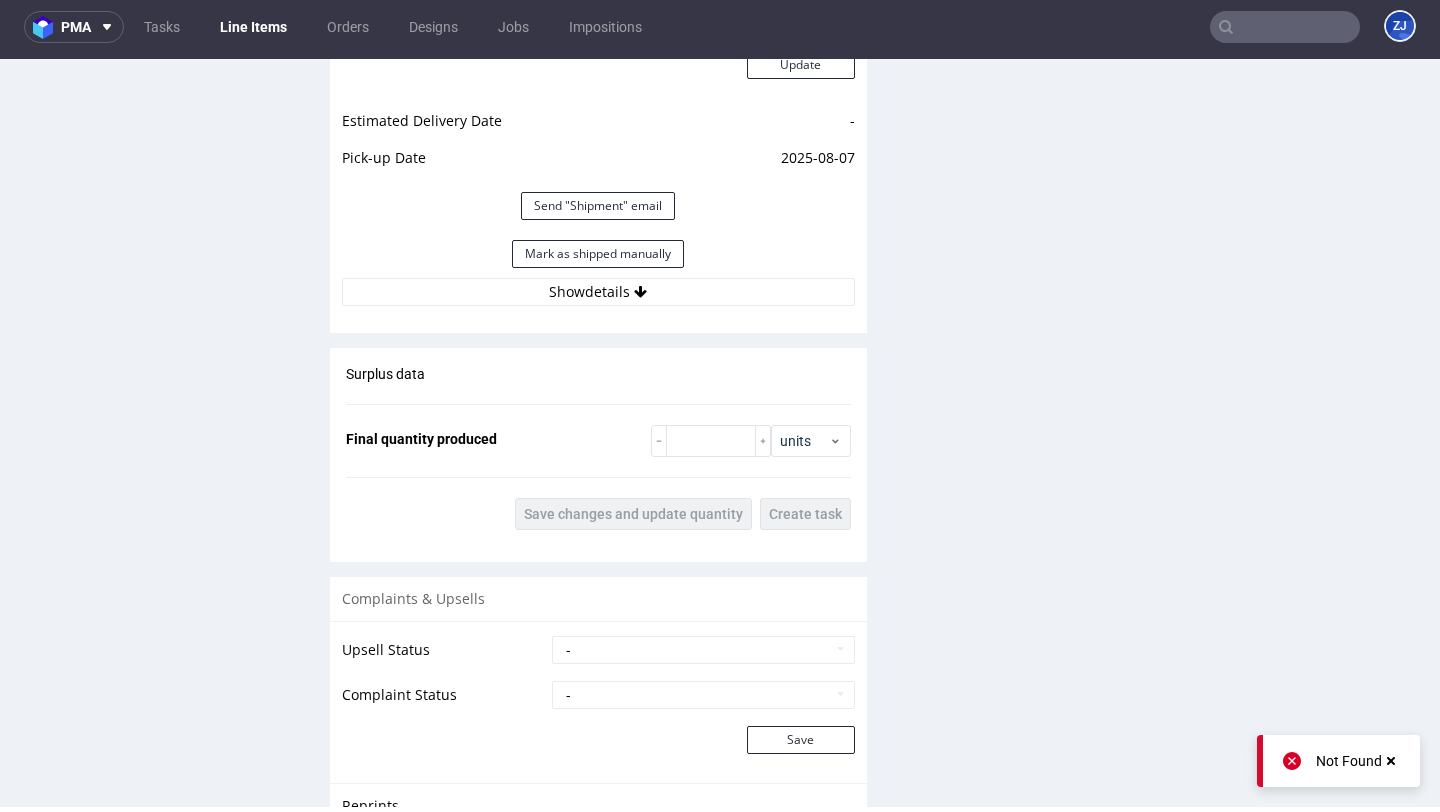 click on "Mark as shipped manually" at bounding box center (598, 254) 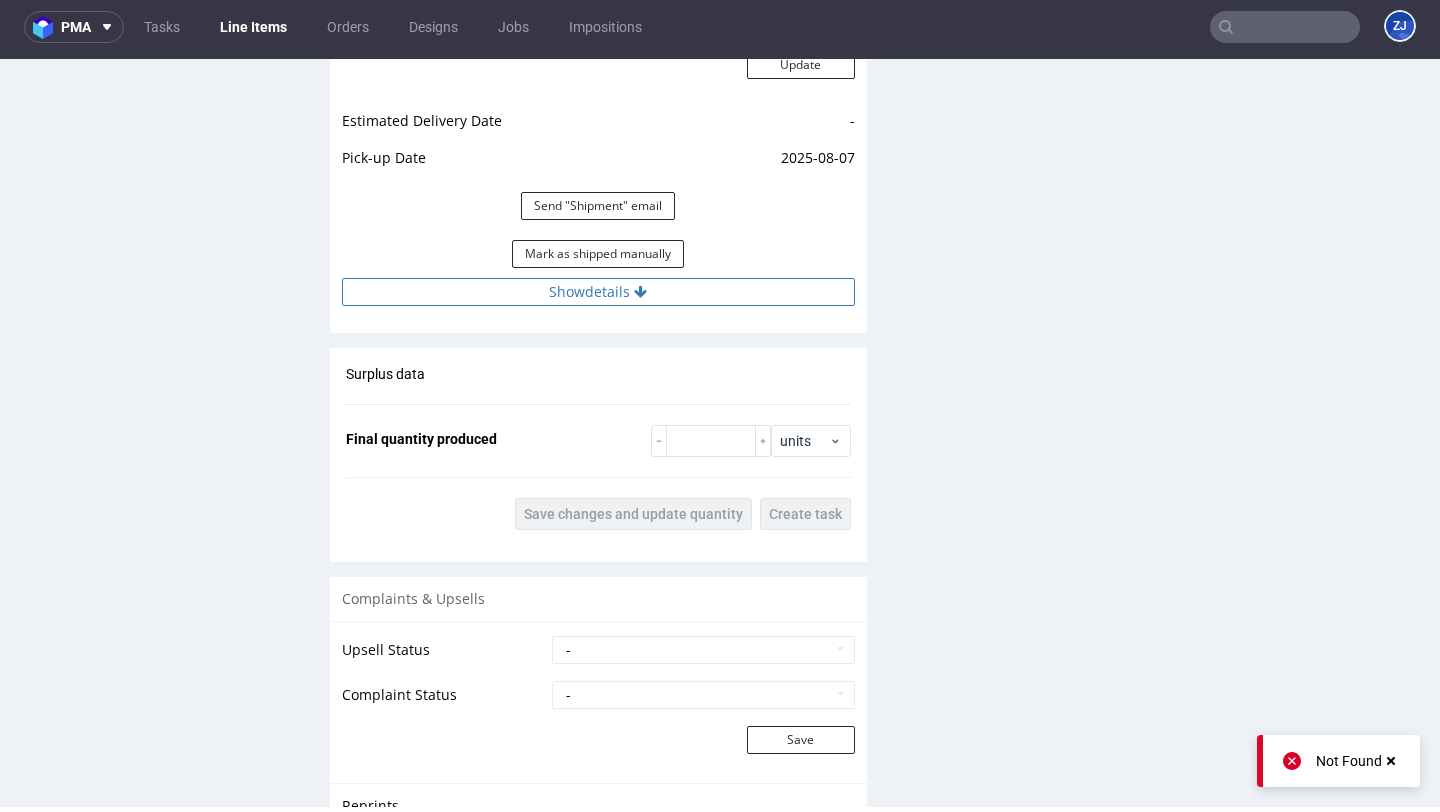 click on "Show  details" at bounding box center [598, 292] 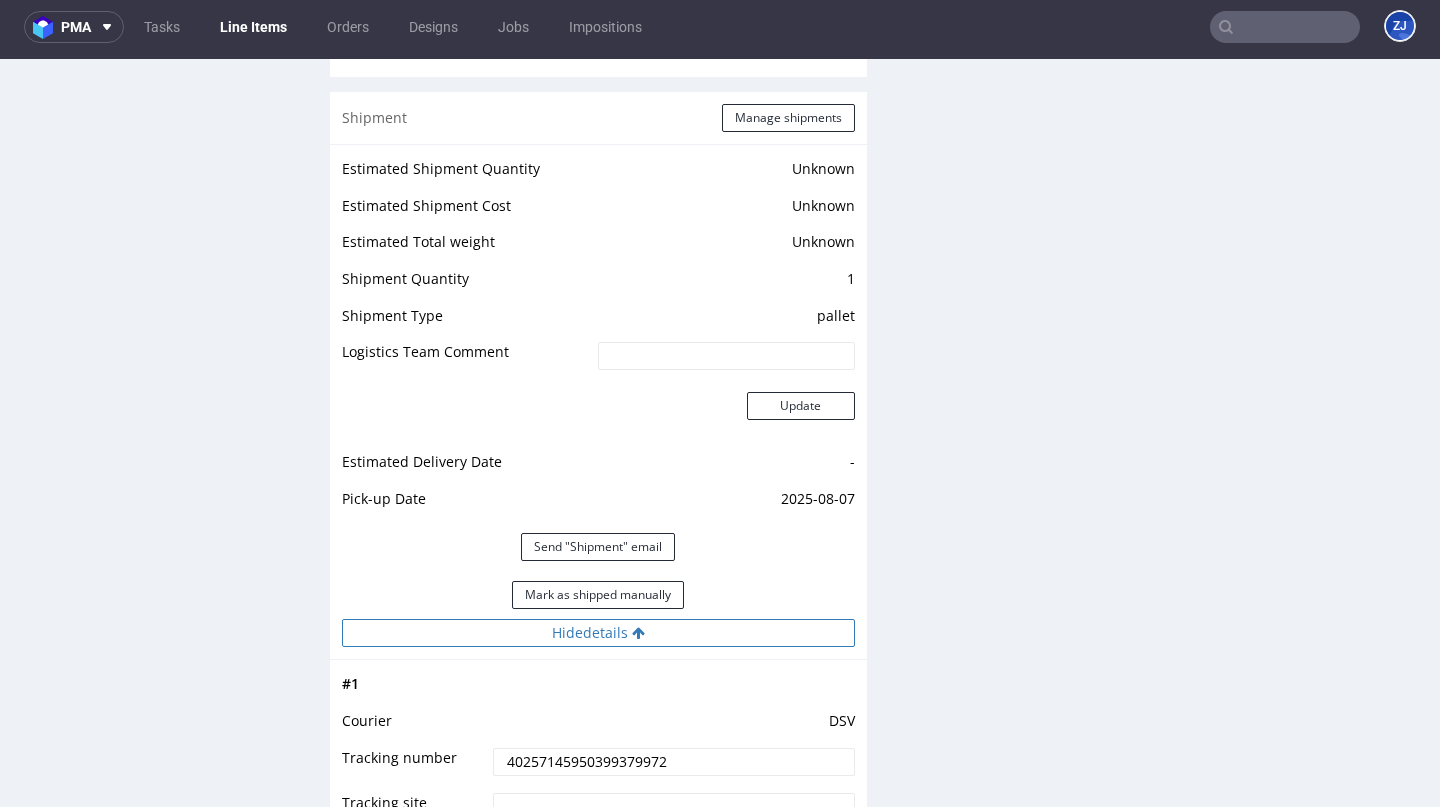 scroll, scrollTop: 2455, scrollLeft: 0, axis: vertical 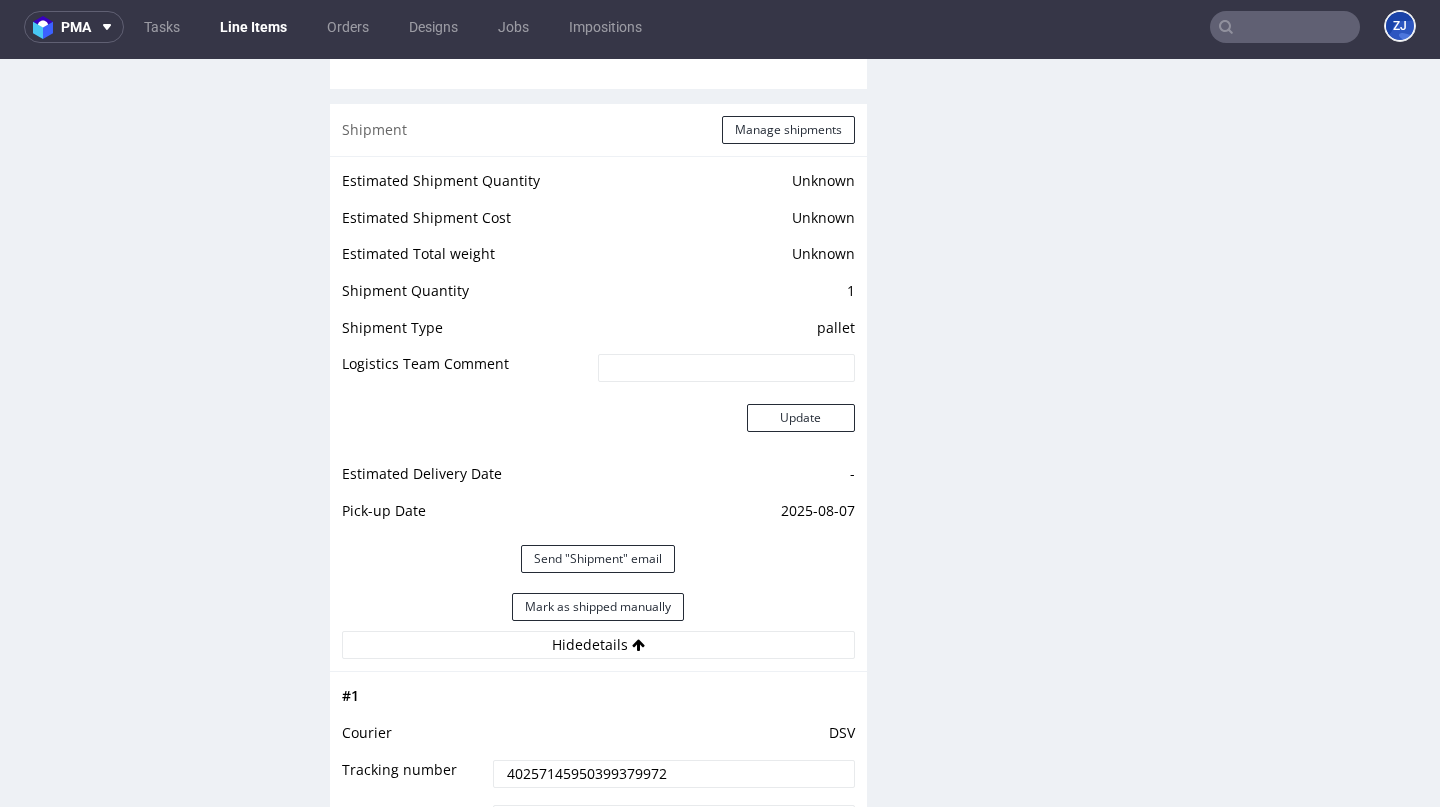 type 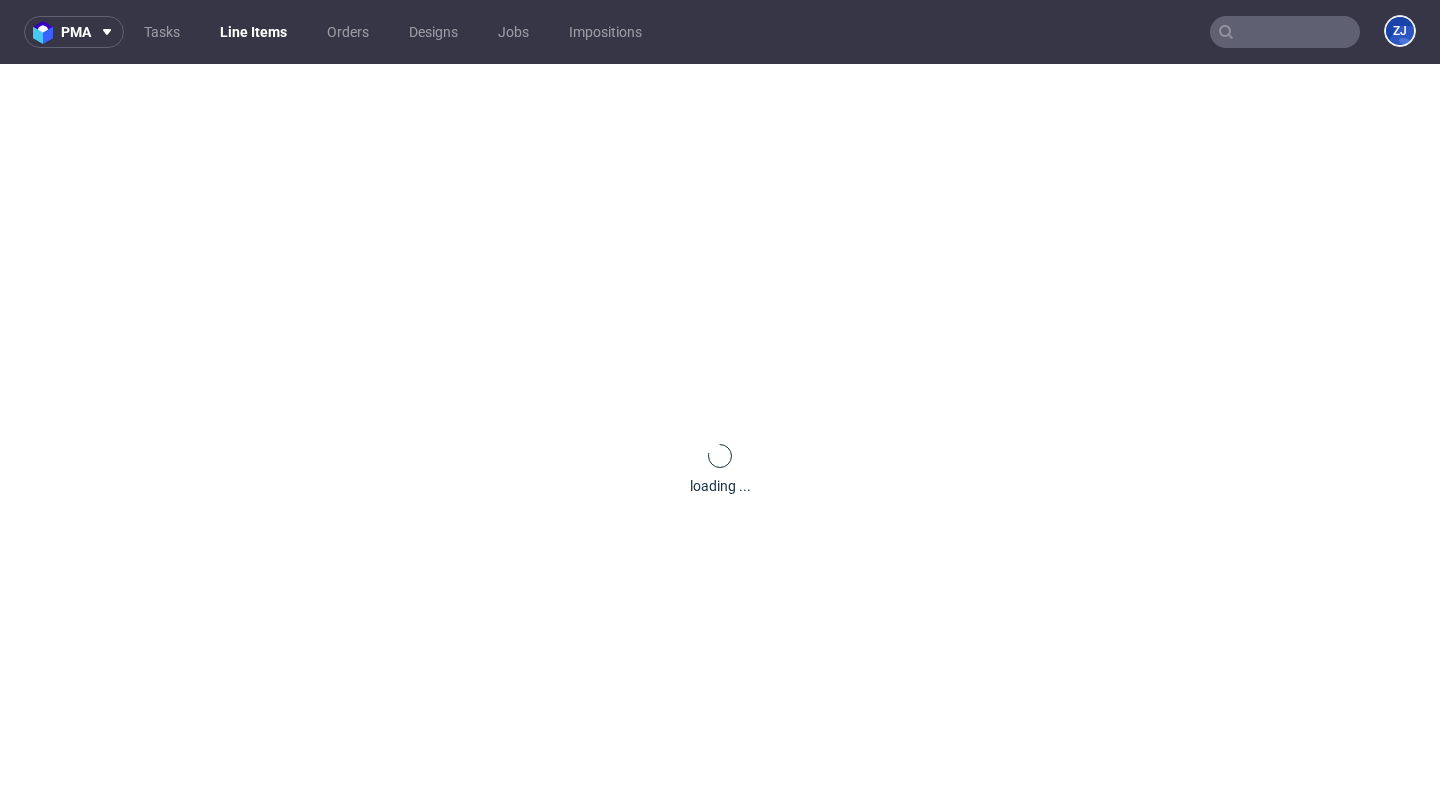 scroll, scrollTop: 0, scrollLeft: 0, axis: both 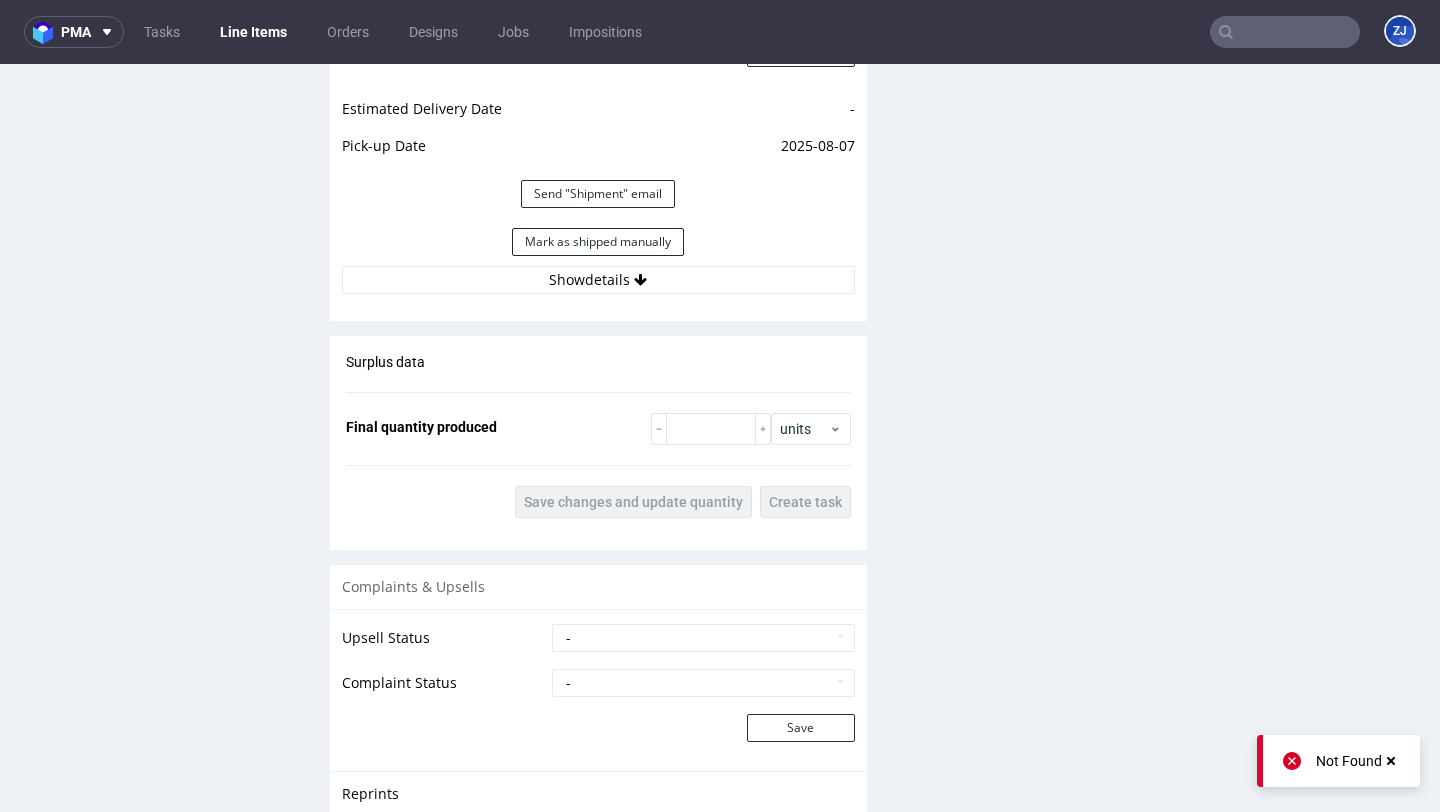 click on "Estimated Shipment Quantity Unknown   Estimated Shipment Cost Unknown   Estimated Total weight Unknown   Shipment Quantity 1   Shipment Type pallet   Logistics Team Comment   Update   Estimated Delivery Date -   Pick-up Date 2025-08-07   Send "Shipment" email Mark as shipped manually Show  details" at bounding box center (598, 48) 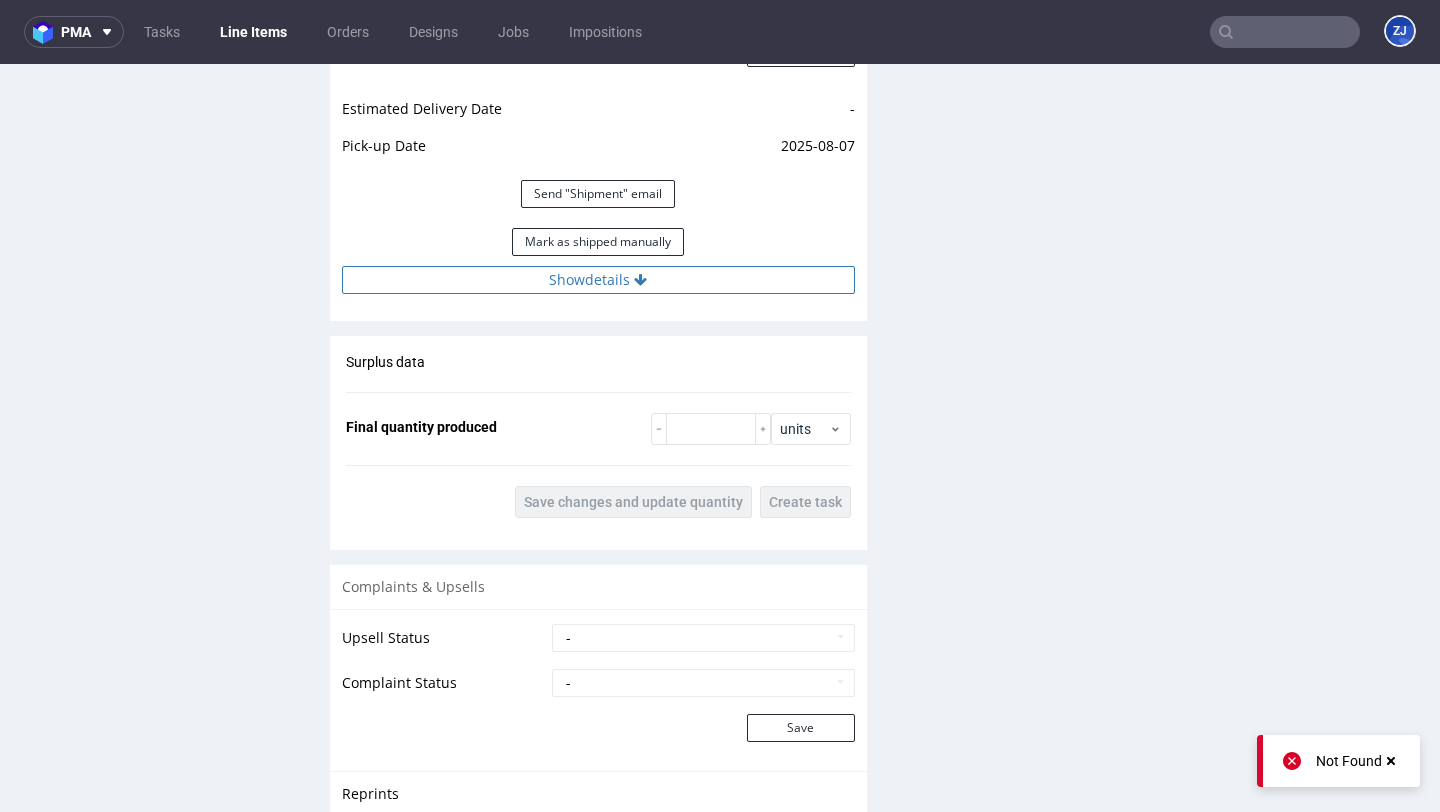 click on "Show  details" at bounding box center (598, 280) 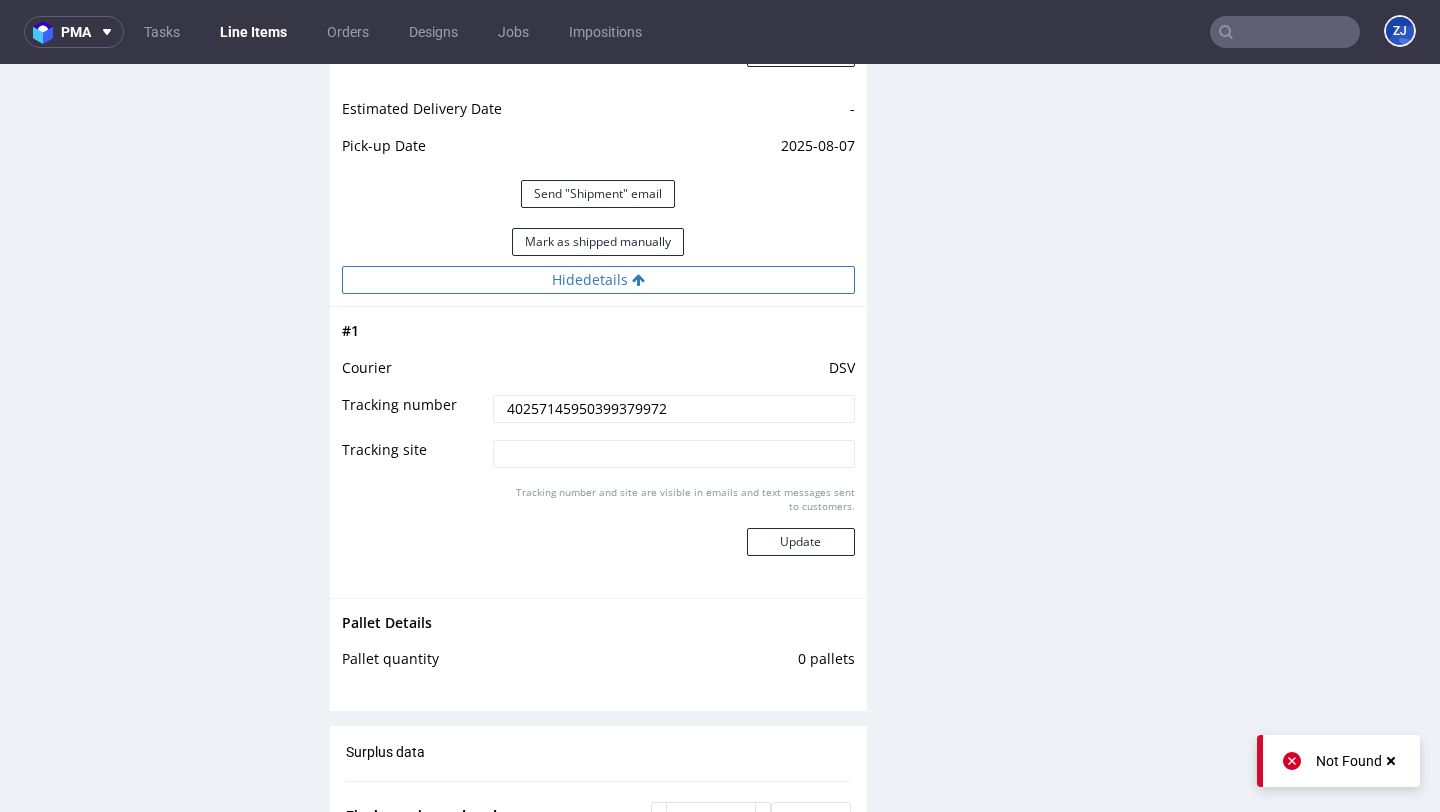 type 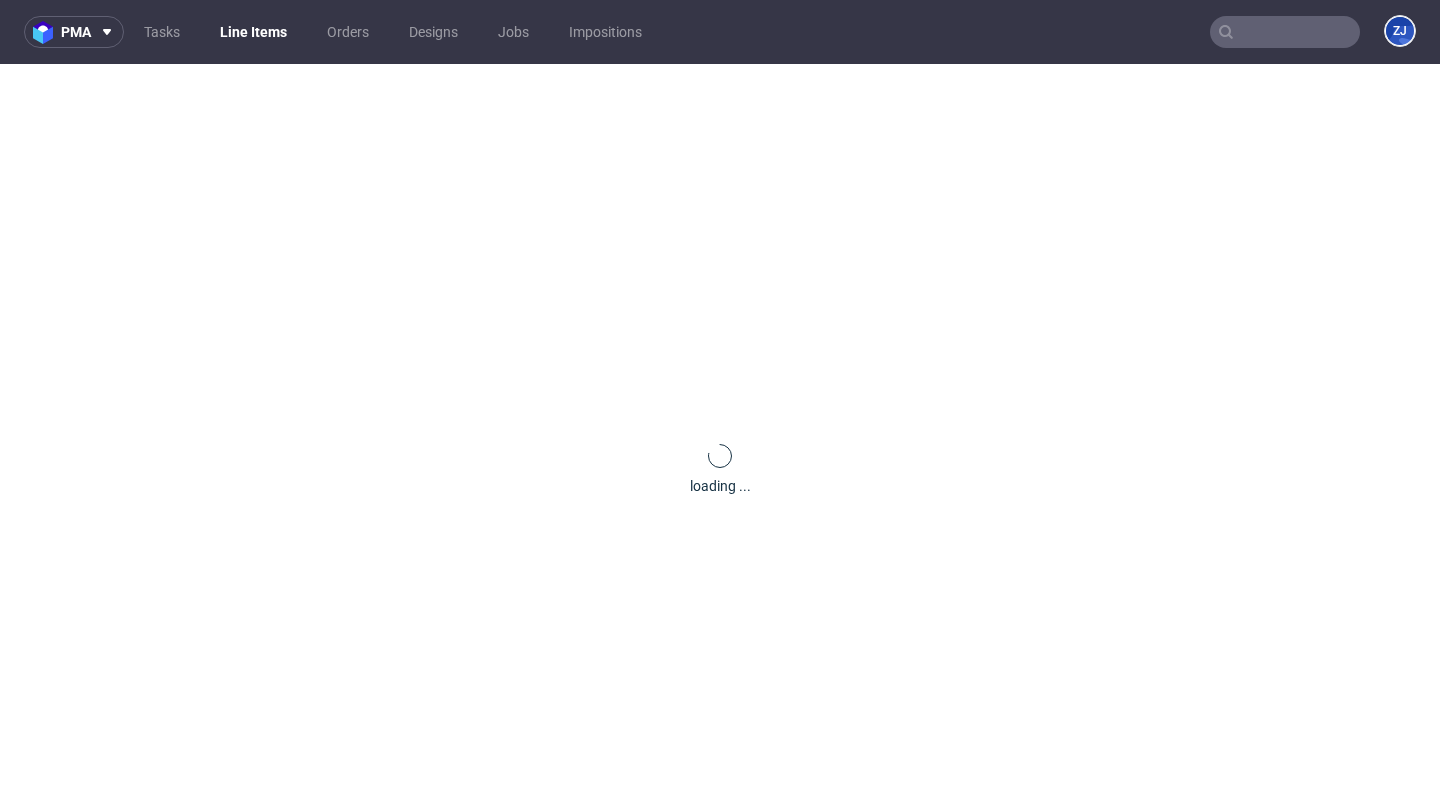 scroll, scrollTop: 0, scrollLeft: 0, axis: both 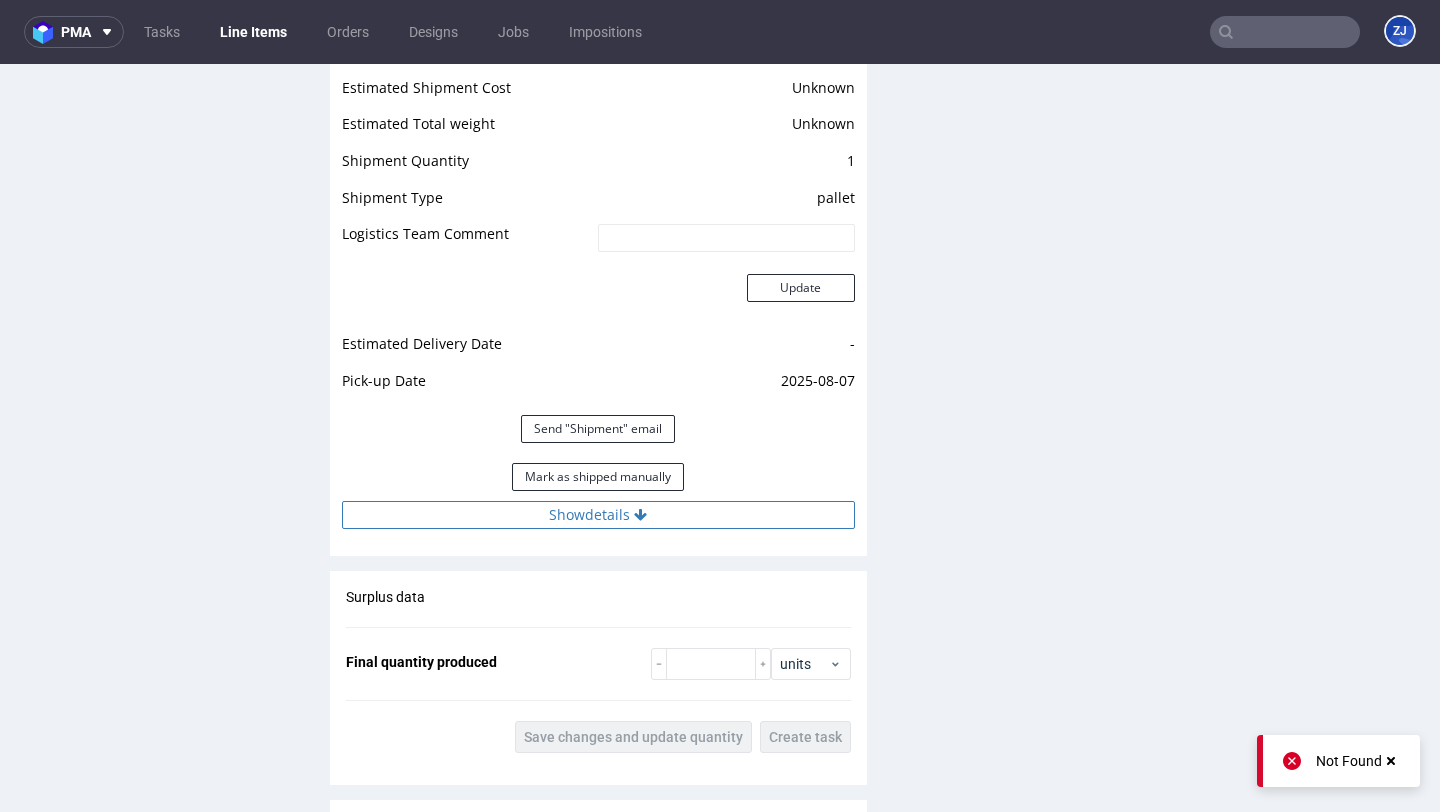 click on "Show  details" at bounding box center (598, 515) 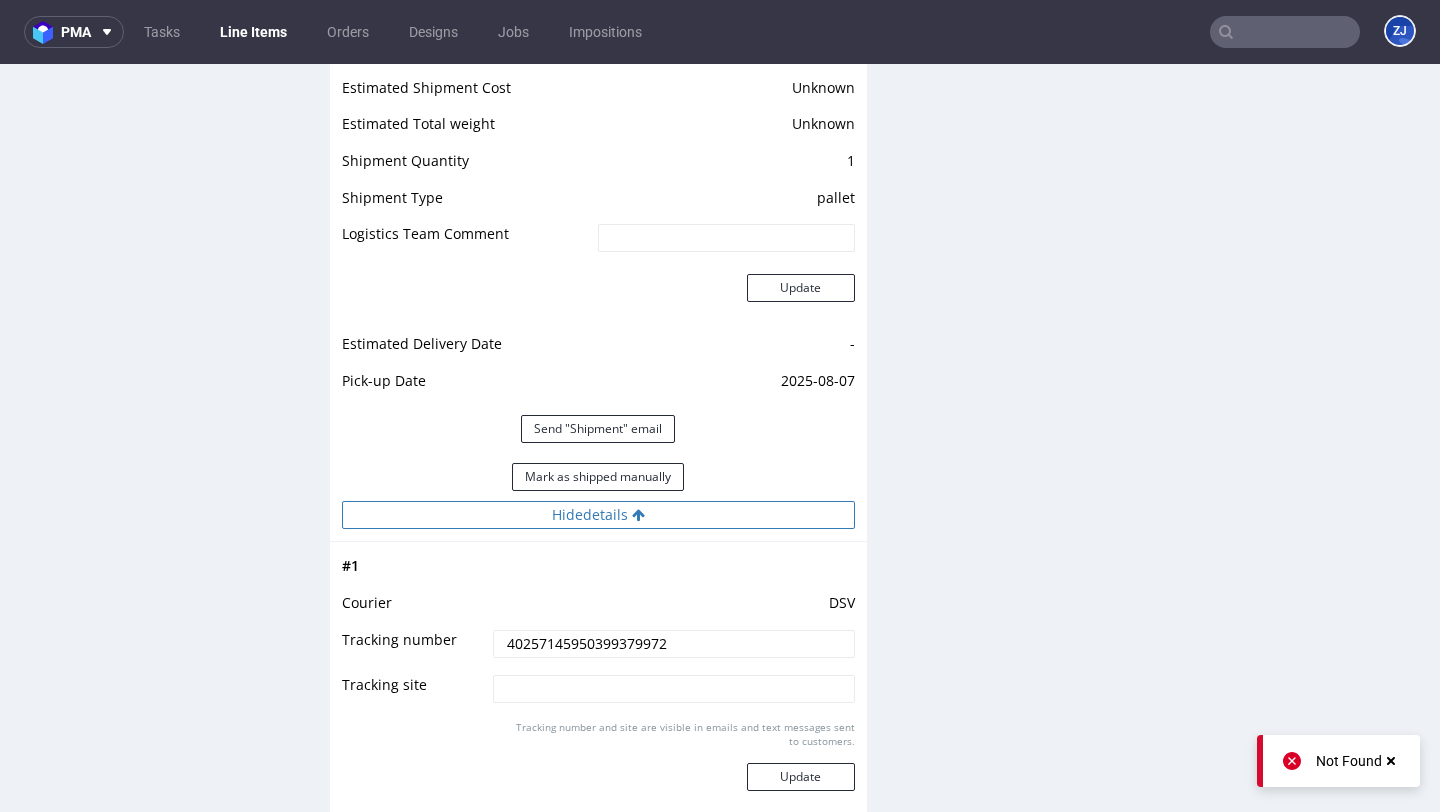 scroll, scrollTop: 2793, scrollLeft: 0, axis: vertical 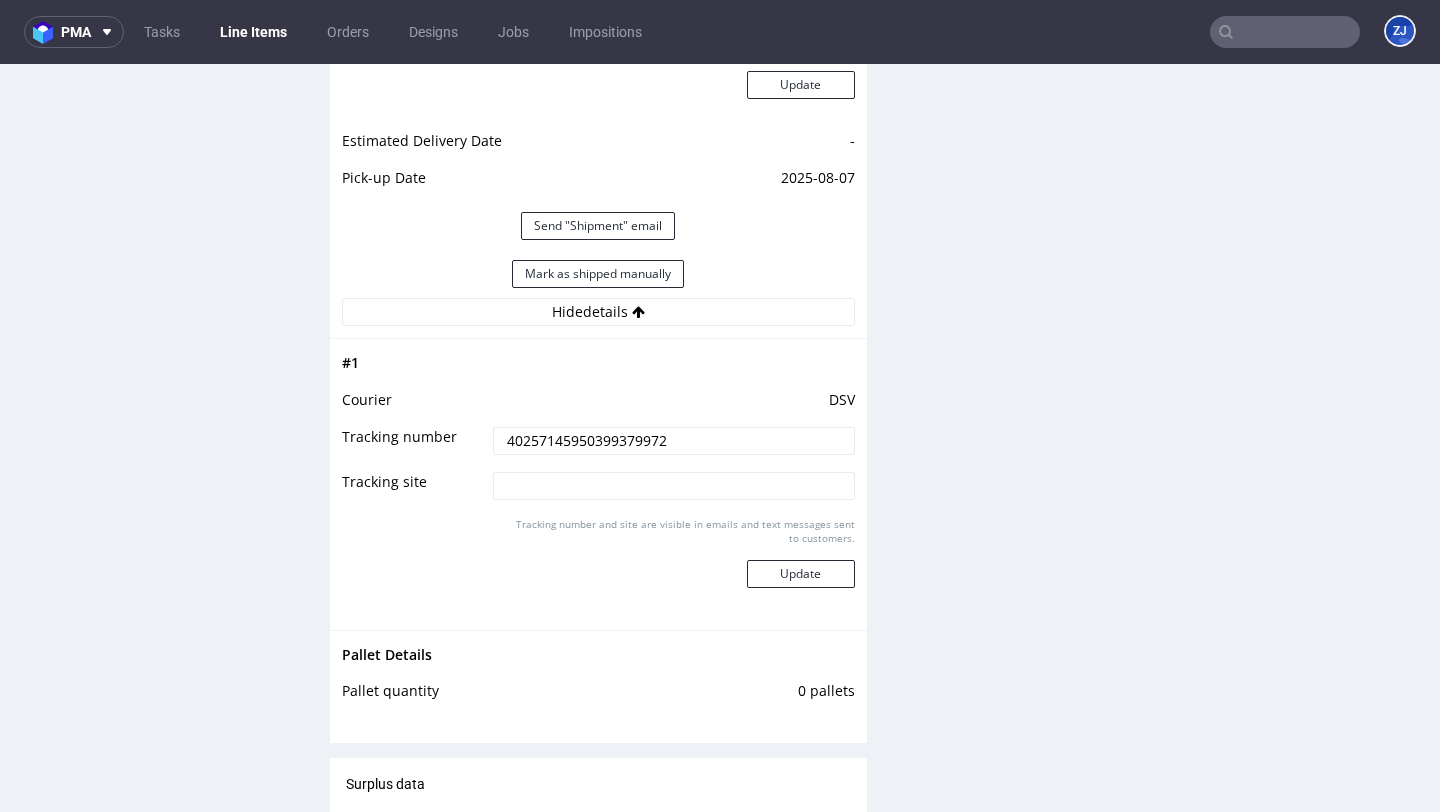 type 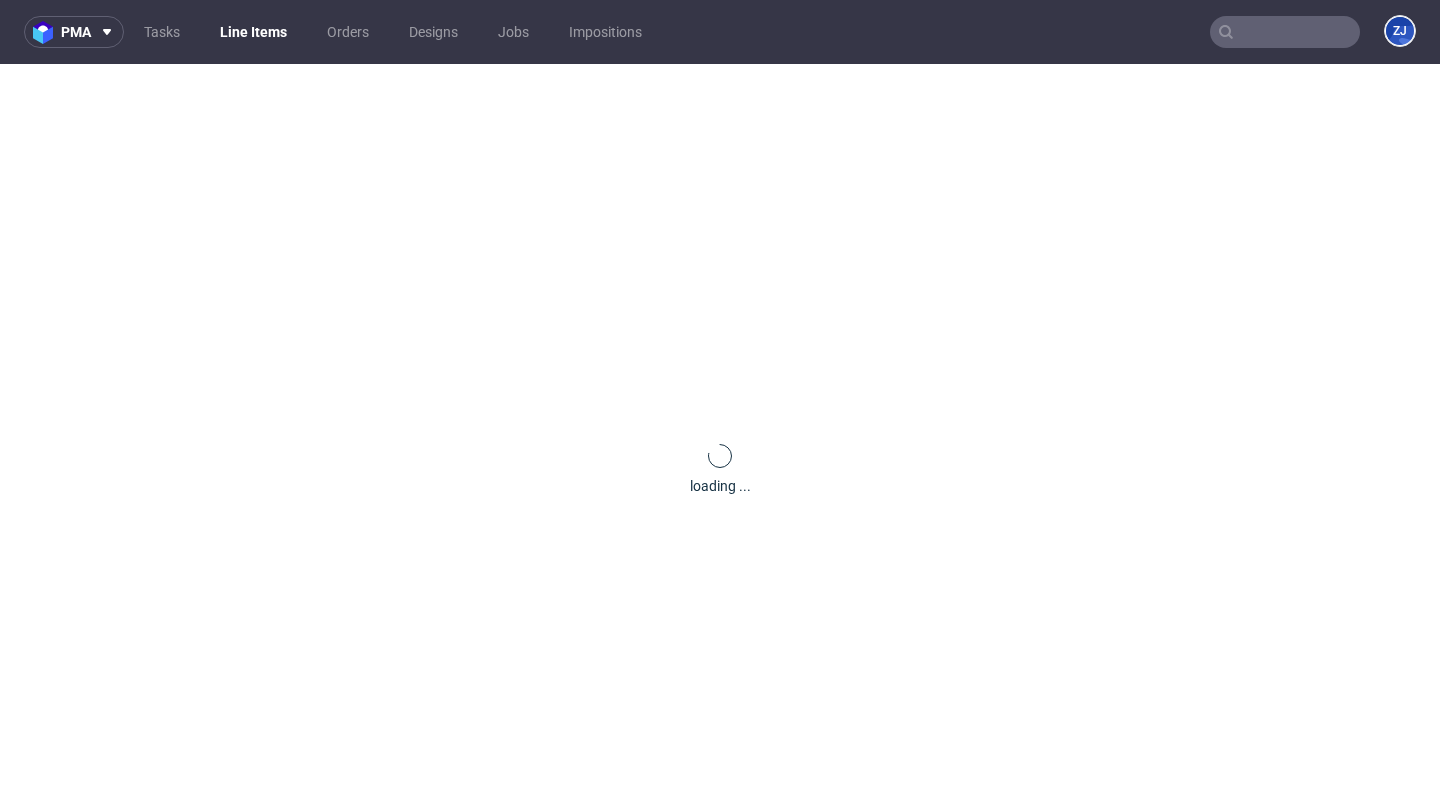 scroll, scrollTop: 0, scrollLeft: 0, axis: both 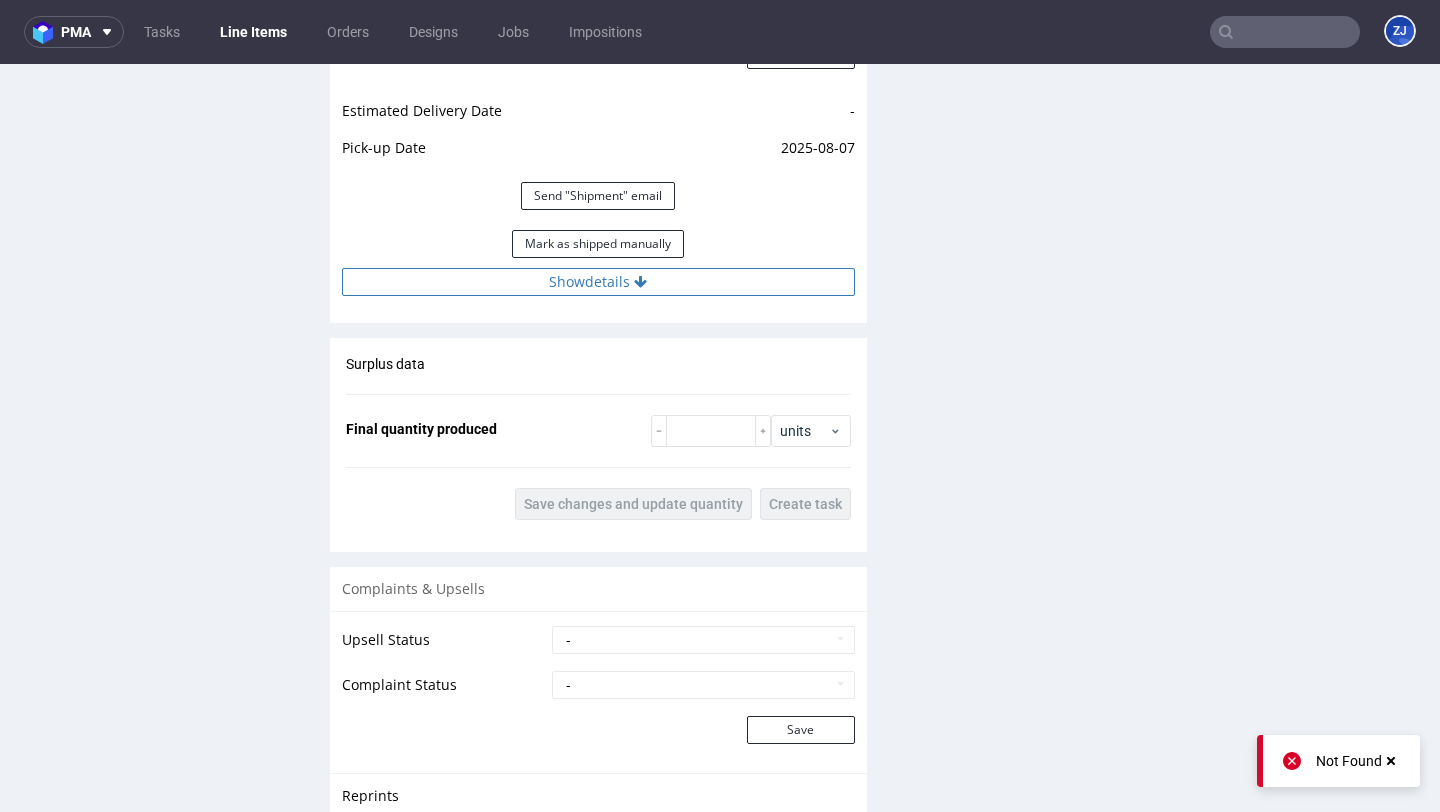 click on "Show  details" at bounding box center [598, 282] 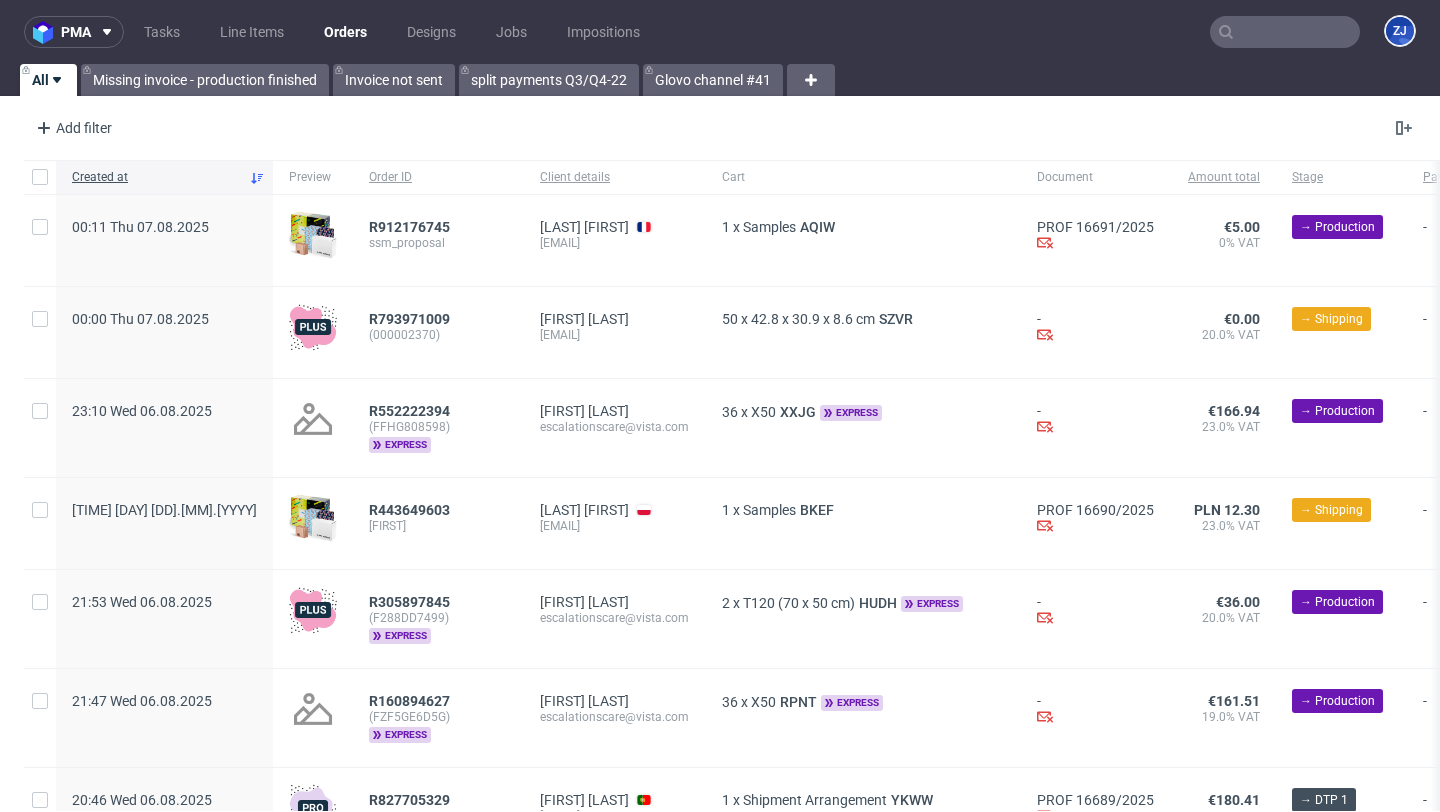 scroll, scrollTop: 0, scrollLeft: 0, axis: both 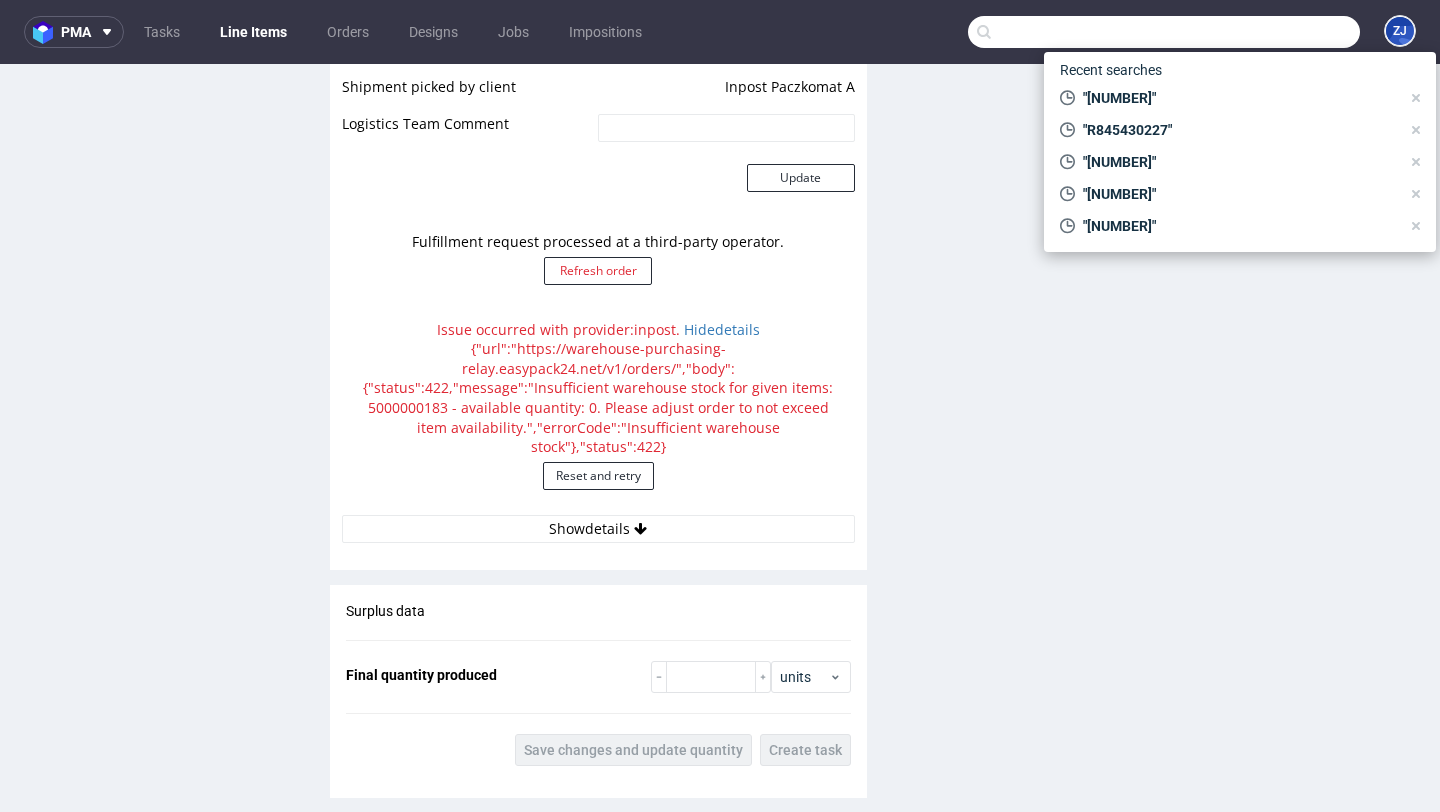 click at bounding box center [1164, 32] 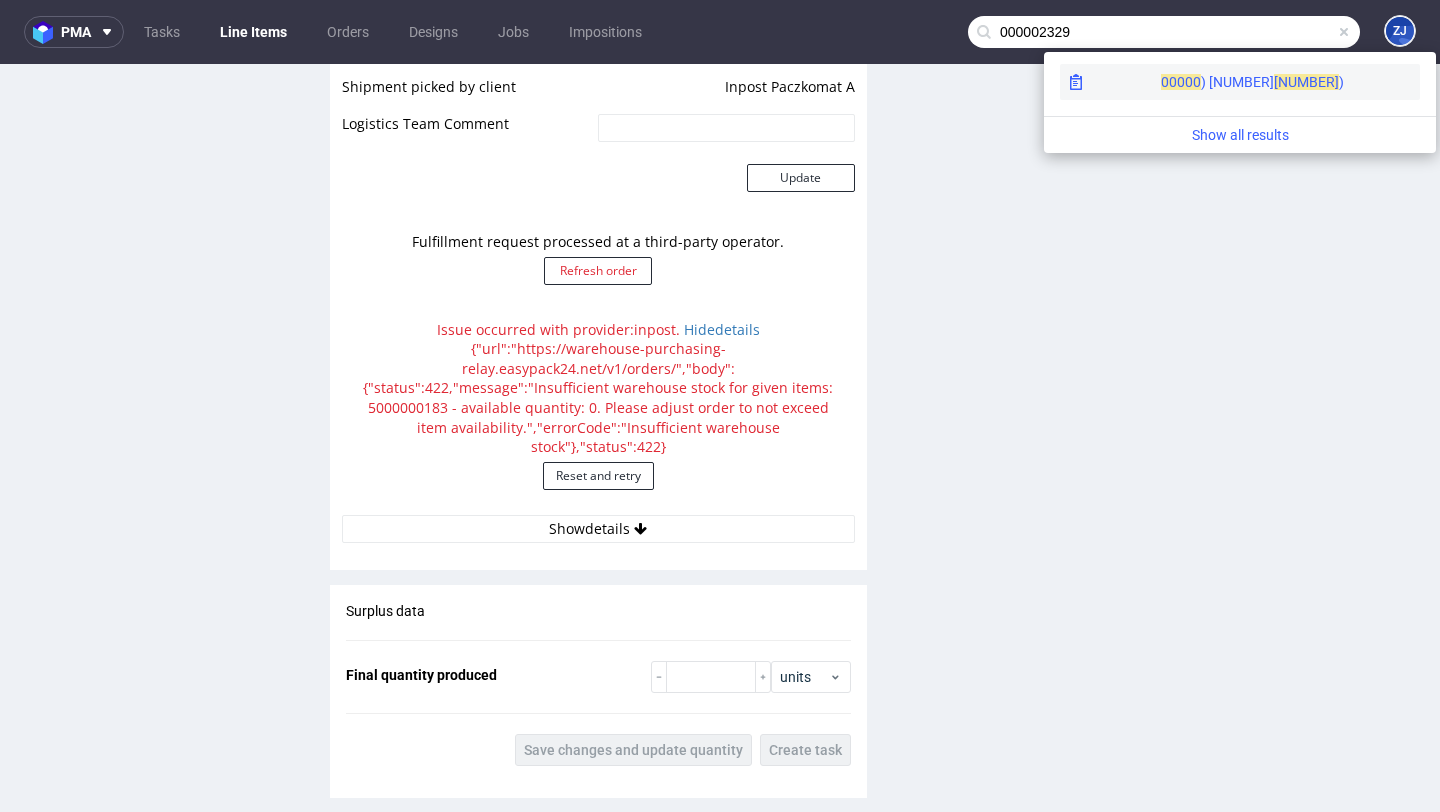 type on "000002329" 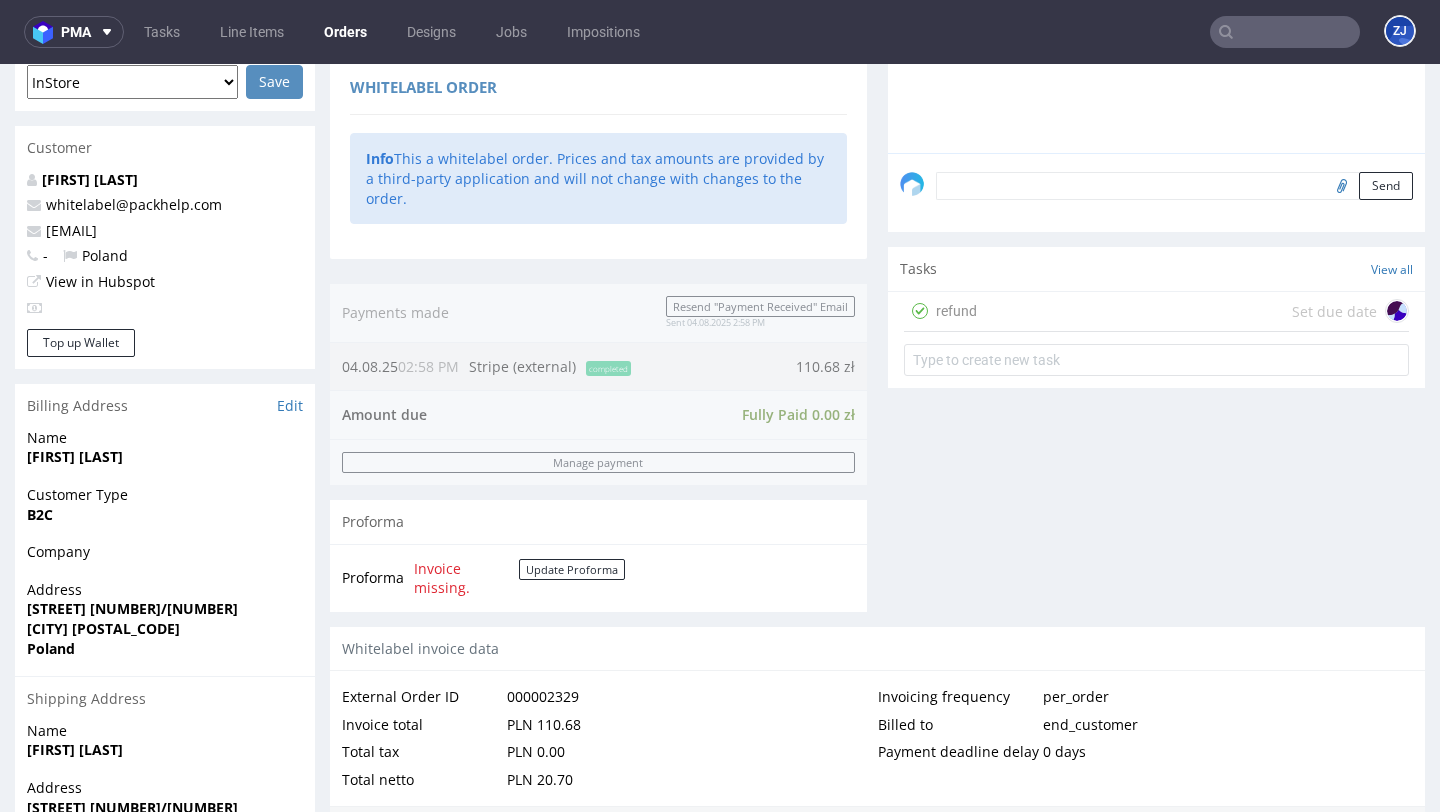 scroll, scrollTop: 0, scrollLeft: 0, axis: both 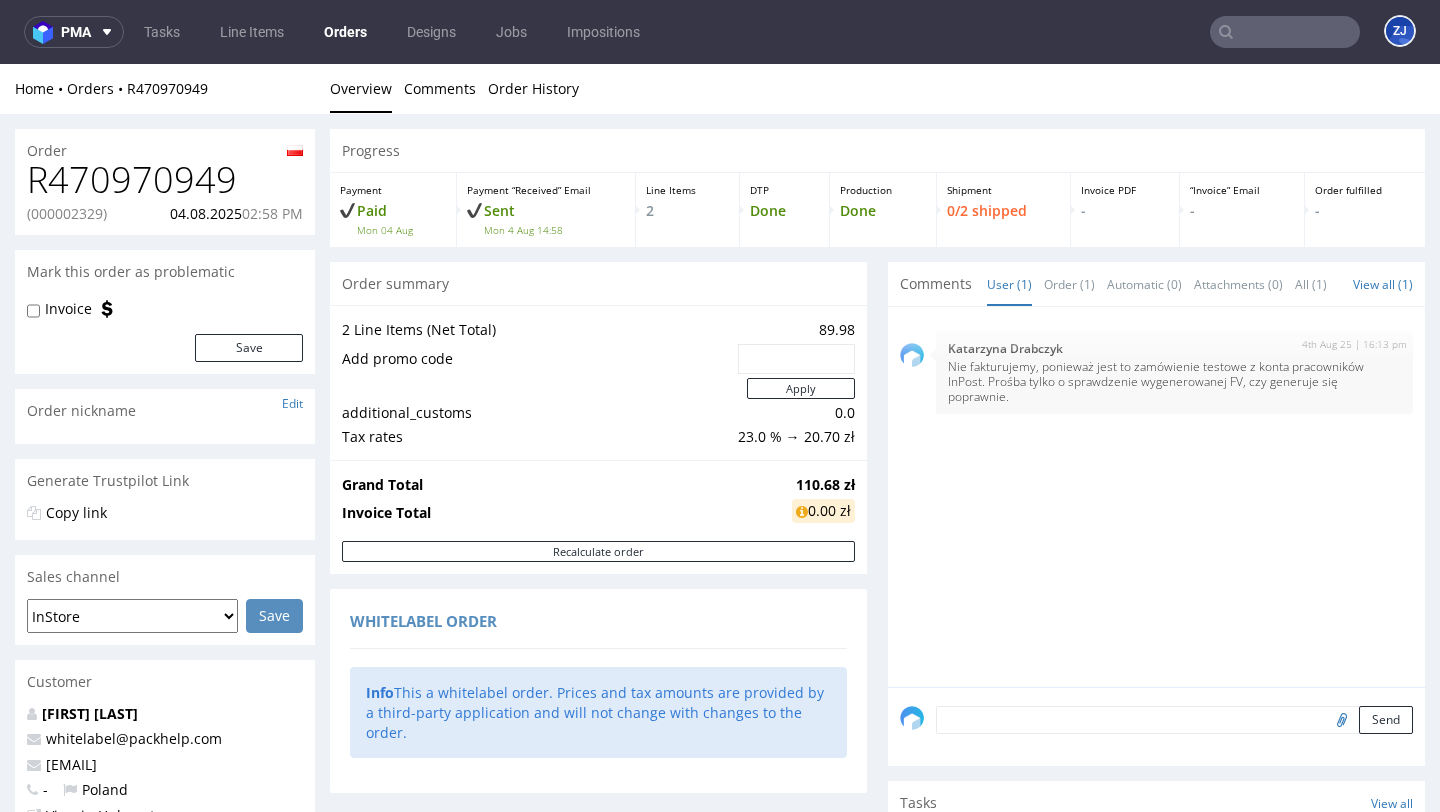 click on "R470970949" at bounding box center [165, 180] 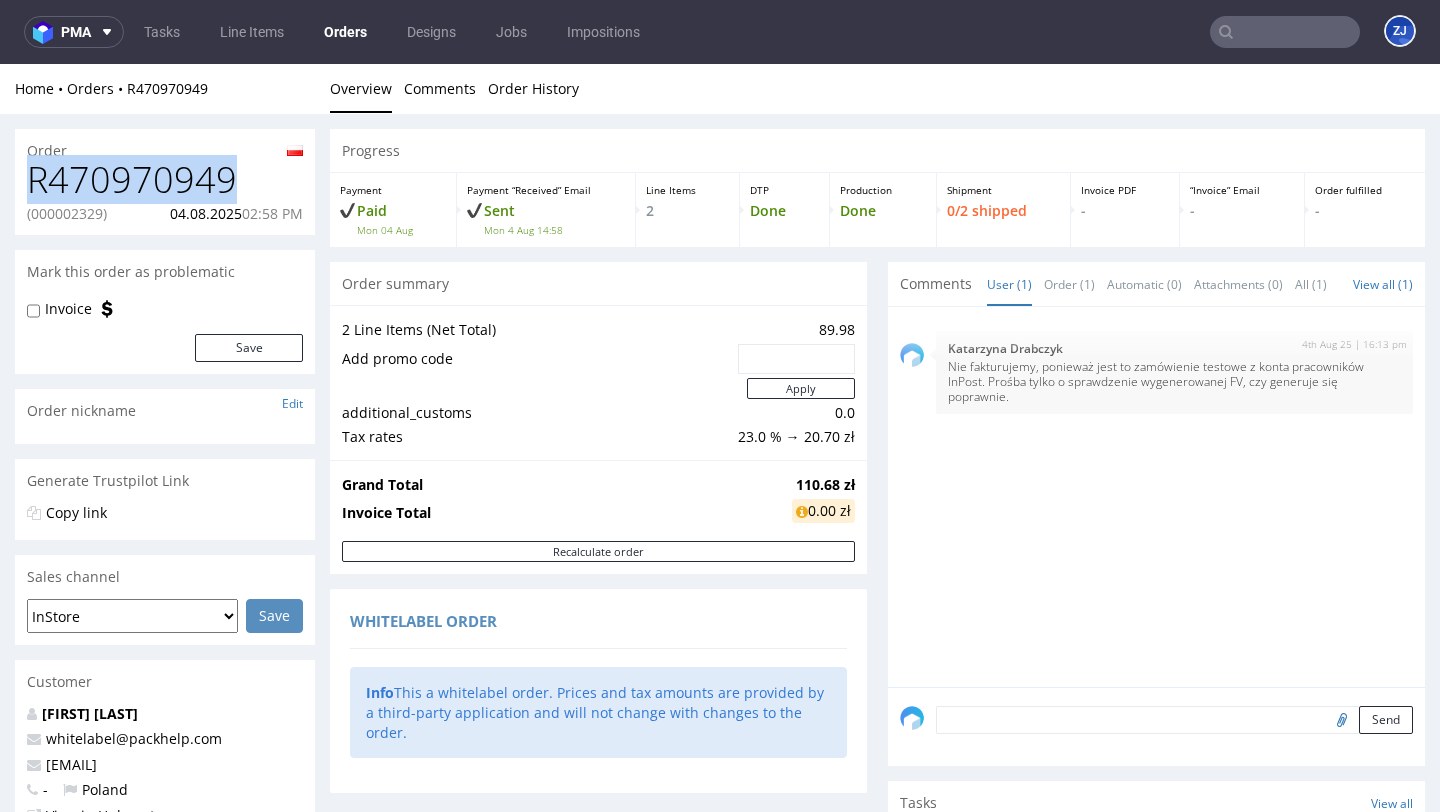 click on "R470970949" at bounding box center (165, 180) 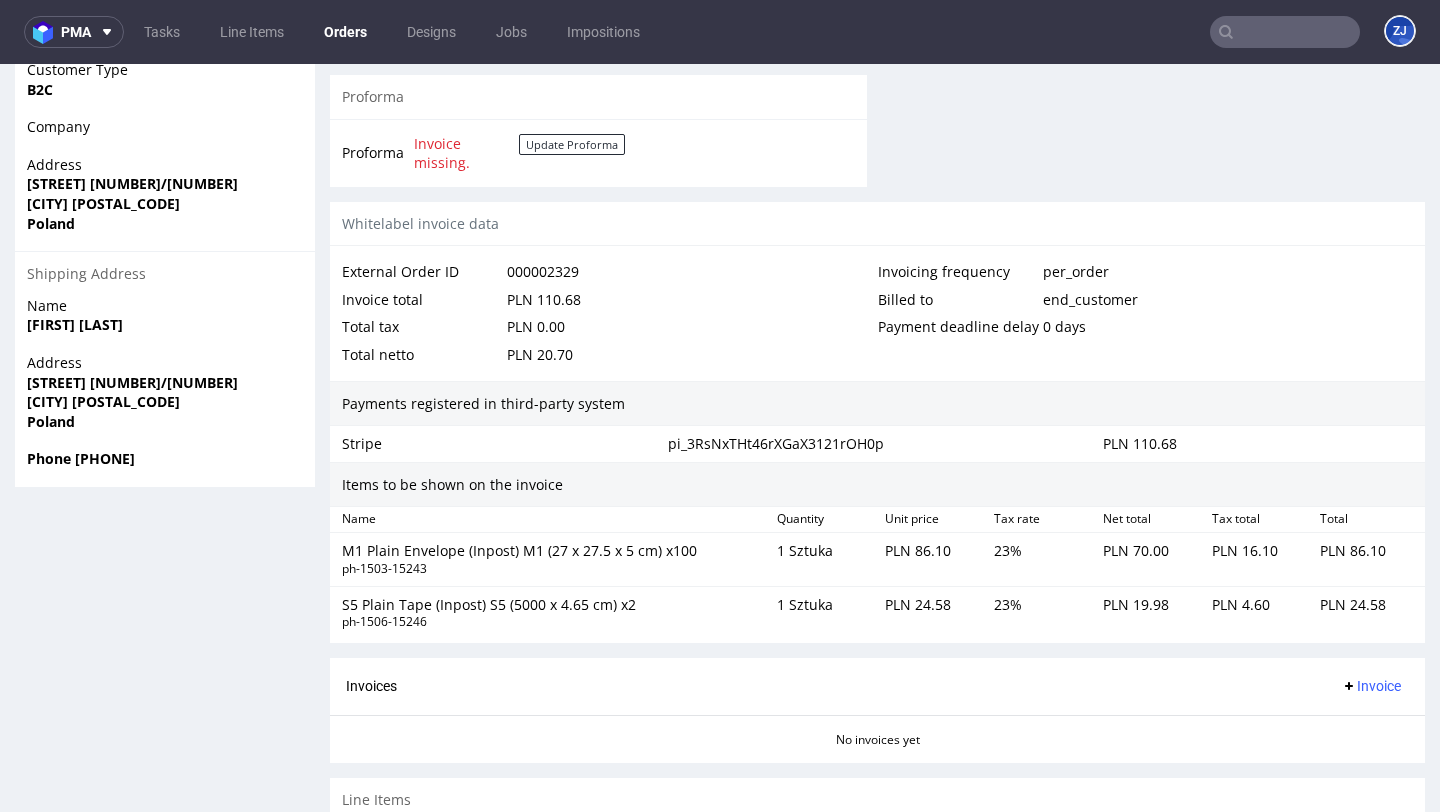 scroll, scrollTop: 1159, scrollLeft: 0, axis: vertical 